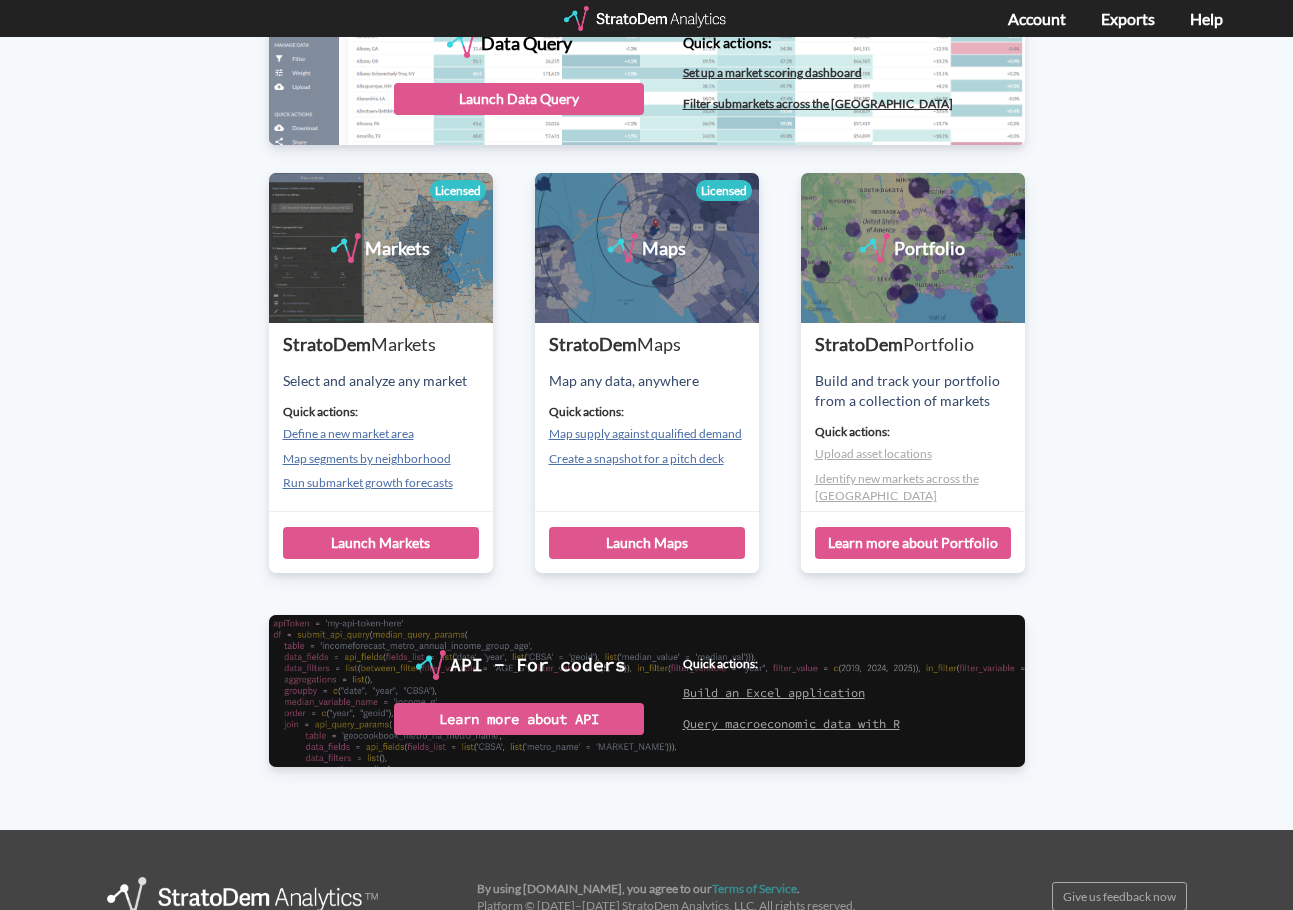 scroll, scrollTop: 0, scrollLeft: 0, axis: both 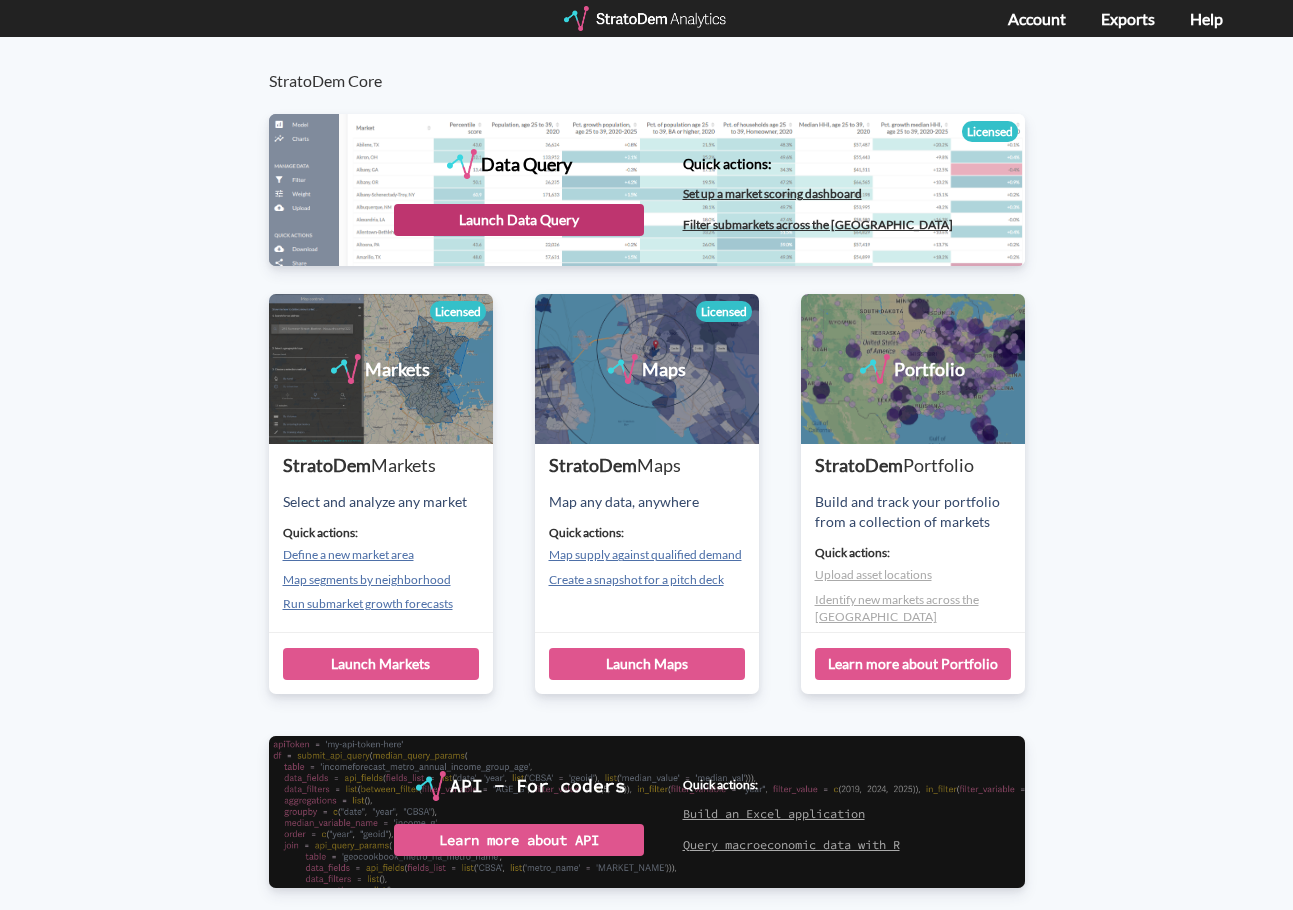 click on "Launch Data Query" at bounding box center [519, 220] 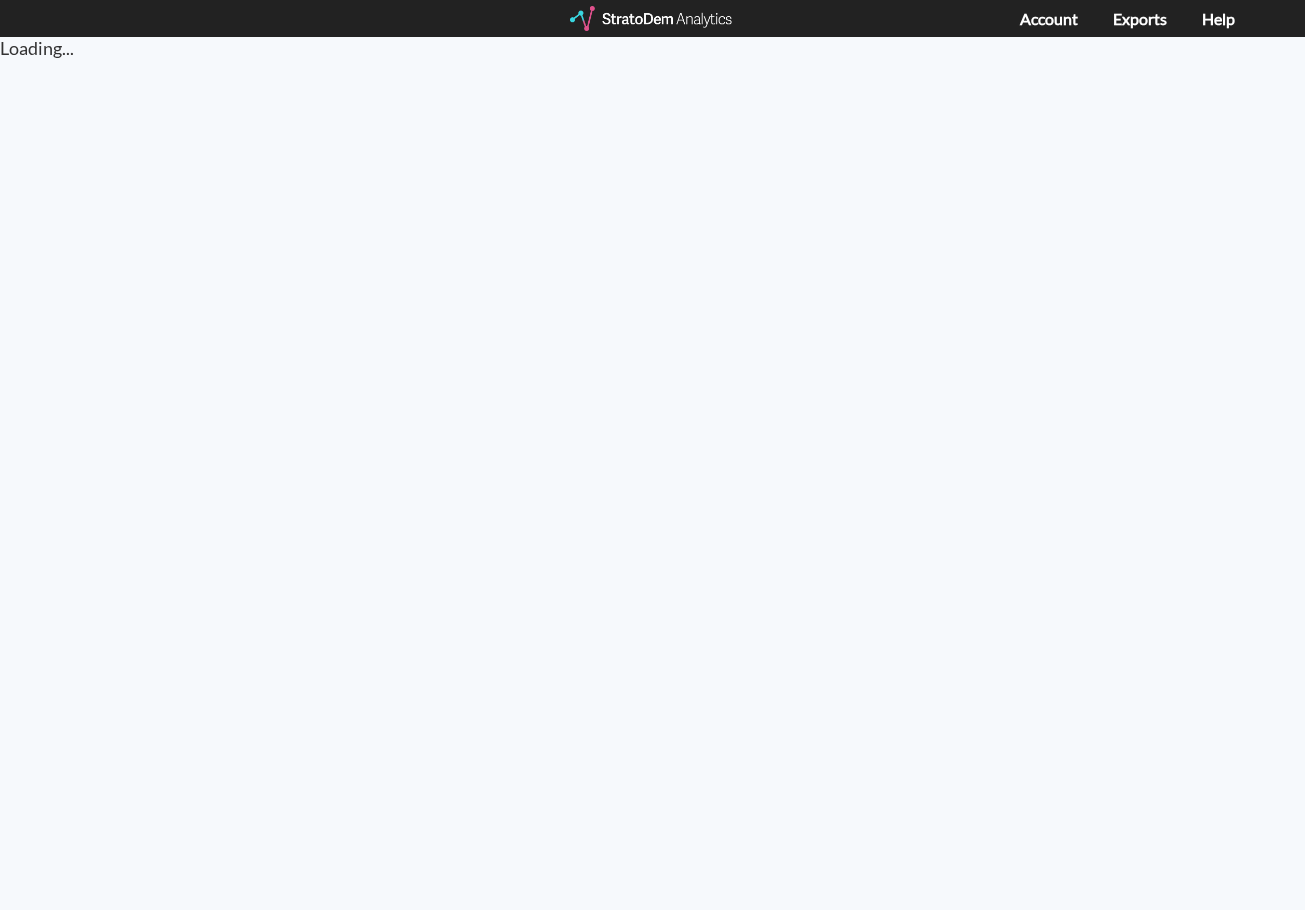 scroll, scrollTop: 0, scrollLeft: 0, axis: both 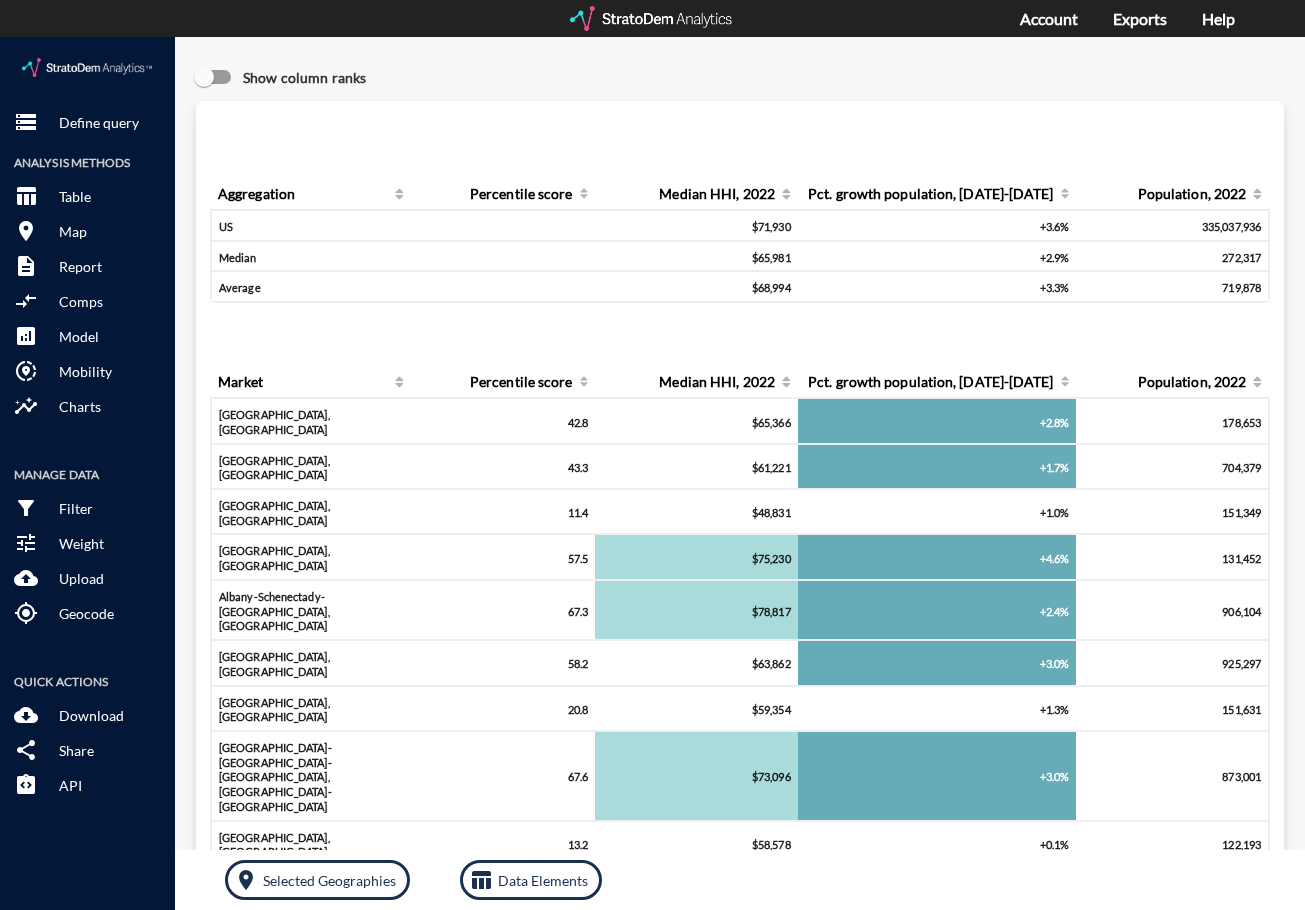 click on "Query progress Aggregation Percentile score Median HHI, 2022 Pct. growth population, 2022-2027 Population, 2022 US $71,930 +3.6% 335,037,936 Median $65,981 +2.9% 272,317 Average $68,994 +3.3% 719,878 Market Percentile score Median HHI, 2022 Pct. growth population, 2022-2027 Population, 2022 Abilene, TX 42.8 $65,366 +2.8% 178,653 Akron, OH 43.3 $61,221 +1.7% 704,379 Albany, GA 11.4 $48,831 +1.0% 151,349 Albany, OR 57.5 $75,230 +4.6% 131,452 Albany-Schenectady-Troy, NY 67.3 $78,817 +2.4% 906,104 Albuquerque, NM 58.2 $63,862 +3.0% 925,297 Alexandria, LA 20.8 $59,354 +1.3% 151,631 Allentown-Bethlehem-Easton, PA-NJ 67.6 $73,096 +3.0% 873,001 Altoona, PA 13.2 $58,578 +0.1% 122,193 Amarillo, TX 48.0 $60,258 +3.9% 272,317 Ames, IA 31.7 $69,881 +1.9% 99,996 Anaheim-Santa Ana-Irvine, CA 82.1 $102,858 +3.0% 3,194,064 Anchorage, AK 73.7 $79,643 +4.3% 402,807 Ann Arbor, MI 56.5 $80,142 +1.9% 372,148 Anniston-Oxford-Jacksonville, AL 15.8 $57,768 +1.5% 116,667 1  /  27" 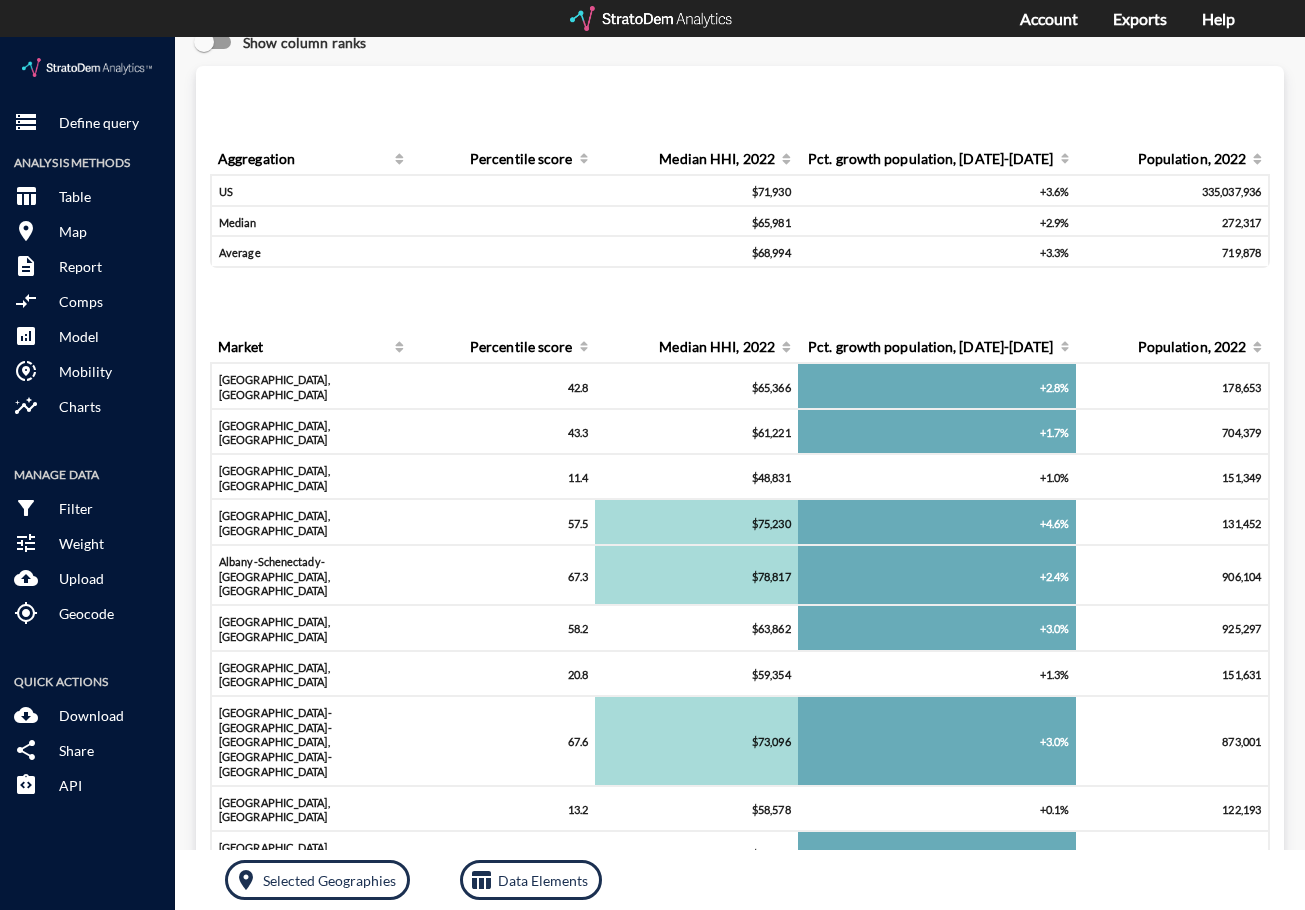 scroll, scrollTop: 0, scrollLeft: 0, axis: both 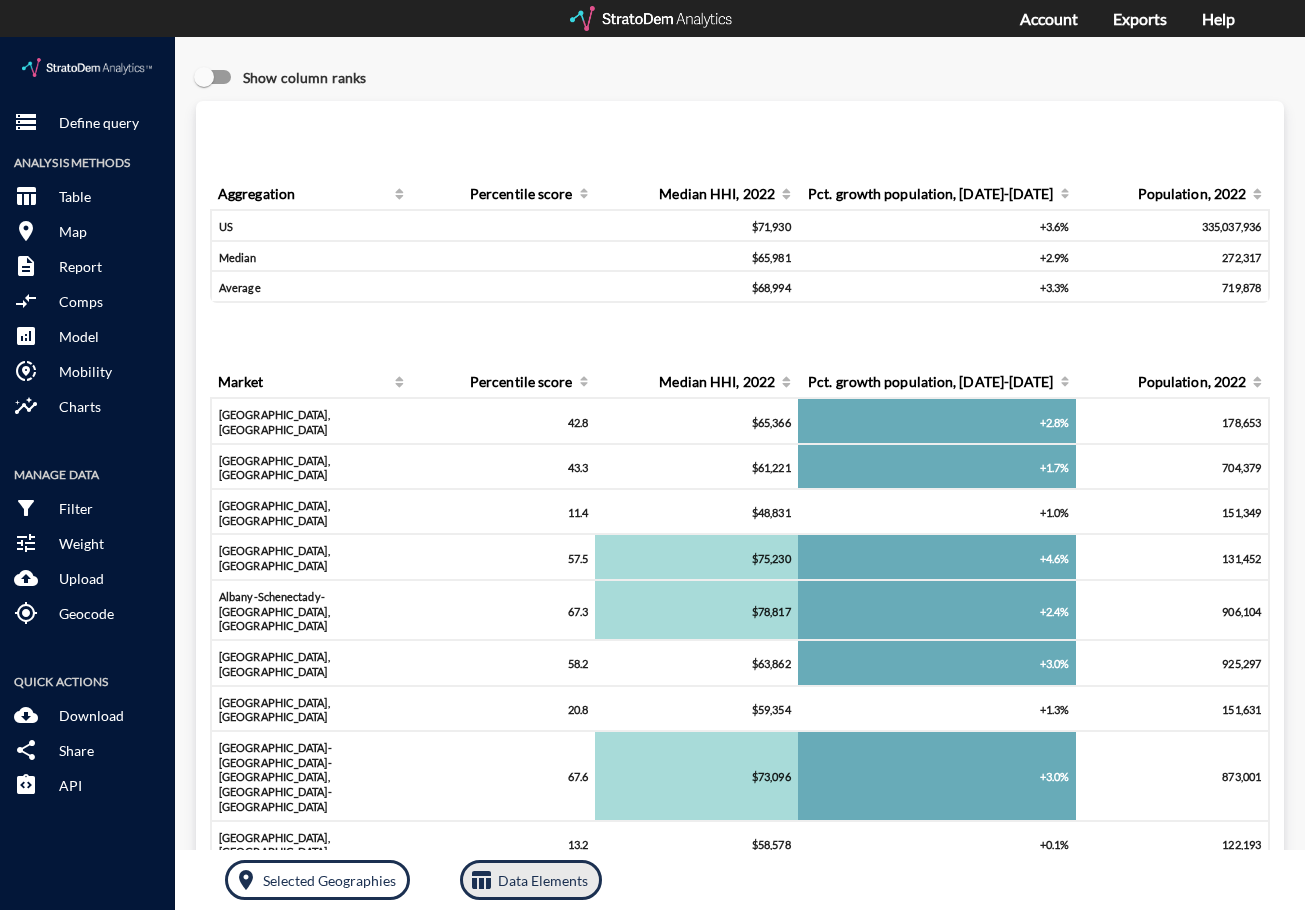 click on "Data Elements" 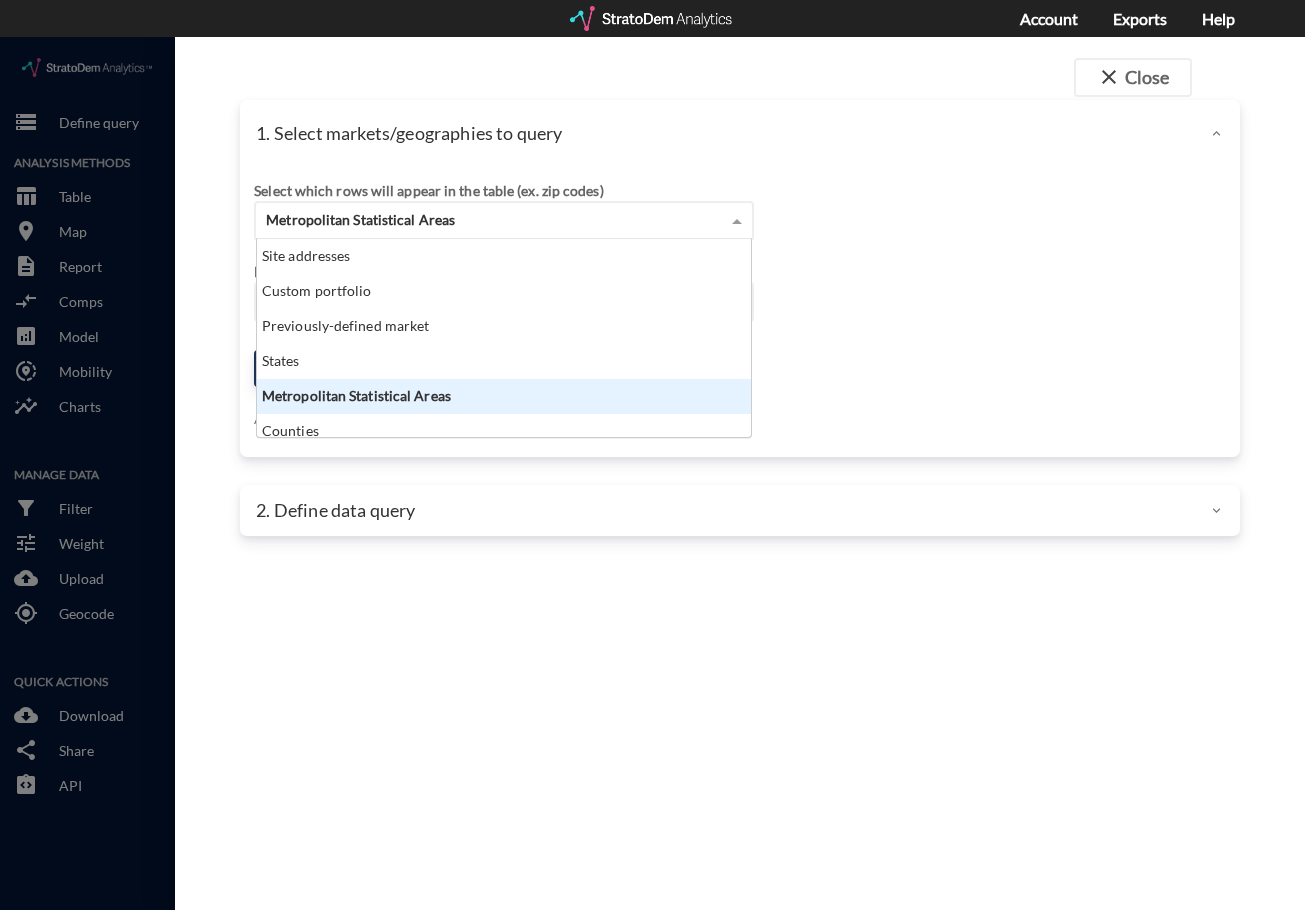 click on "Metropolitan Statistical Areas" 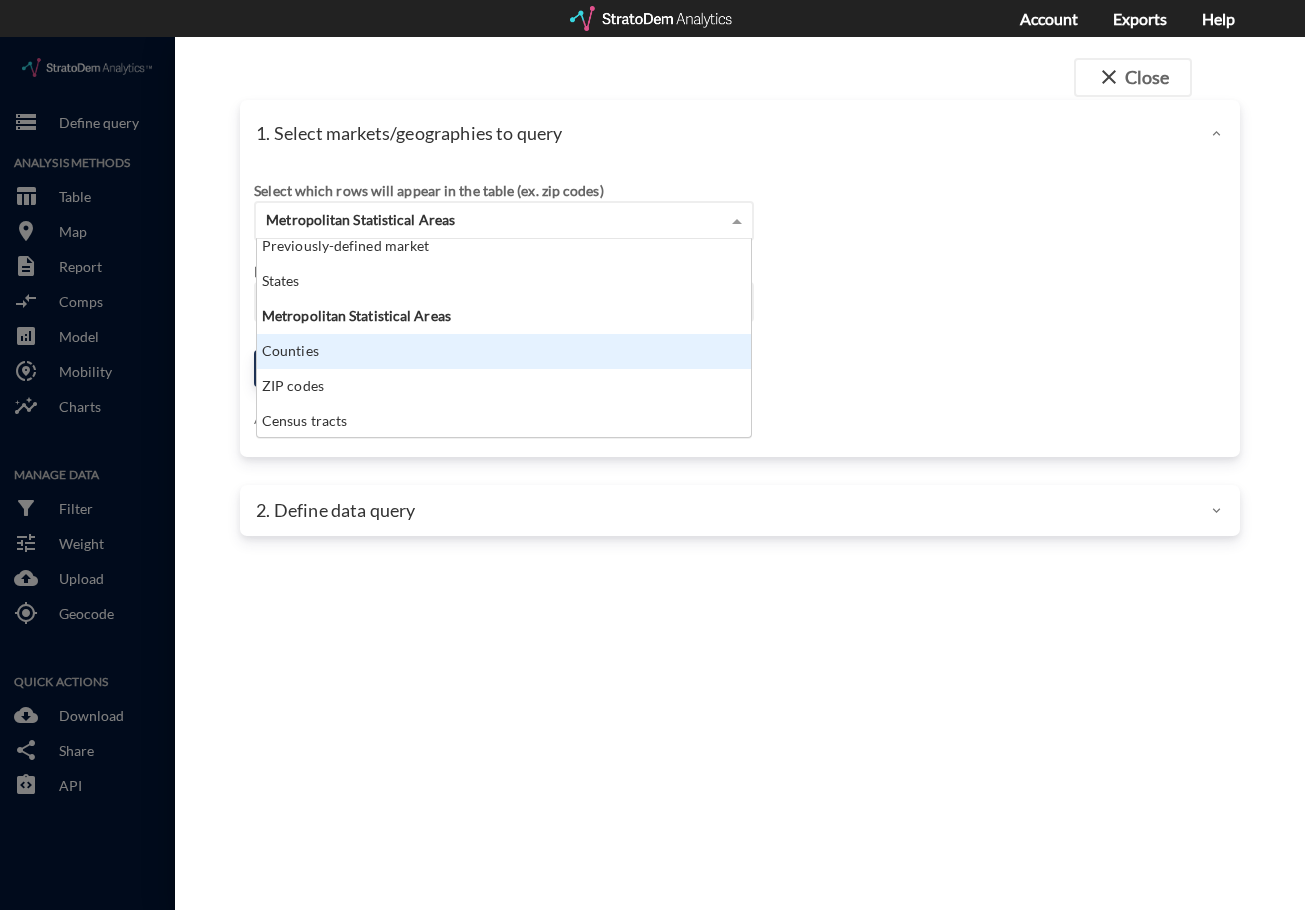 scroll, scrollTop: 0, scrollLeft: 0, axis: both 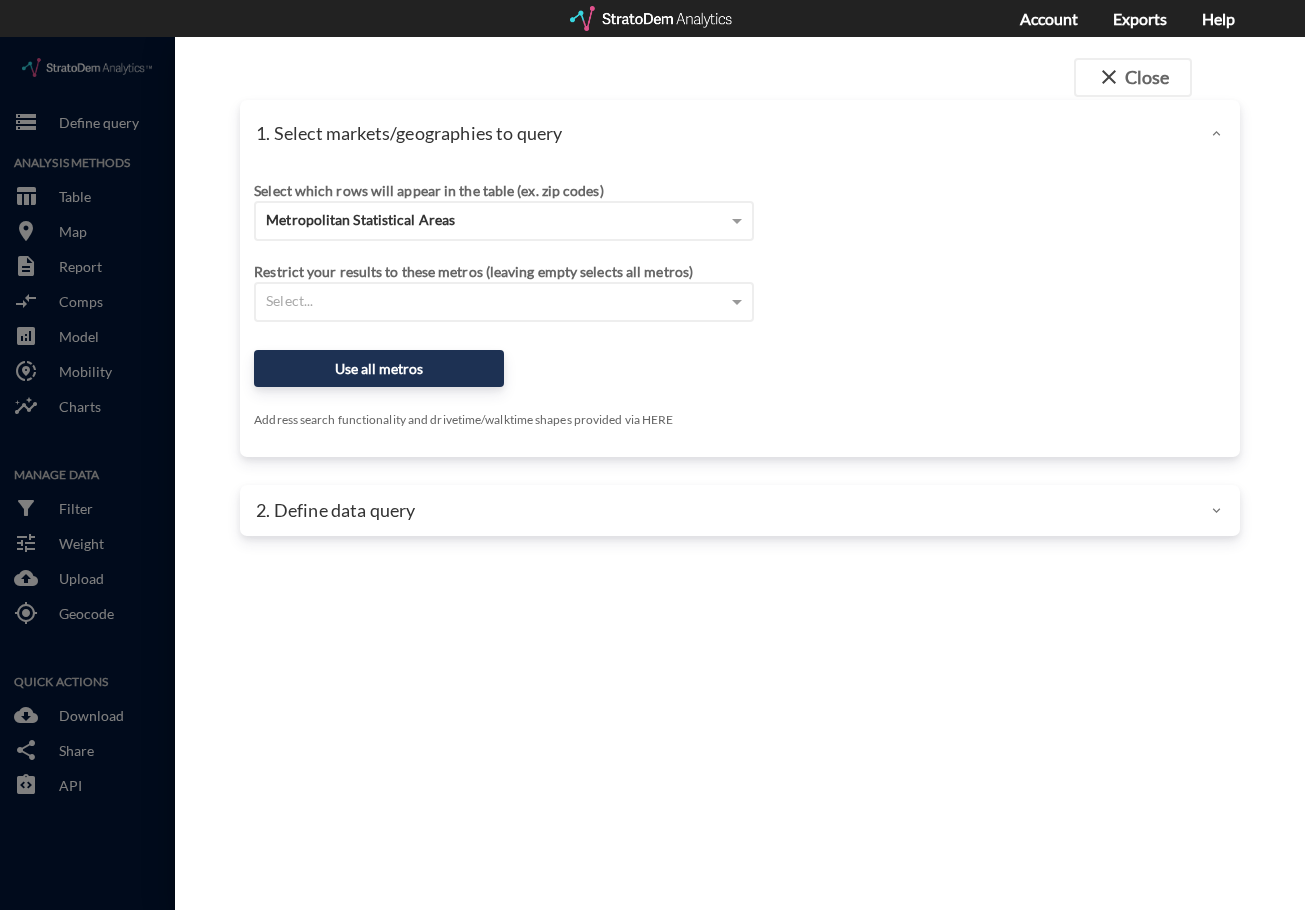 drag, startPoint x: 389, startPoint y: 100, endPoint x: 564, endPoint y: 129, distance: 177.38658 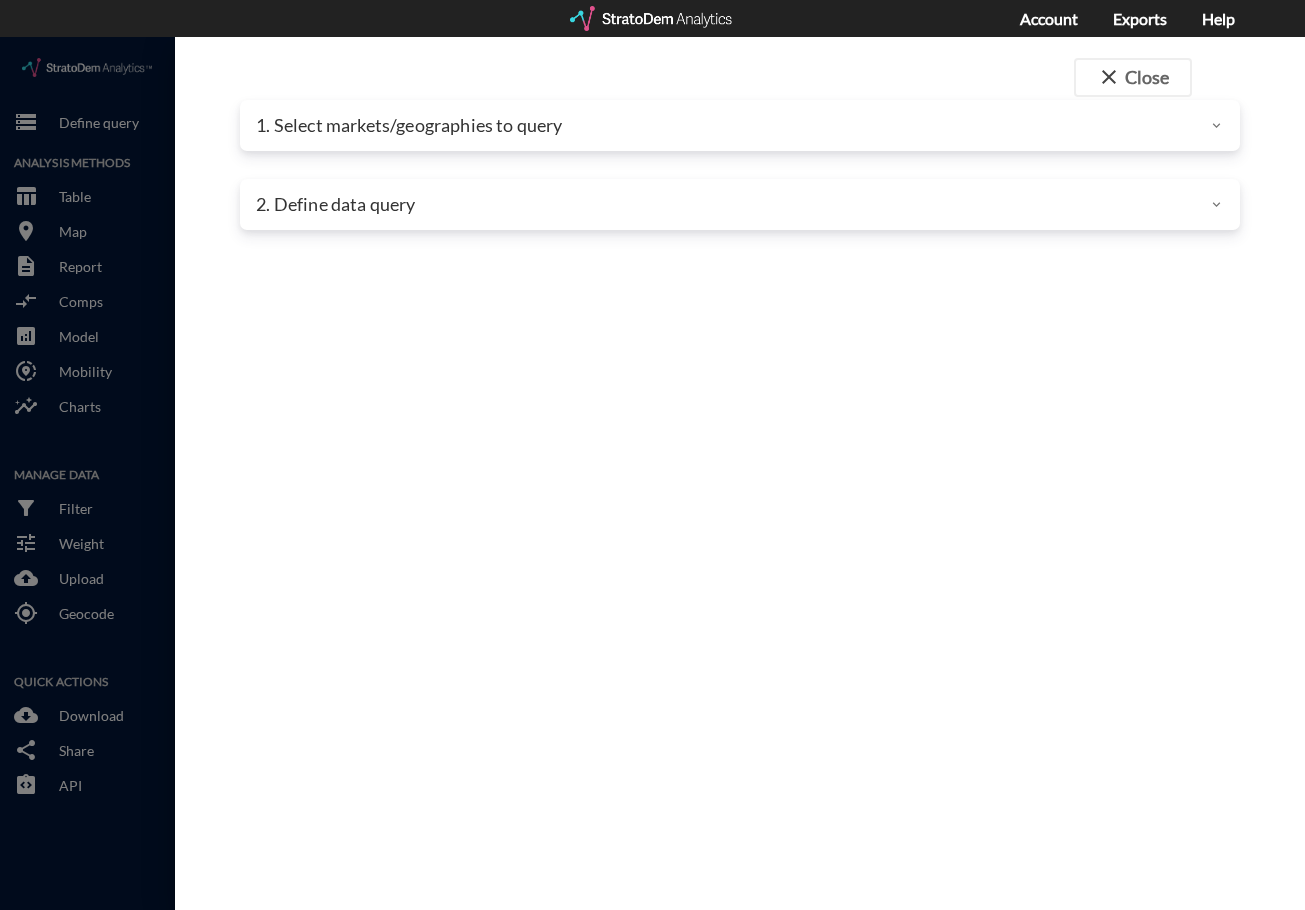 click on "1. Select markets/geographies to query" 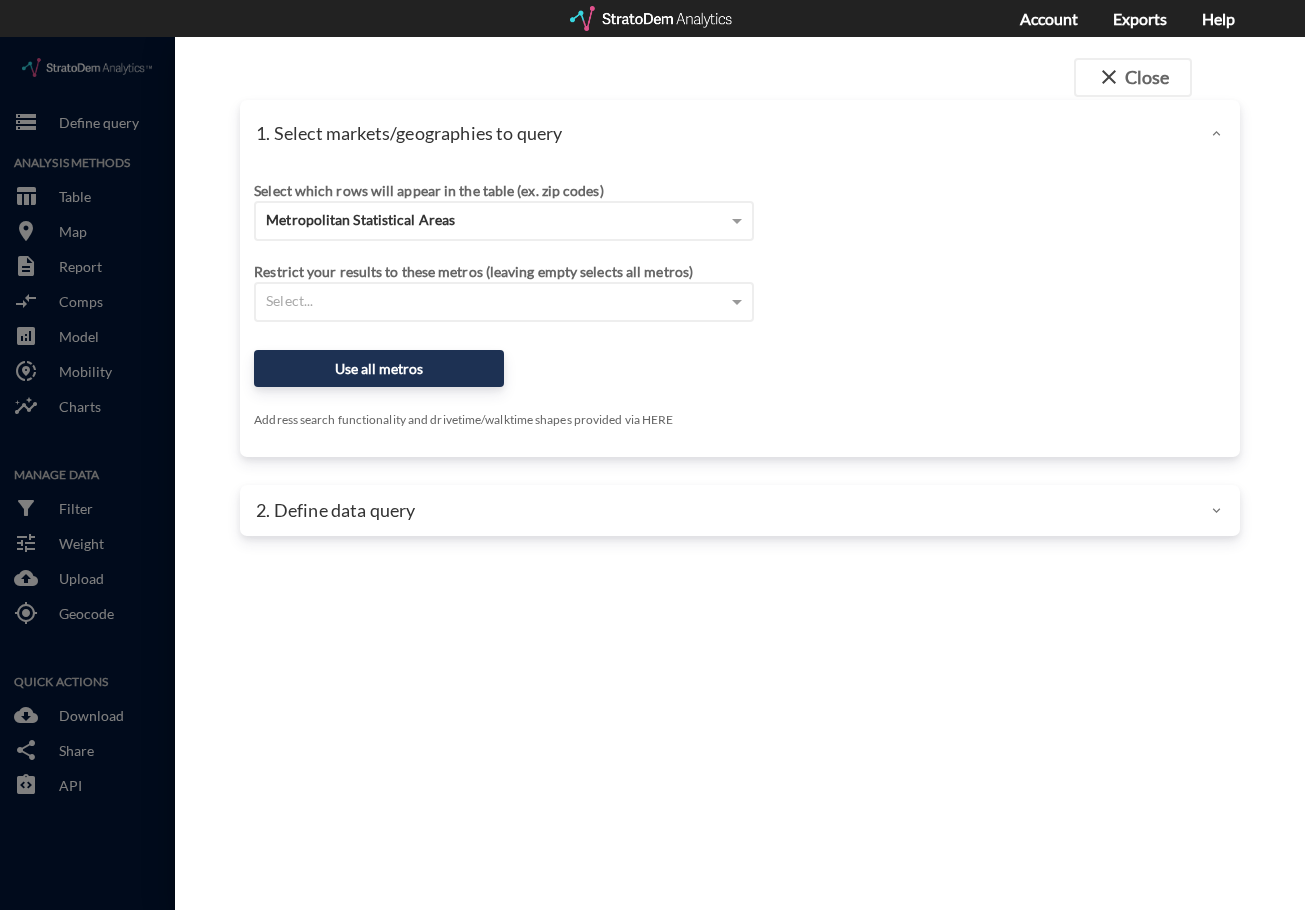 click on "close  Close 1. Select markets/geographies to query Select which rows will appear in the table (ex. zip codes) Metropolitan Statistical Areas Select a portfolio Select a market Search for a site address Enter an address Enter an address Select query method using selected site Aggregate census tracts into single market definition Select buffers × 3-mile radius   Select... Restrict your results to these metros (leaving empty selects all metros) Select... Use all metros Address search functionality and drivetime/walktime shapes provided via HERE OPTIONAL Select a benchmark set No benchmark set Select a portfolio 2. Define data query Load a previously defined query Create new query from scratch search Seniors Housing Query v5 May 07, 2025 - Robin  Trantham Preview data elements Edit this query Update query years Select this query 24 data elements Population, age 80+  (Time Series) Population (Time Series) Population, age 45 to 64  (Time Series) Population, age 65+  (Time Series) Median home value  (Time Series)" 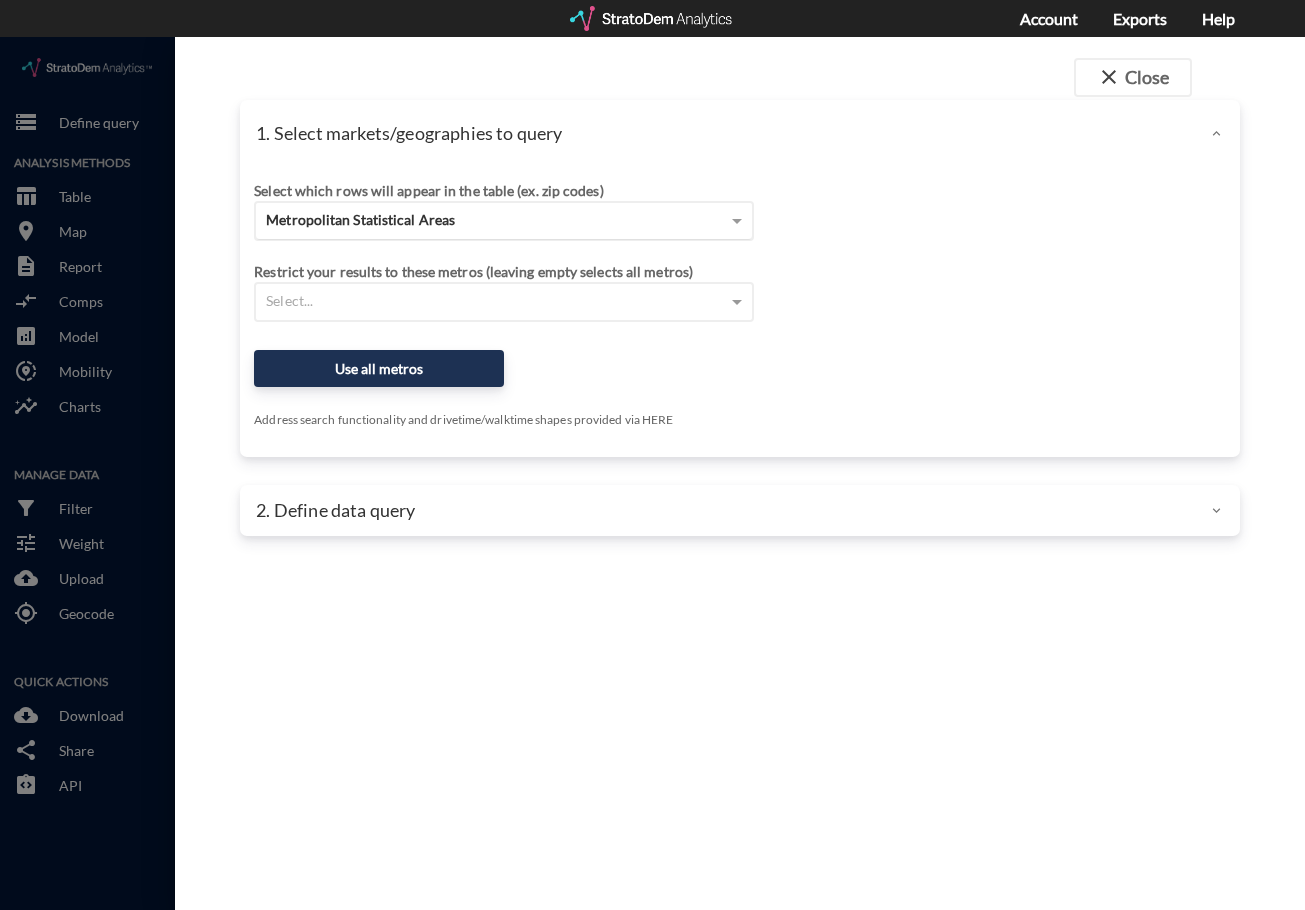 click on "Metropolitan Statistical Areas" 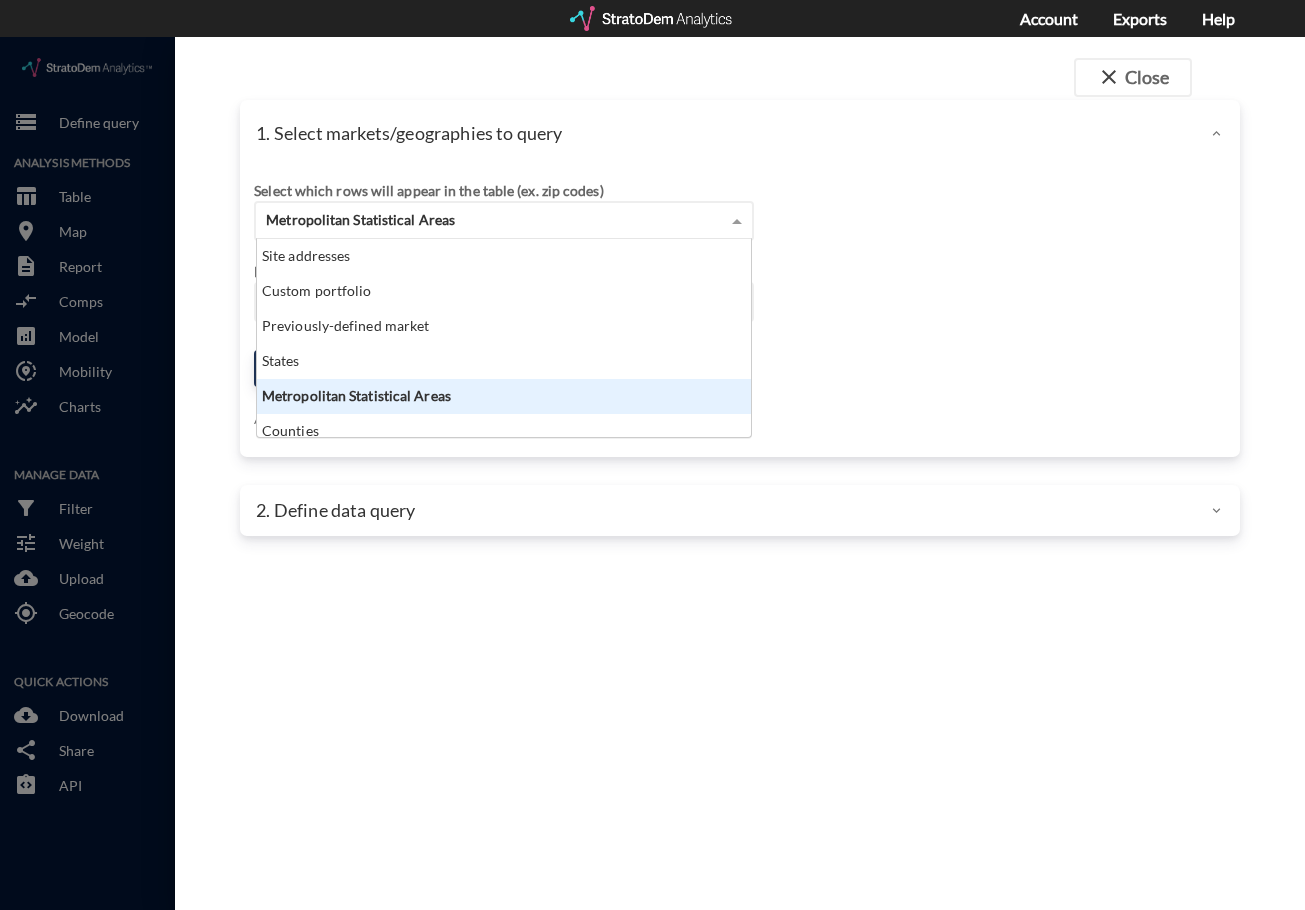 scroll, scrollTop: 16, scrollLeft: 13, axis: both 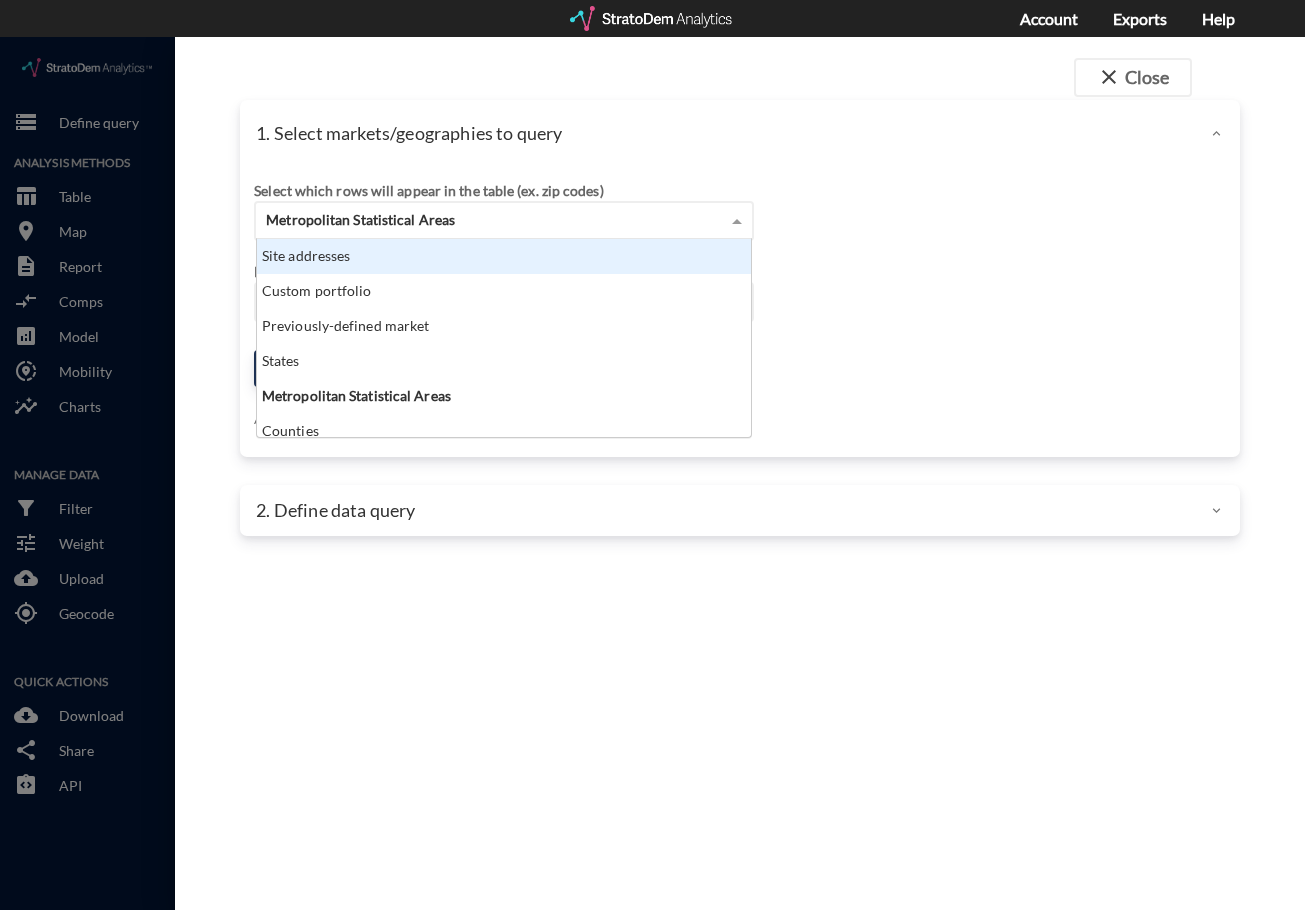 click on "Select which rows will appear in the table (ex. zip codes) Metropolitan Statistical Areas Site addresses Custom portfolio Previously-defined market States Metropolitan Statistical Areas Counties ZIP codes Census tracts Select a portfolio Select a market Search for a site address Enter an address Enter an address Select query method using selected site Aggregate census tracts into single market definition Select buffers × 3-mile radius   Select... Restrict your results to these metros (leaving empty selects all metros) Select... Use all metros Address search functionality and drivetime/walktime shapes provided via HERE OPTIONAL Select a benchmark set No benchmark set Select a portfolio" 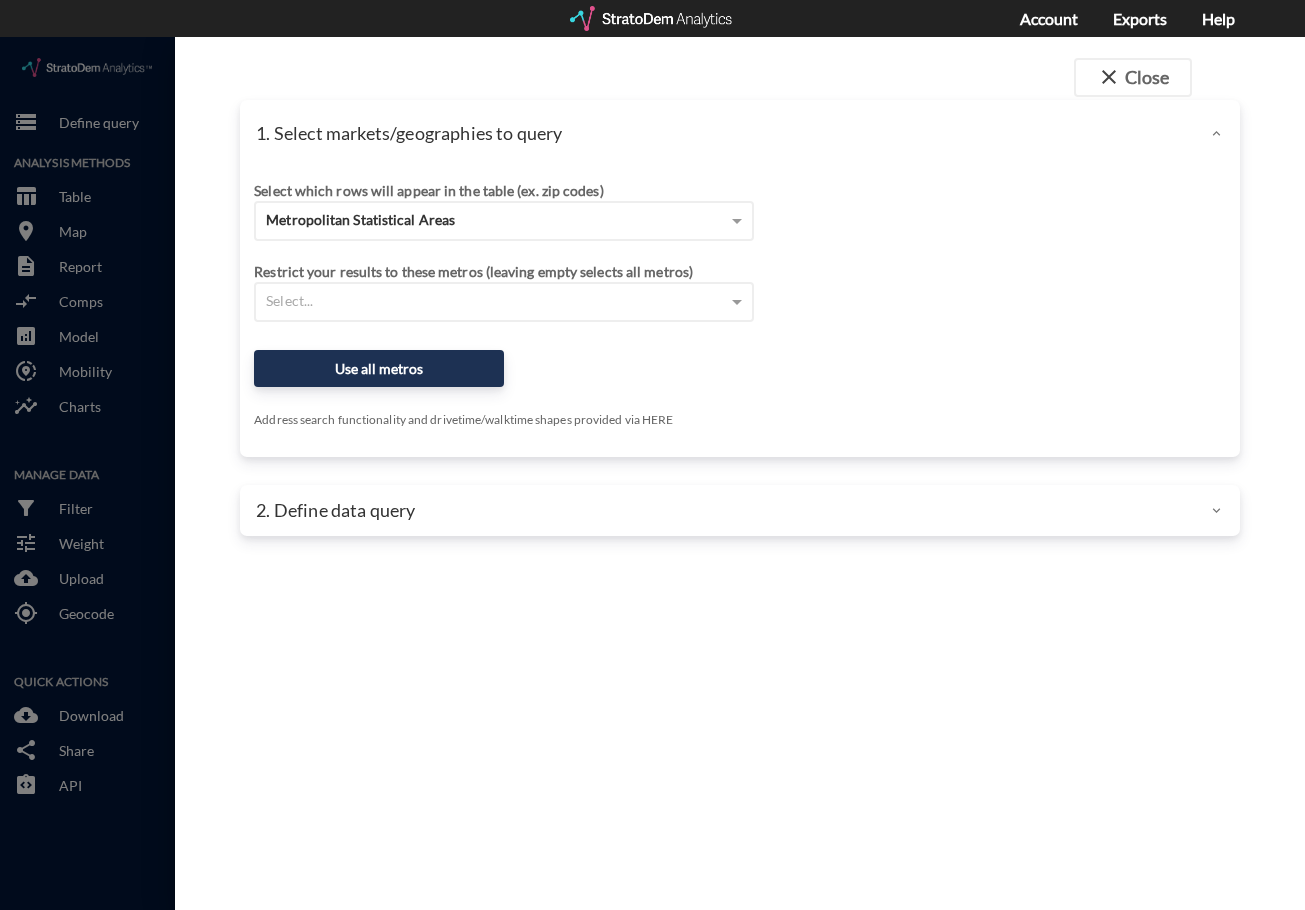 click 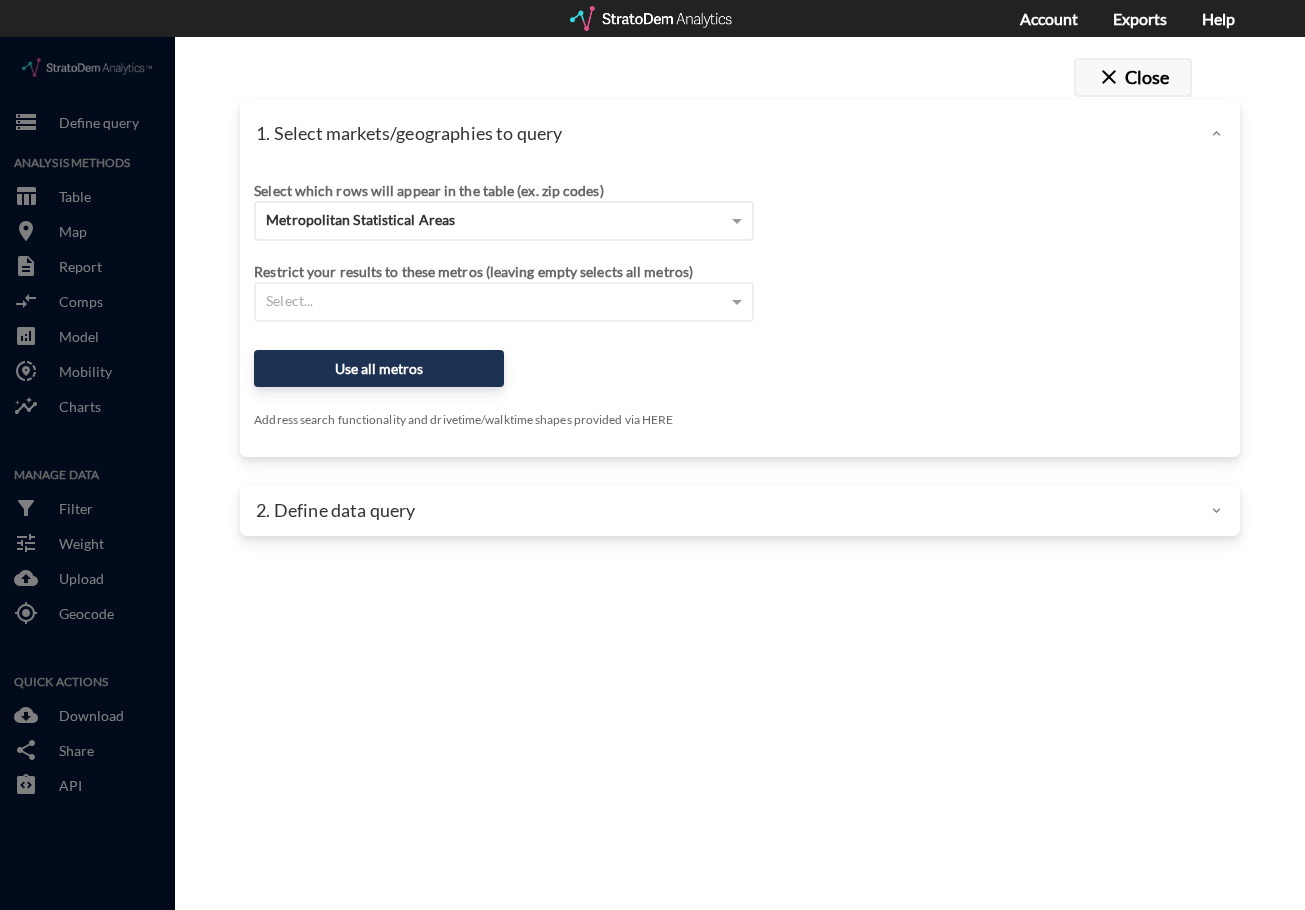 click on "close  Close" 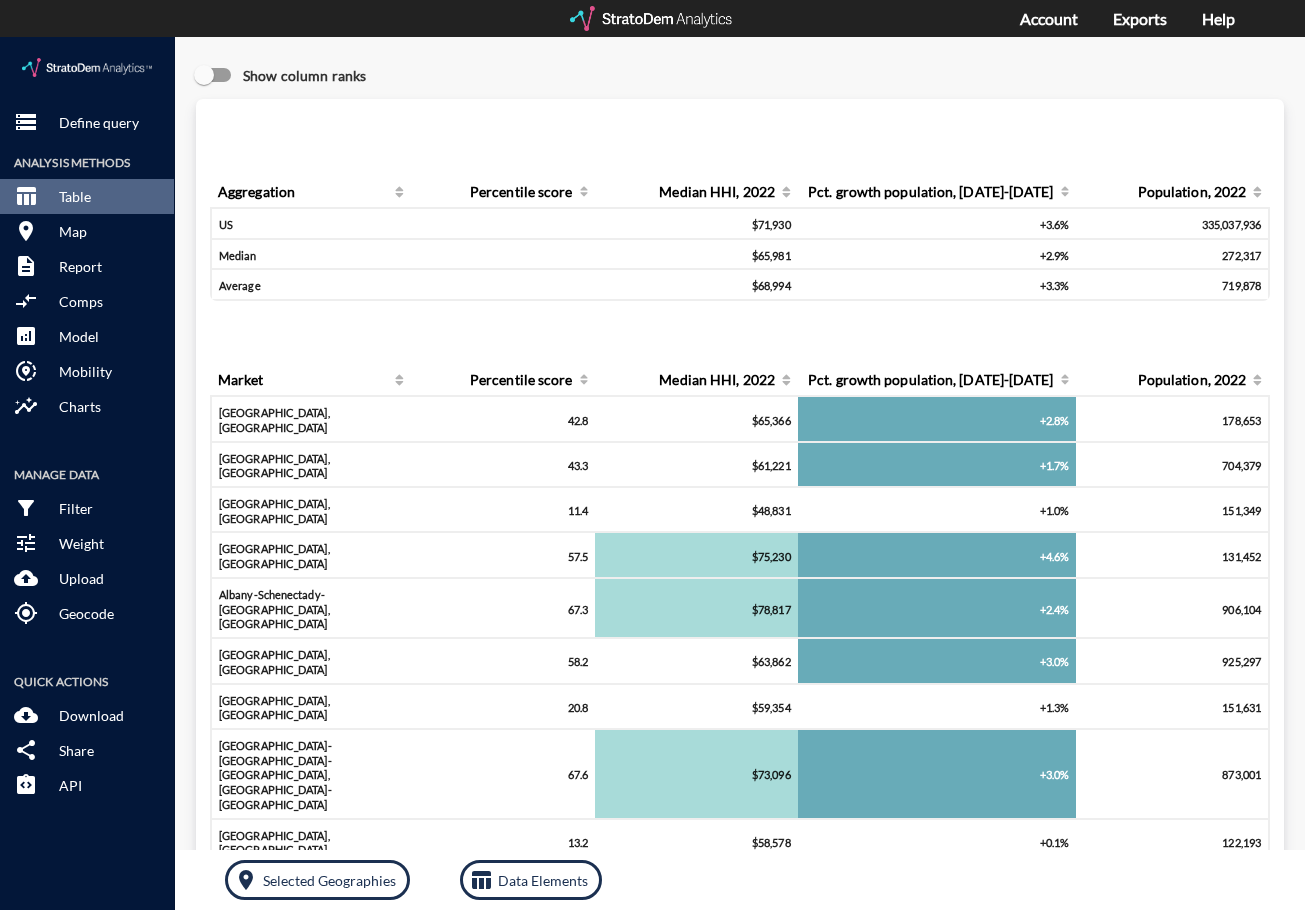 scroll, scrollTop: 0, scrollLeft: 0, axis: both 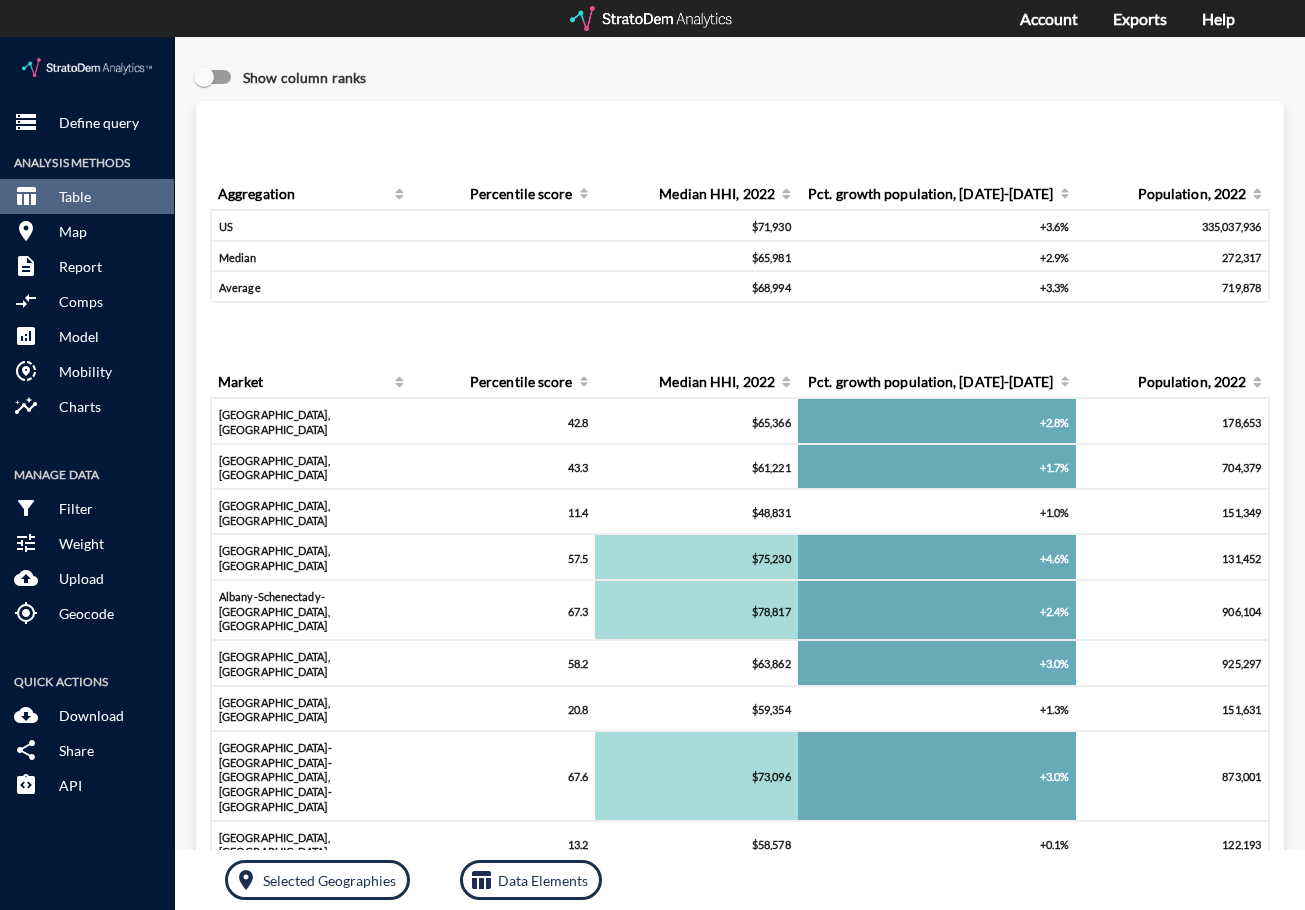 drag, startPoint x: 605, startPoint y: 282, endPoint x: 907, endPoint y: 295, distance: 302.27966 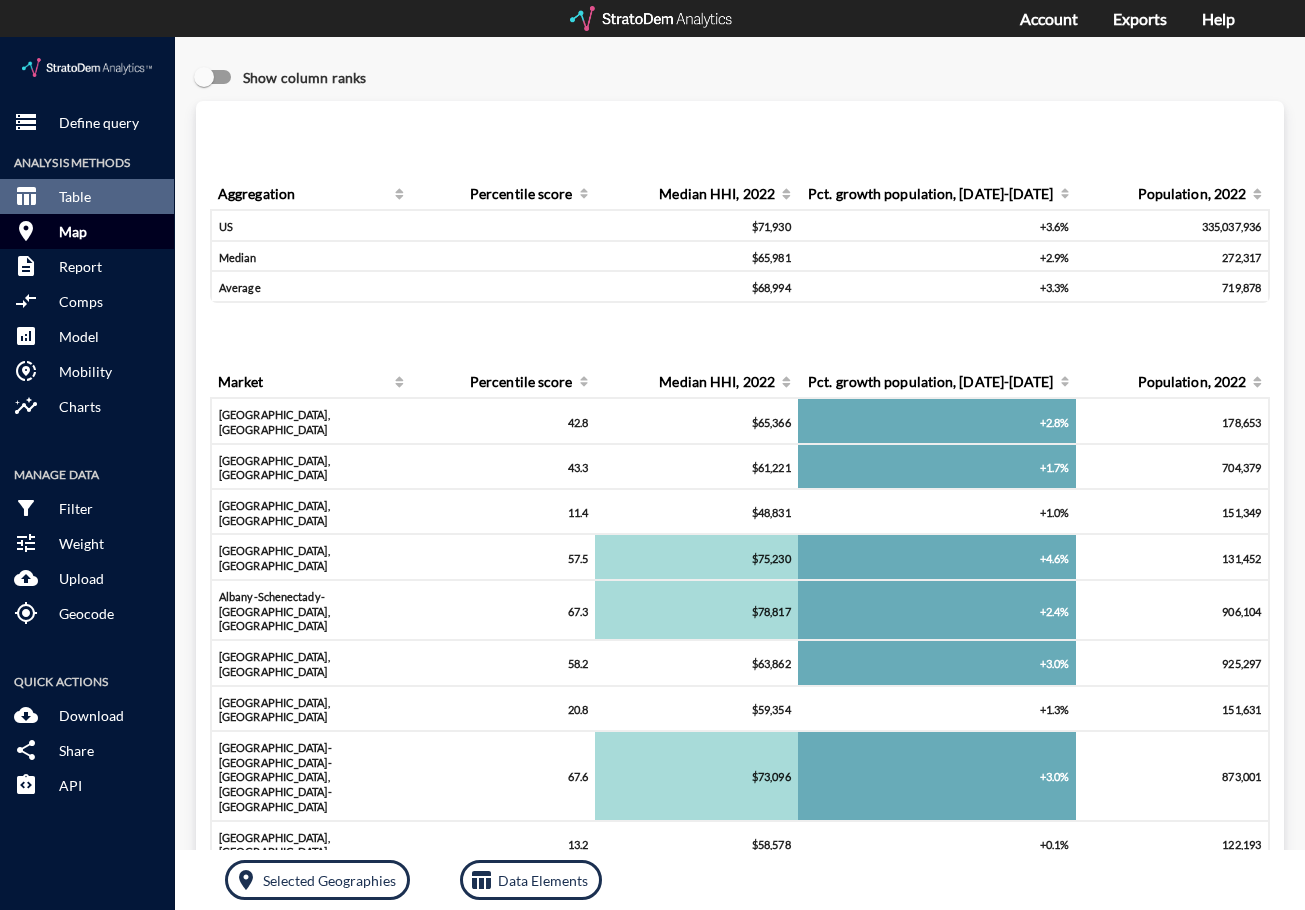 click on "room Map" 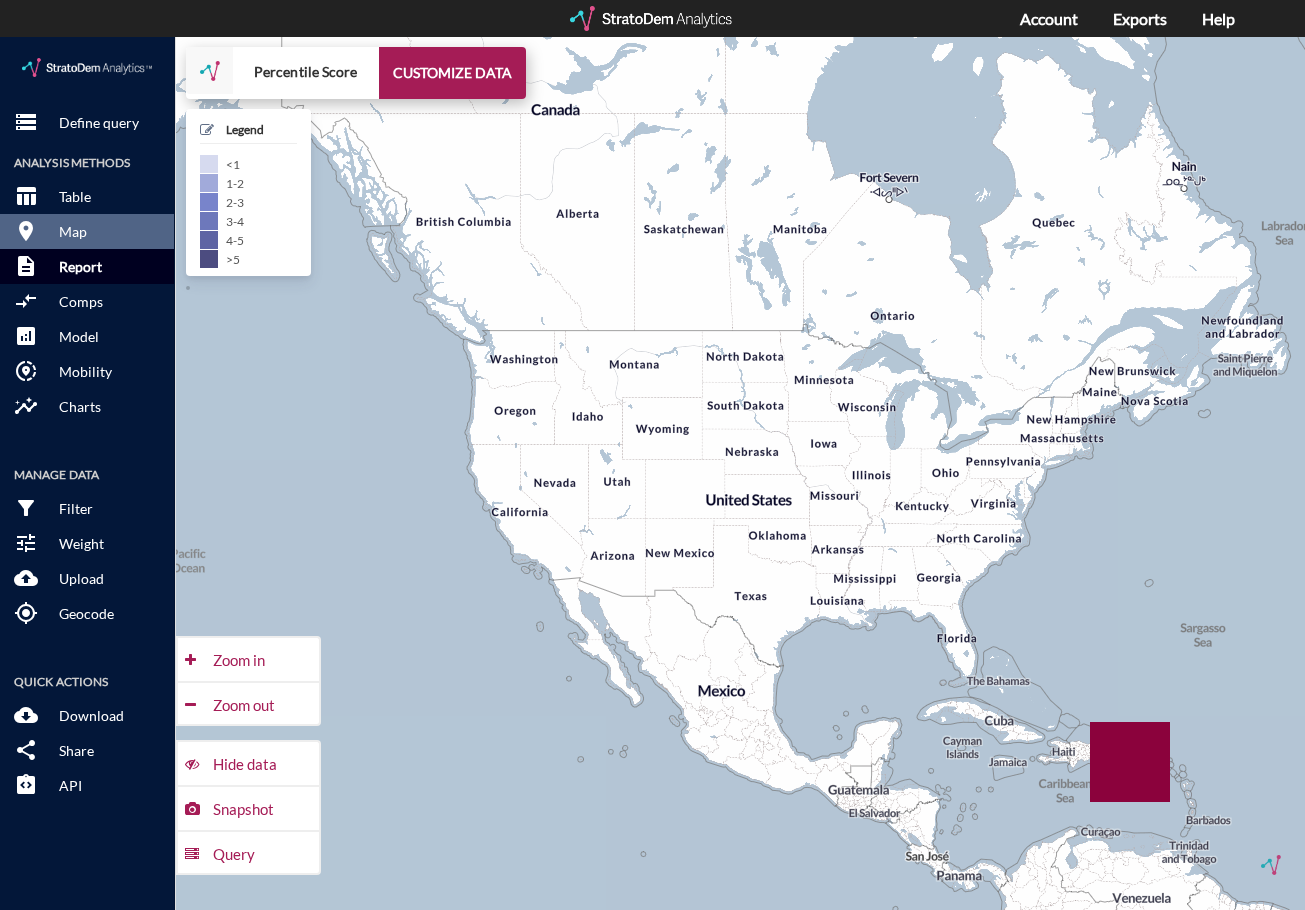 click on "Report" 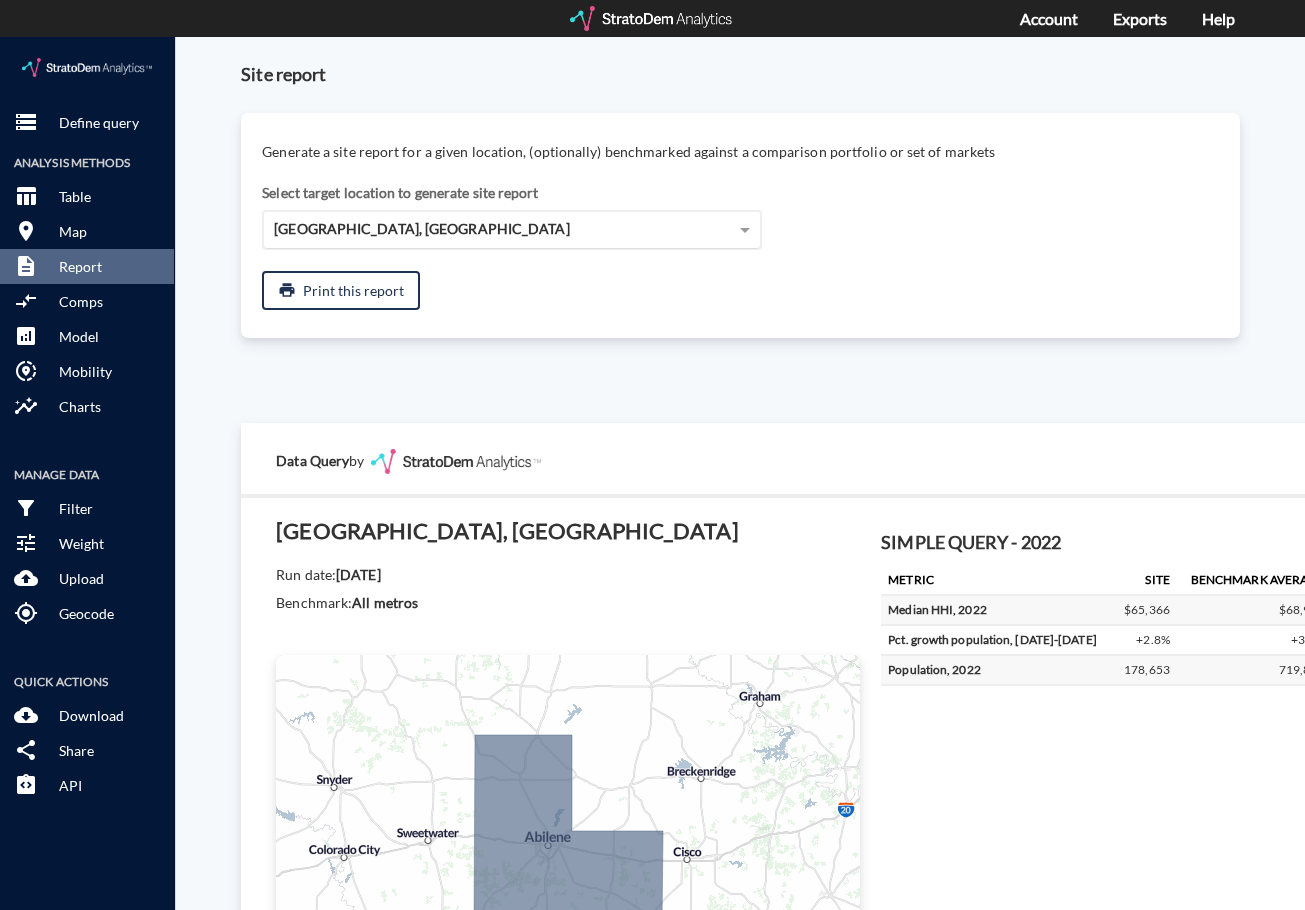 click on "Abilene, TX" 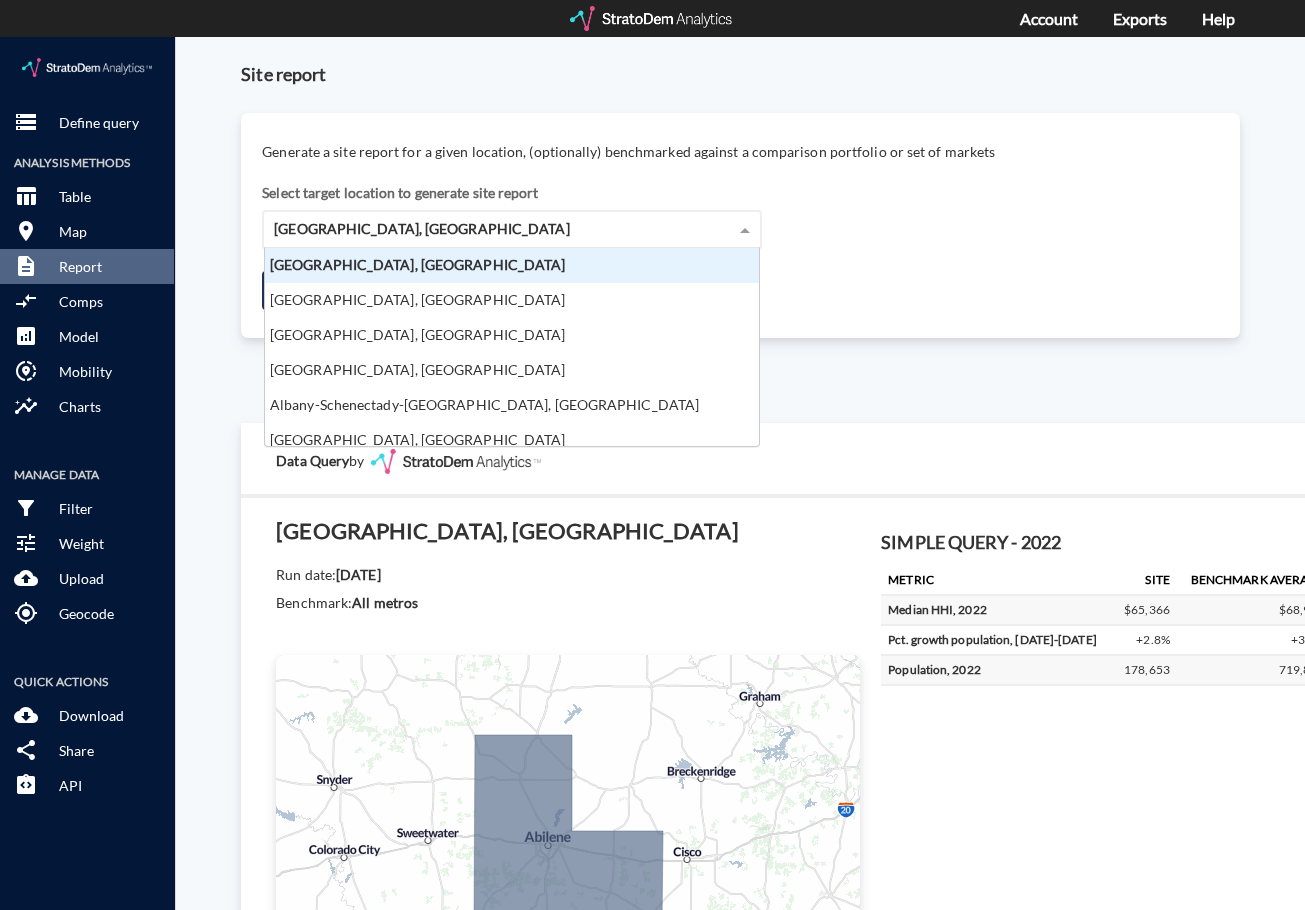 scroll, scrollTop: 16, scrollLeft: 13, axis: both 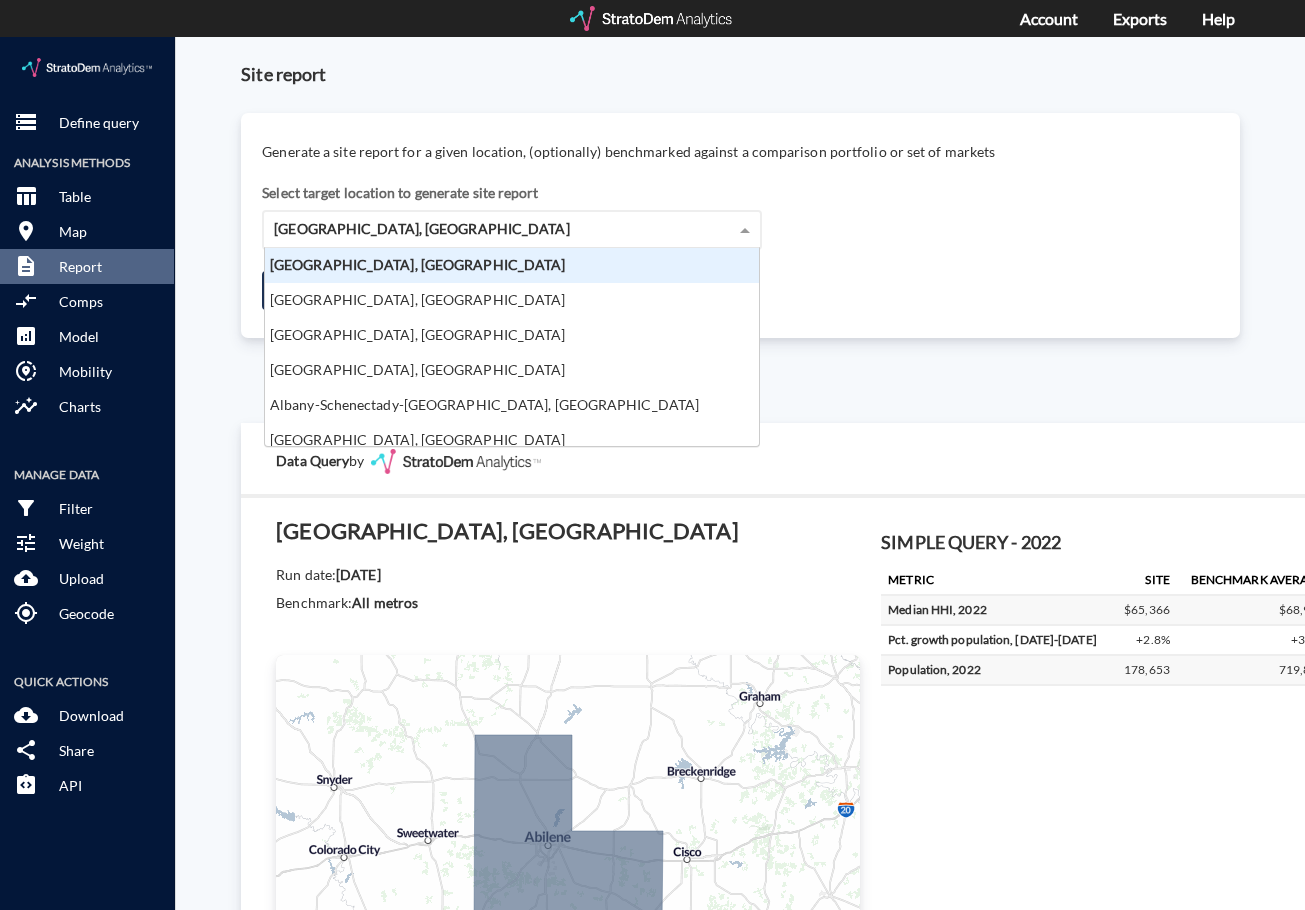 drag, startPoint x: 421, startPoint y: 185, endPoint x: 230, endPoint y: 184, distance: 191.00262 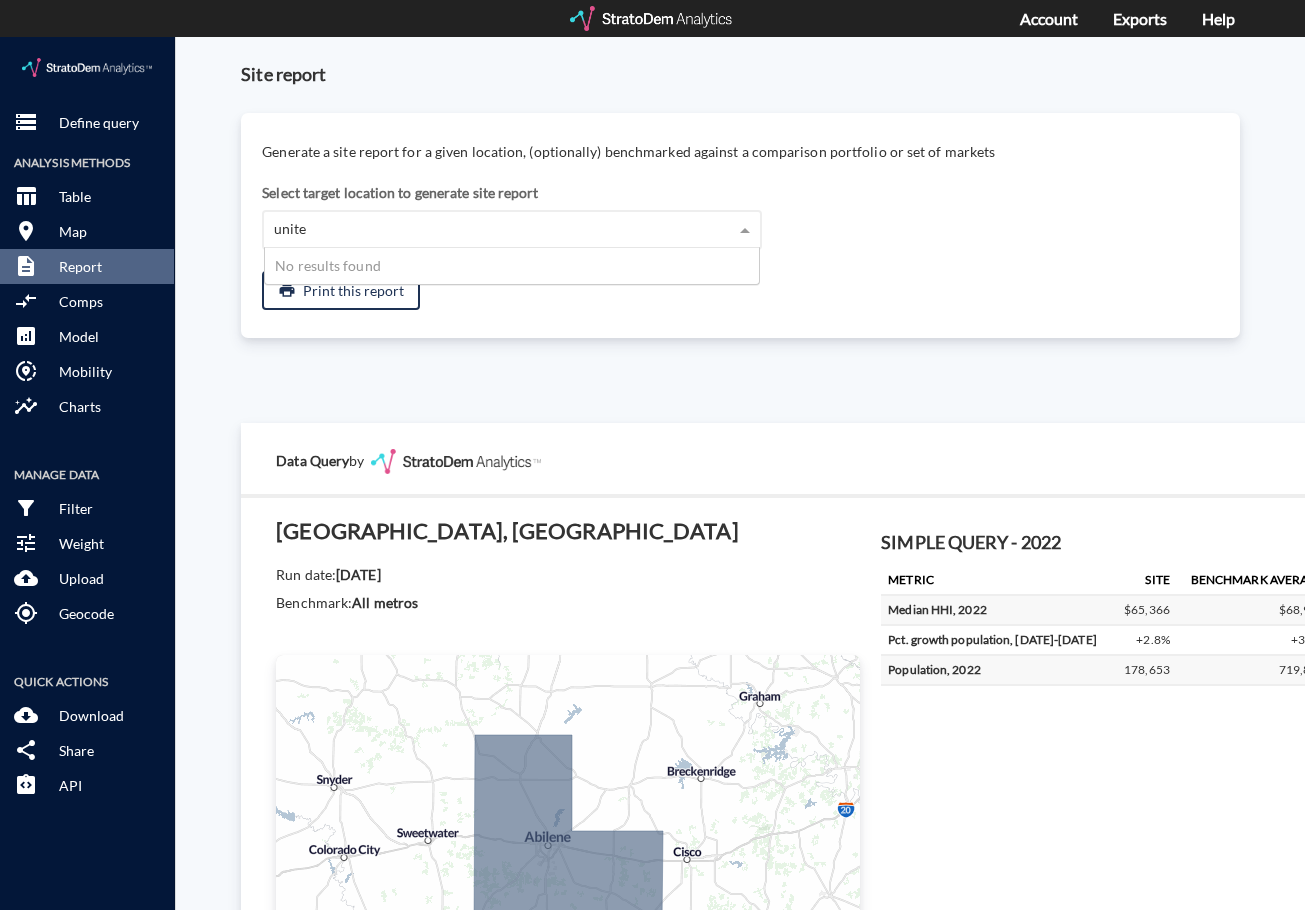 type on "united" 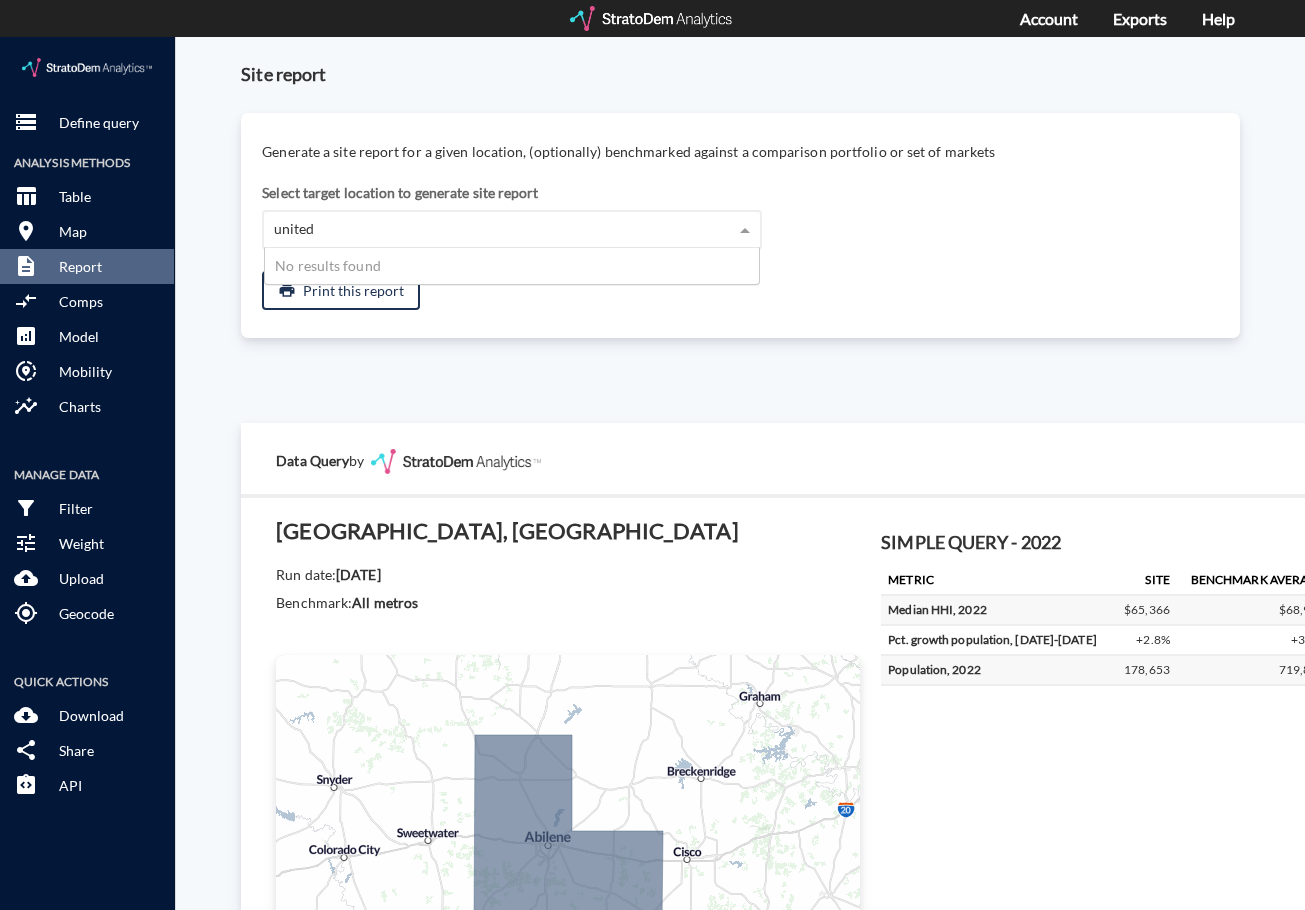 type 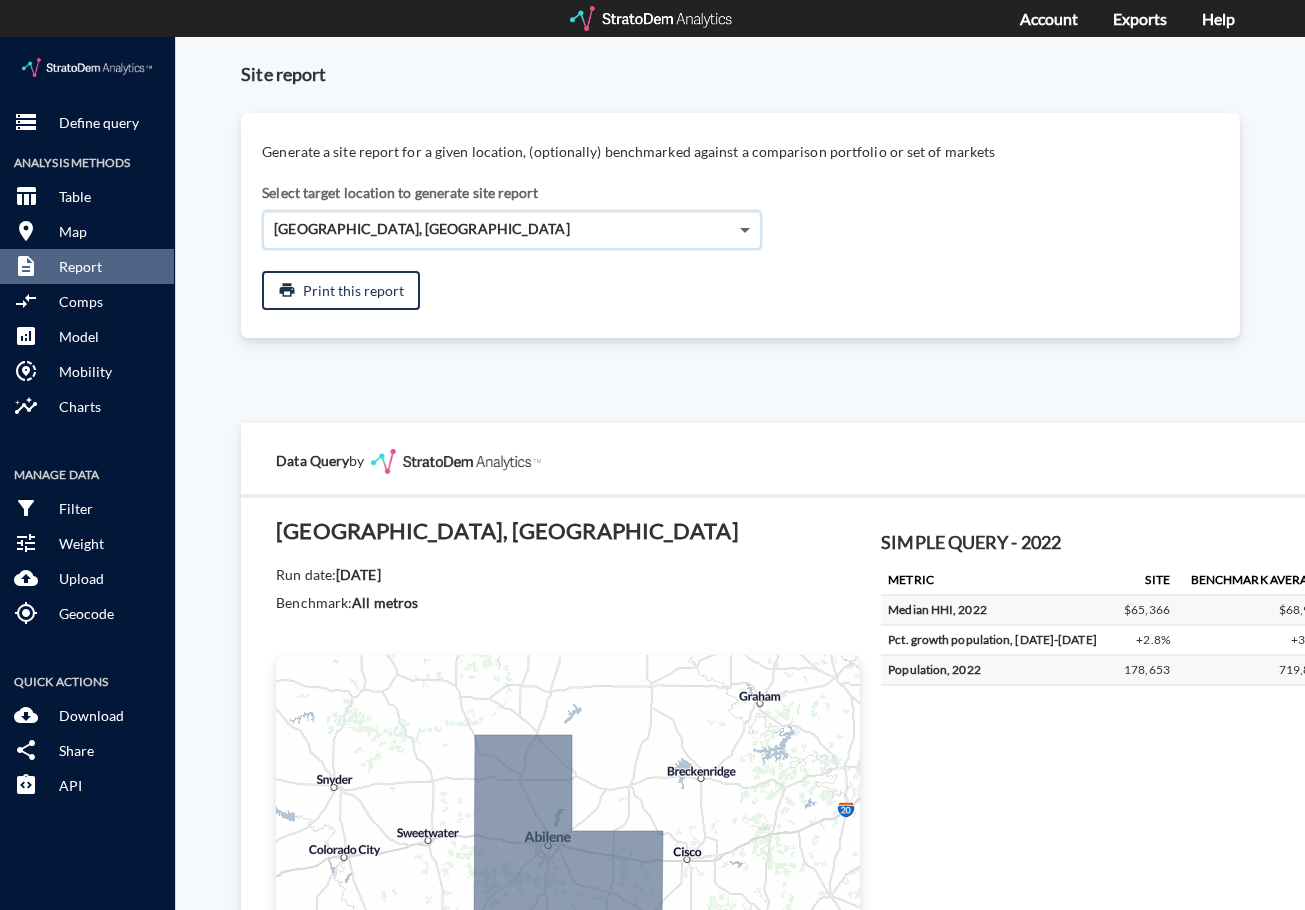 click 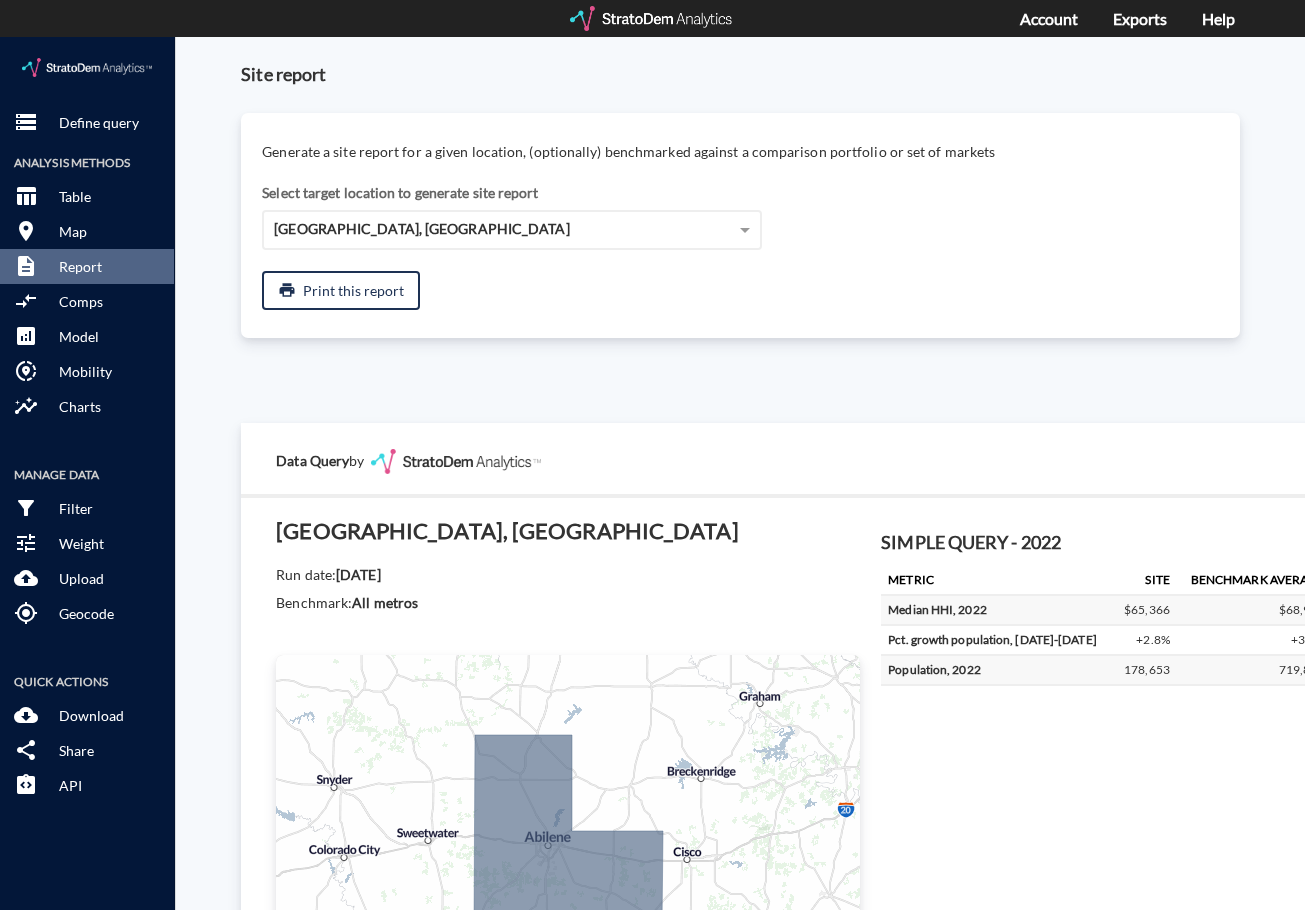 click on "Select target location to generate site report Abilene, TX" 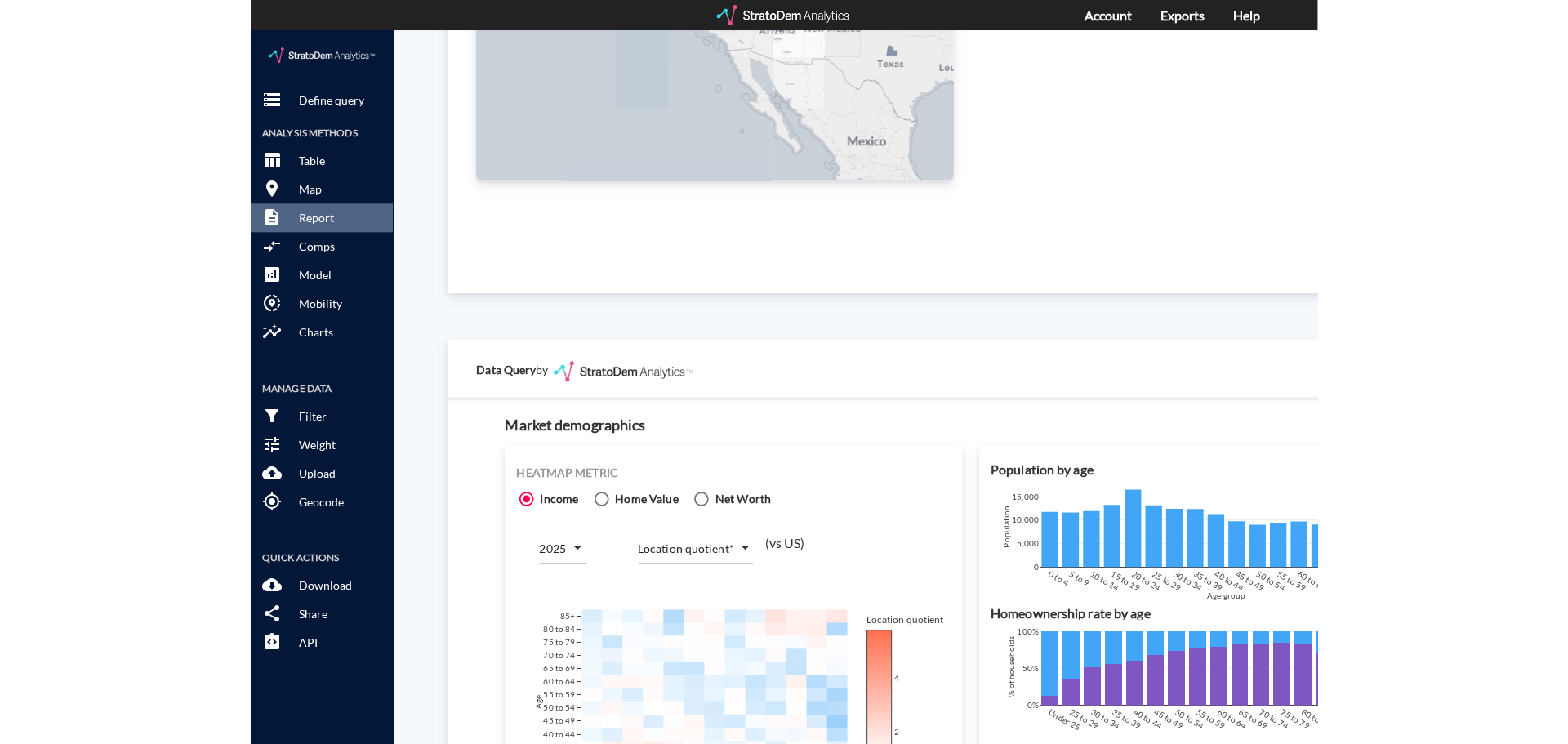 scroll, scrollTop: 898, scrollLeft: 0, axis: vertical 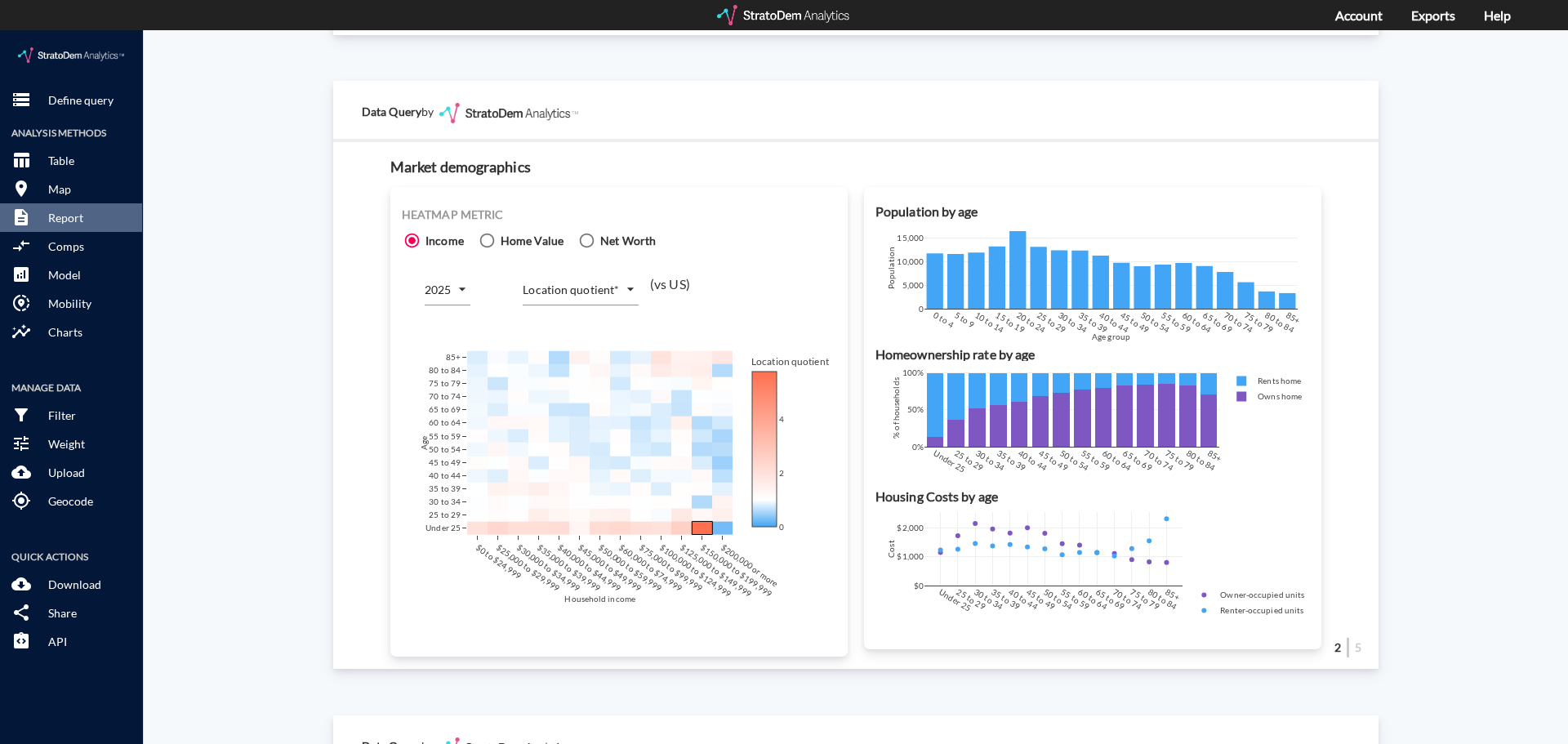 click on "Site report Generate a site report for a given location, (optionally) benchmarked against a comparison portfolio or set of markets Select target location to generate site report Abilene, TX print Print this report Data Query  by Abilene, TX Run date:  July 07, 2025 Benchmark:  All metros + −   CUSTOMIZE DATA Legend <  1 1  -  2 2  -  3 3  -  4 4  -  5 >  5 Draw a polygon Draw a rectangle Draw a marker Edit layers Delete layers Zoom in Zoom out Hide data Snapshot Query © StratoDem Analytics, LLC. All rights reserved.
Leaflet | OpenStreetMap Leaflet Choose method to define market X Draw a custom polygon → Draw a custom shape using map drawing tools Use standard buffers → Load in  drive time, mile radius , or  walk time  buffers Select geographies by ID → Select neighborhoods or ZIP codes  from the map or  upload a predefined list  of ZIP codes or other geographic identifiers Simple query - 2022 METRIC SITE BENCHMARK AVERAGE DELTA US Median HHI, 2022 $65,366 $68,994 -$3,628 1 5" 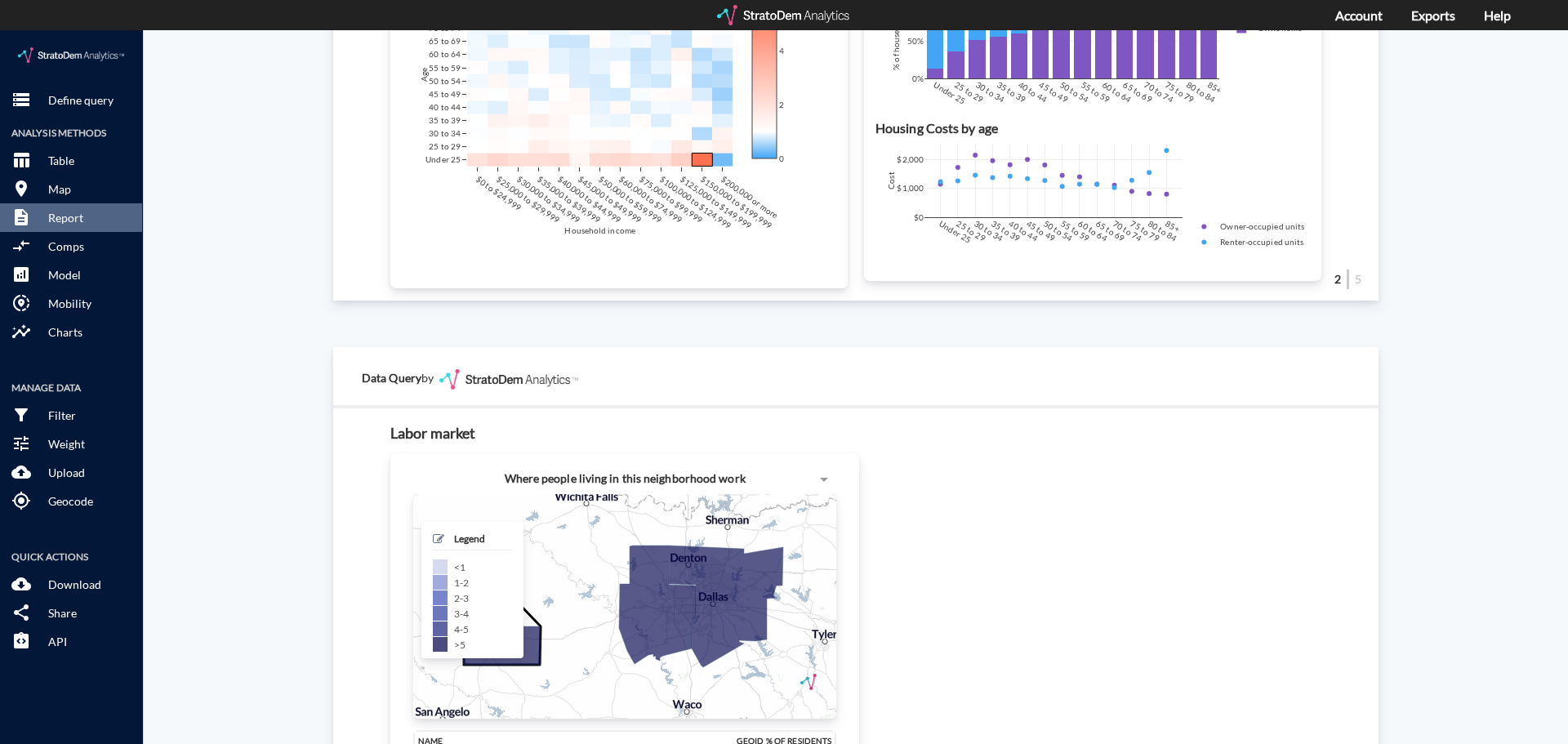 scroll, scrollTop: 1307, scrollLeft: 0, axis: vertical 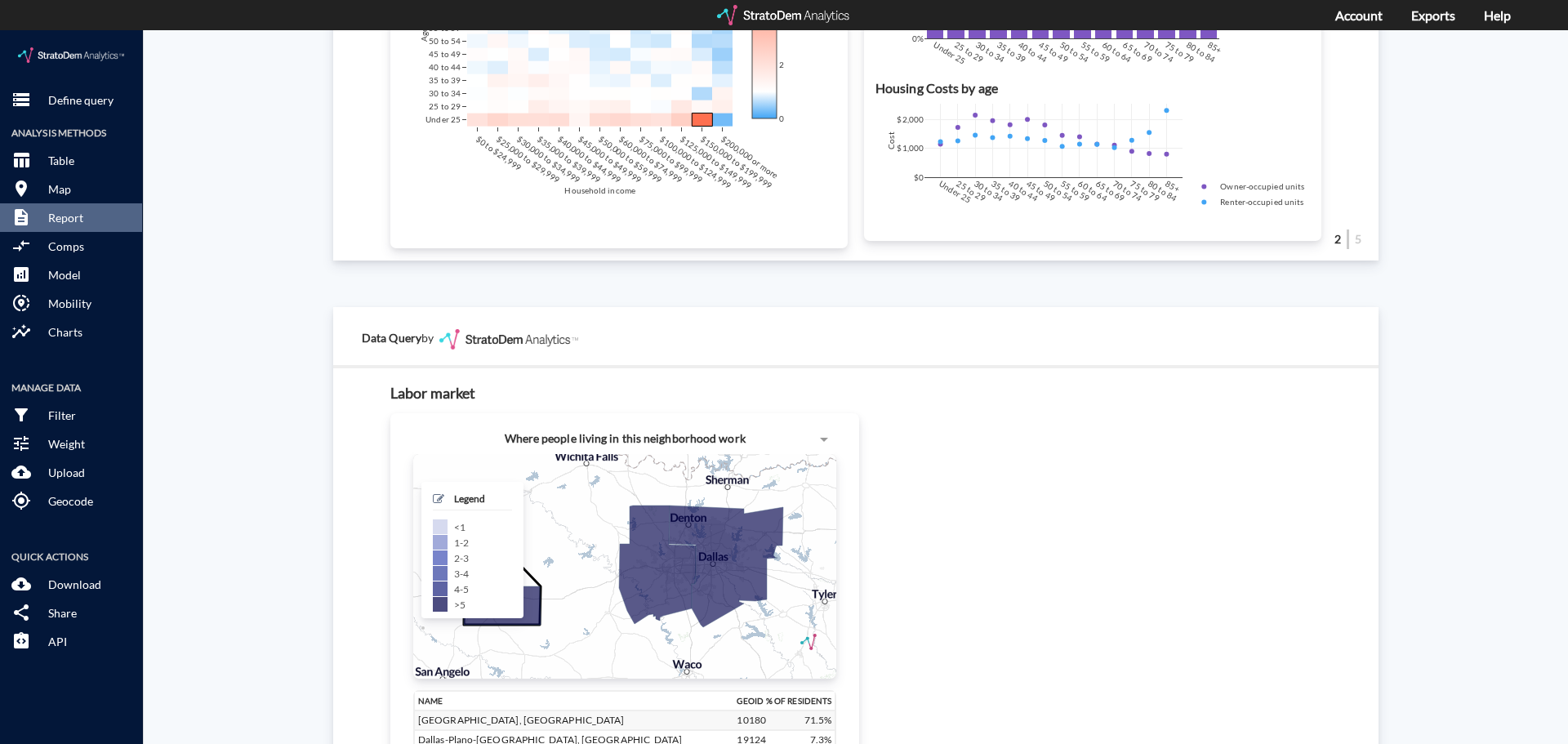 click on "Site report Generate a site report for a given location, (optionally) benchmarked against a comparison portfolio or set of markets Select target location to generate site report Abilene, TX print Print this report Data Query  by Abilene, TX Run date:  July 07, 2025 Benchmark:  All metros + −   CUSTOMIZE DATA Legend <  1 1  -  2 2  -  3 3  -  4 4  -  5 >  5 Draw a polygon Draw a rectangle Draw a marker Edit layers Delete layers Zoom in Zoom out Hide data Snapshot Query © StratoDem Analytics, LLC. All rights reserved.
Leaflet | OpenStreetMap Leaflet Choose method to define market X Draw a custom polygon → Draw a custom shape using map drawing tools Use standard buffers → Load in  drive time, mile radius , or  walk time  buffers Select geographies by ID → Select neighborhoods or ZIP codes  from the map or  upload a predefined list  of ZIP codes or other geographic identifiers Simple query - 2022 METRIC SITE BENCHMARK AVERAGE DELTA US Median HHI, 2022 $65,366 $68,994 -$3,628 1 5" 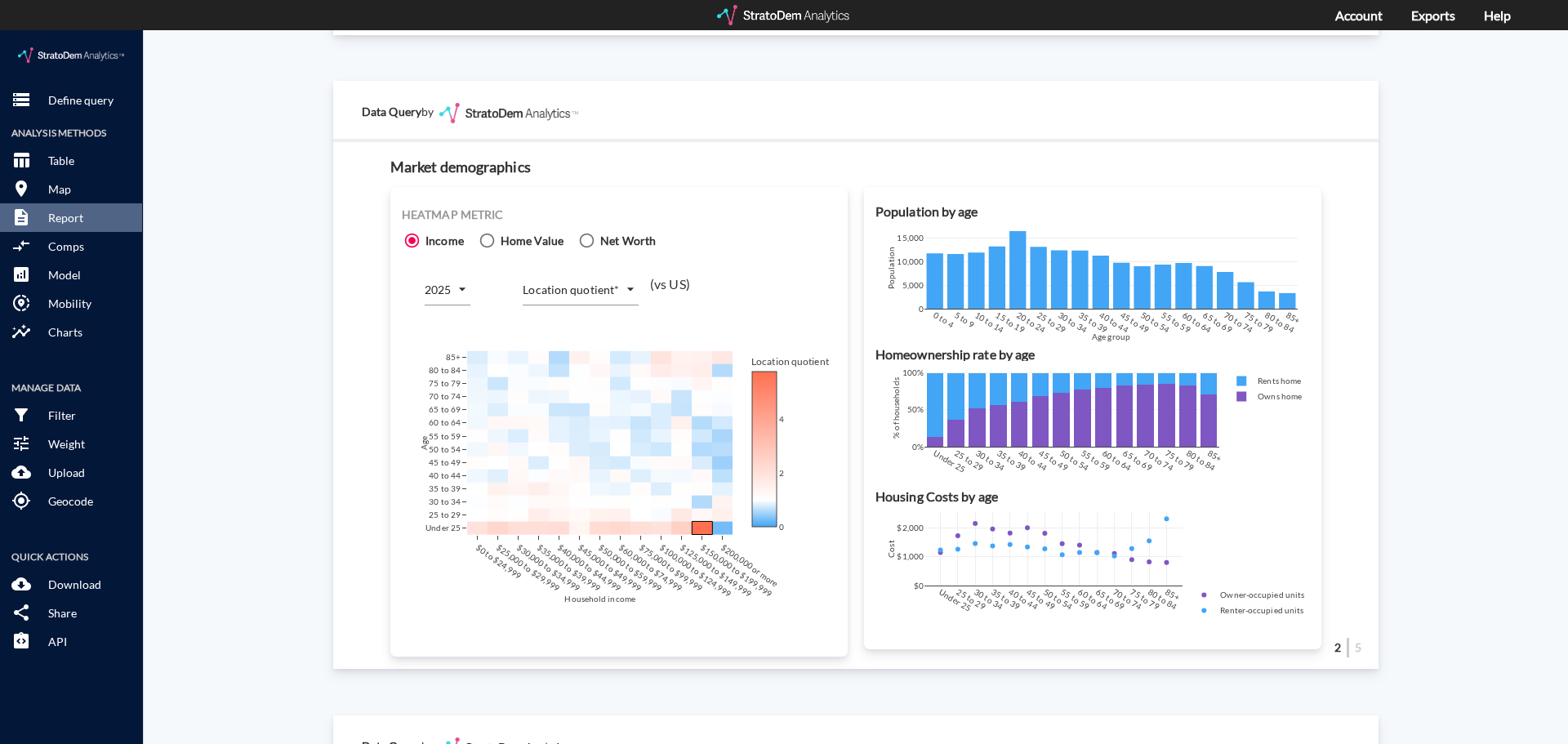 scroll, scrollTop: 735, scrollLeft: 0, axis: vertical 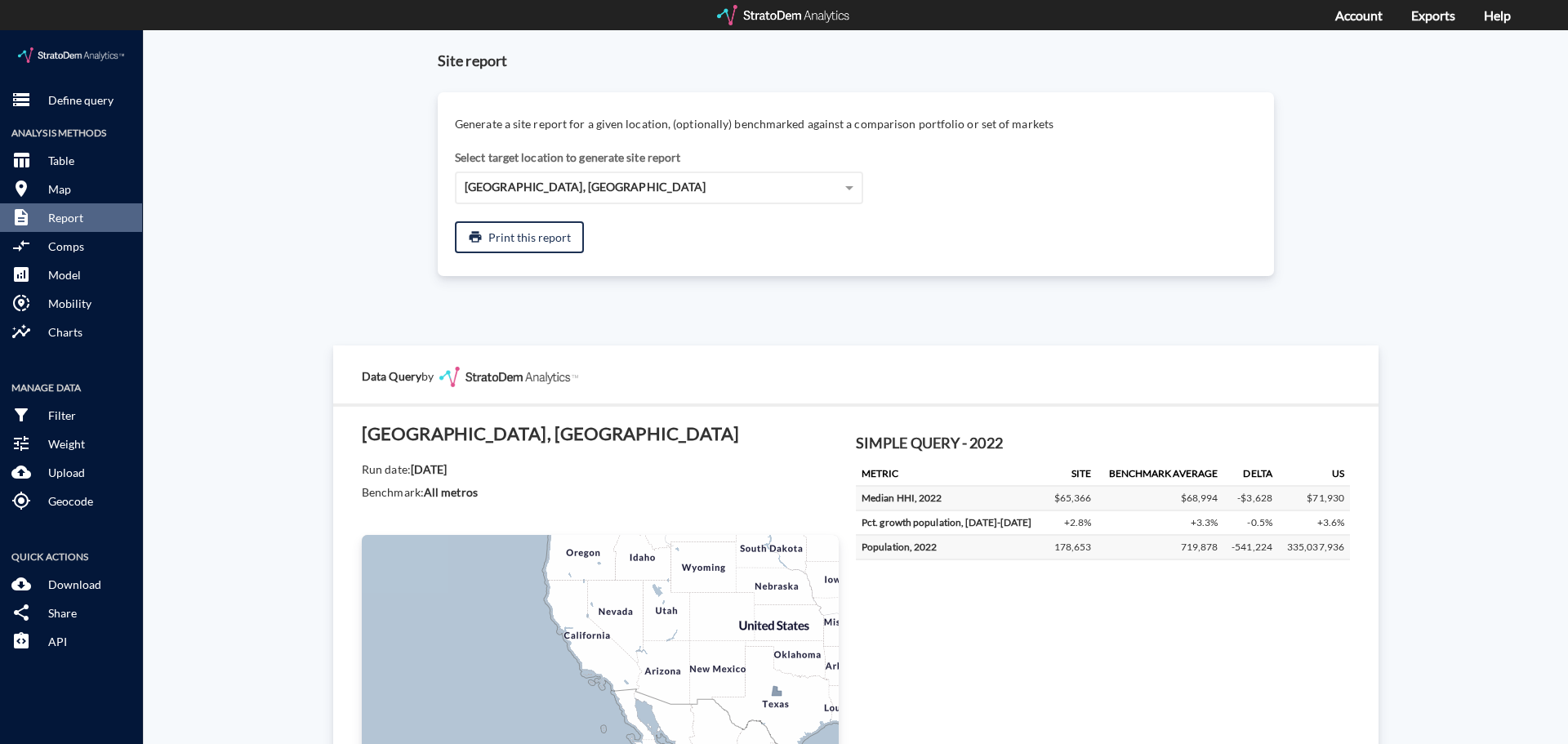 drag, startPoint x: 323, startPoint y: 430, endPoint x: 298, endPoint y: 163, distance: 268.16786 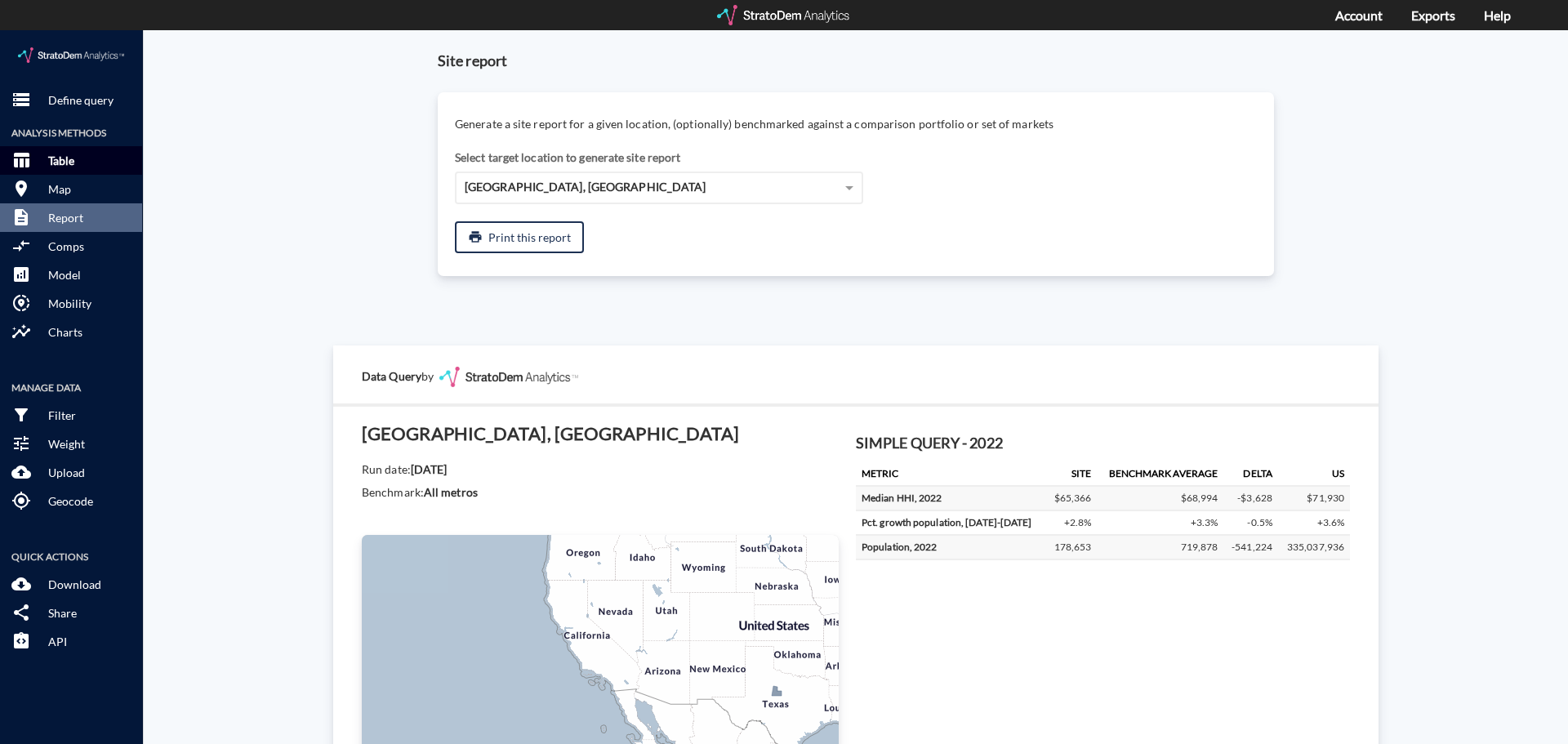 click on "table_chart Table" 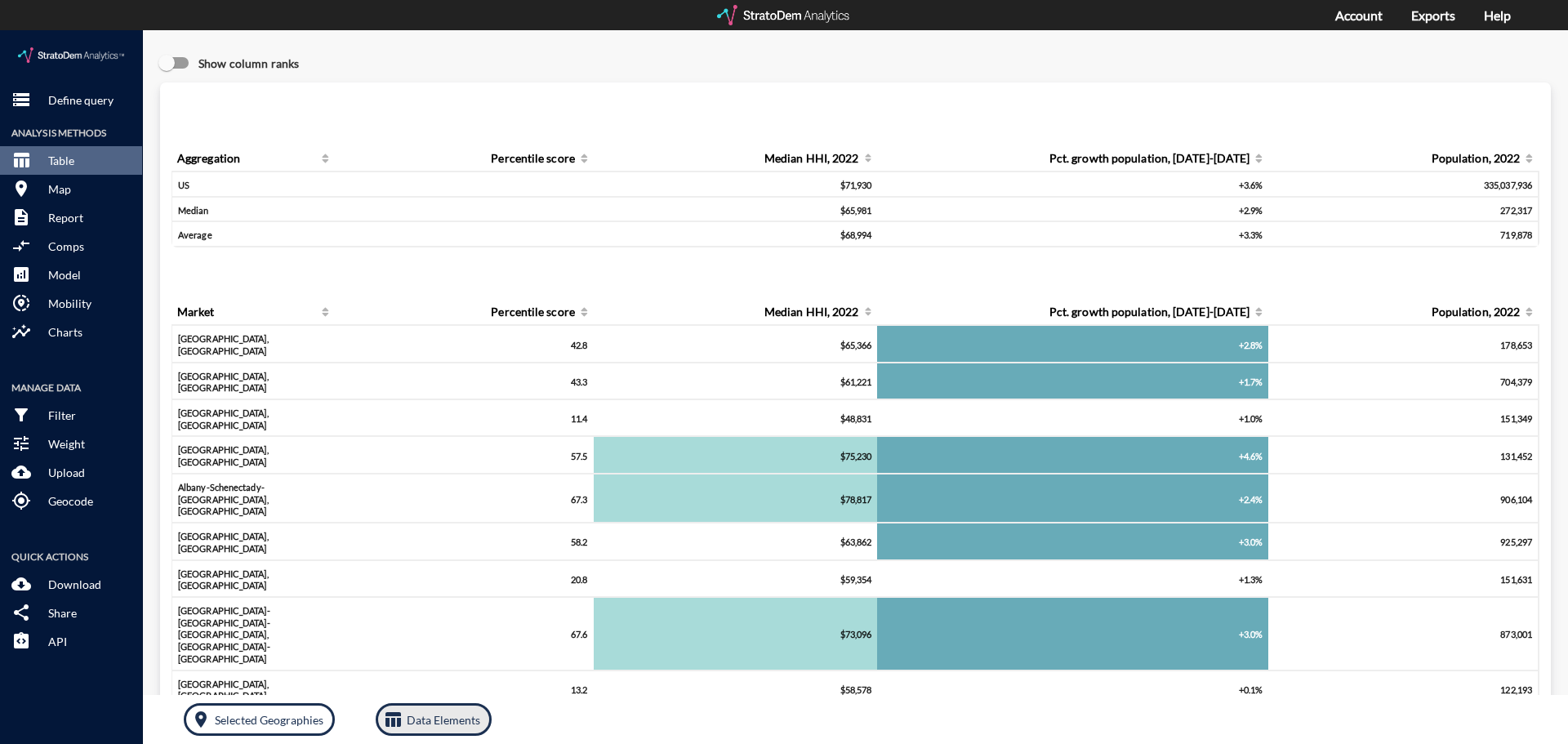 click on "table_chart" 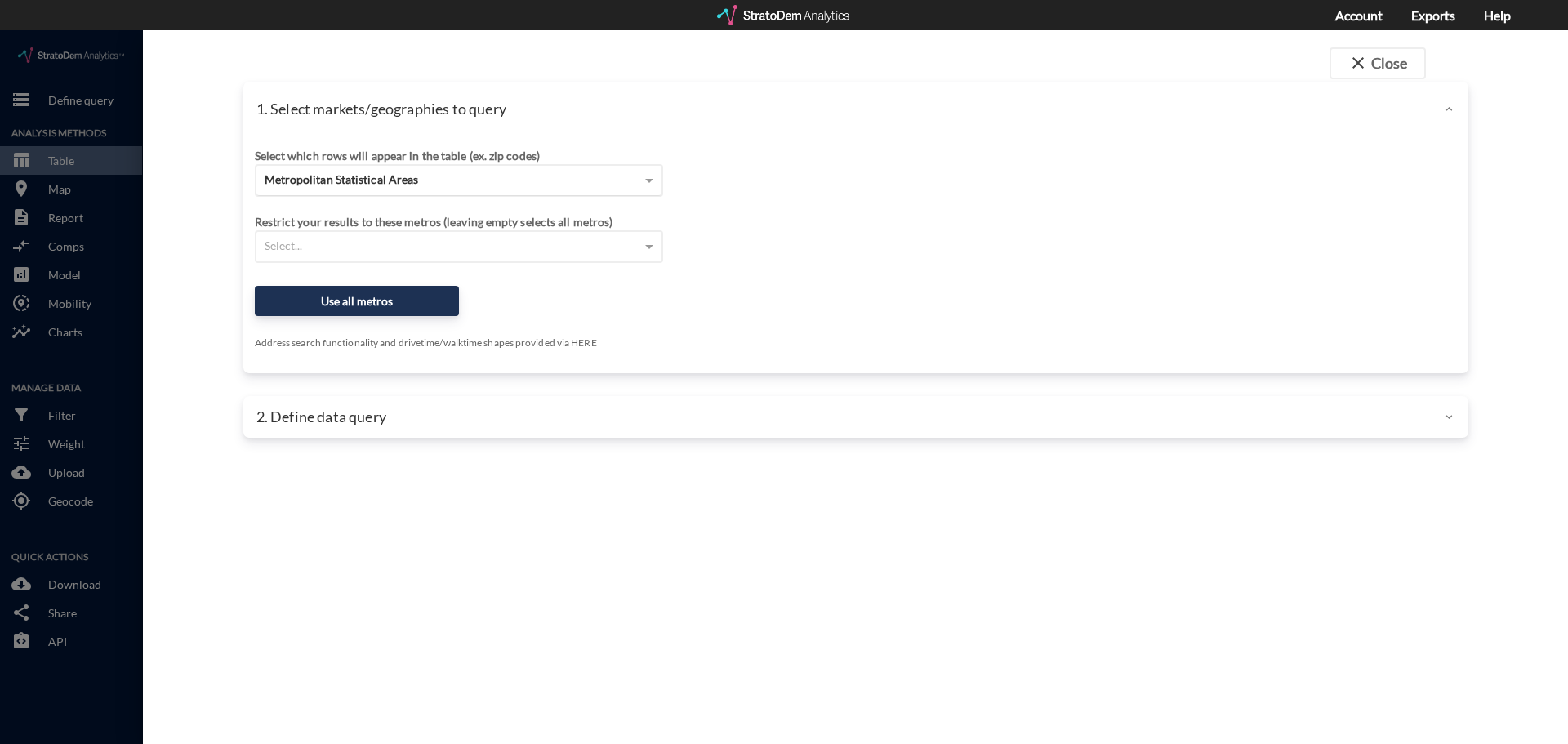 click on "Metropolitan Statistical Areas" 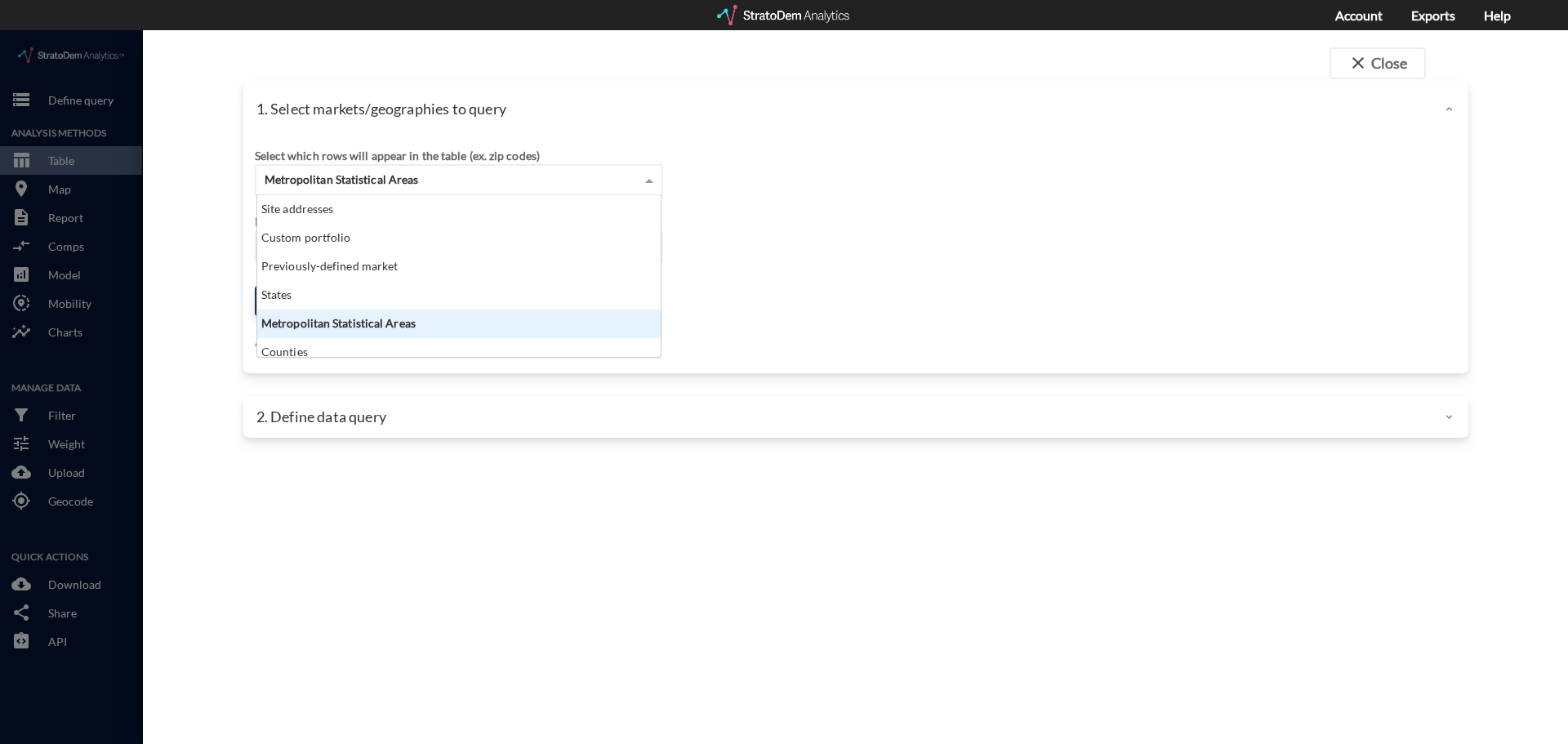 scroll, scrollTop: 13, scrollLeft: 11, axis: both 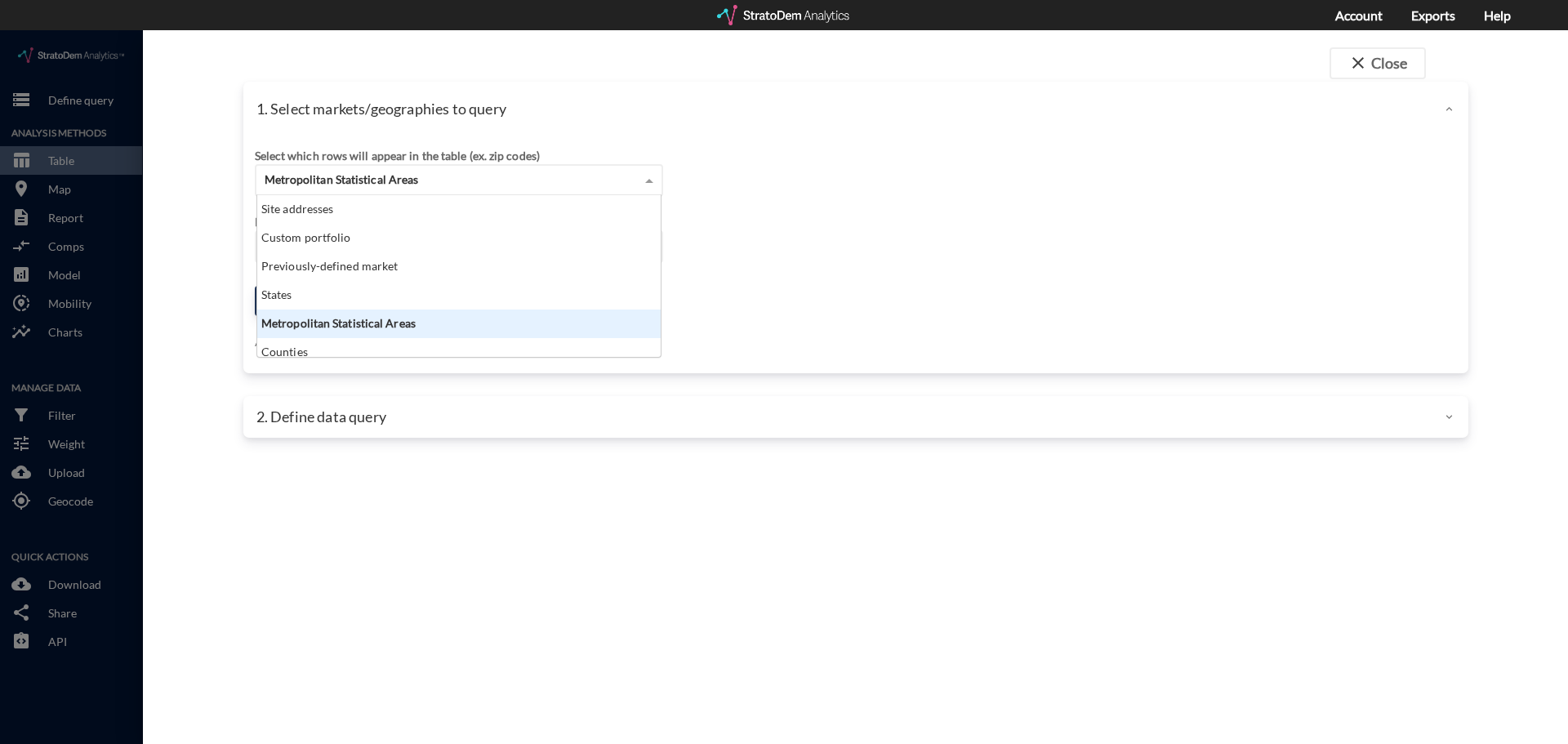 click on "Metropolitan Statistical Areas" 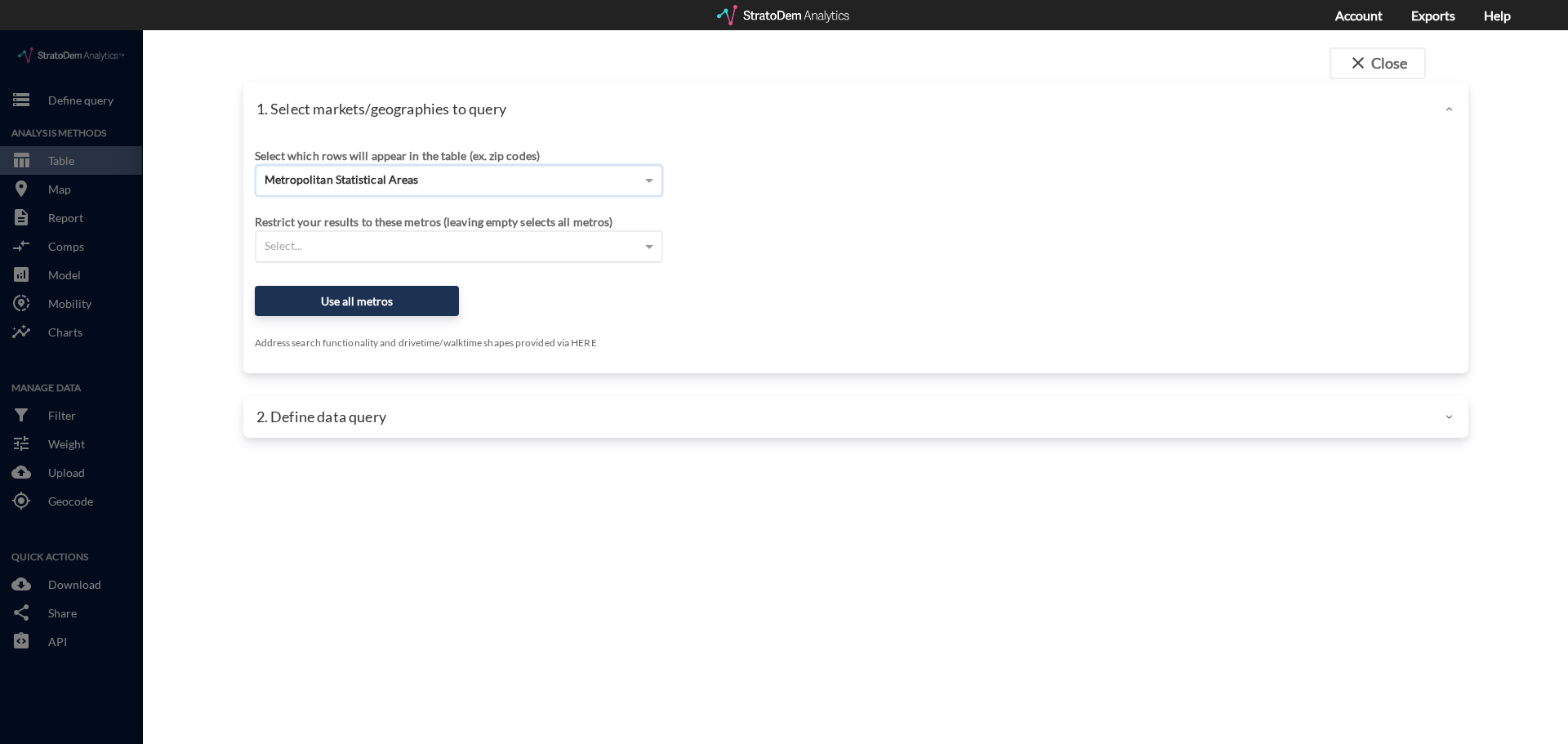 click on "Select..." 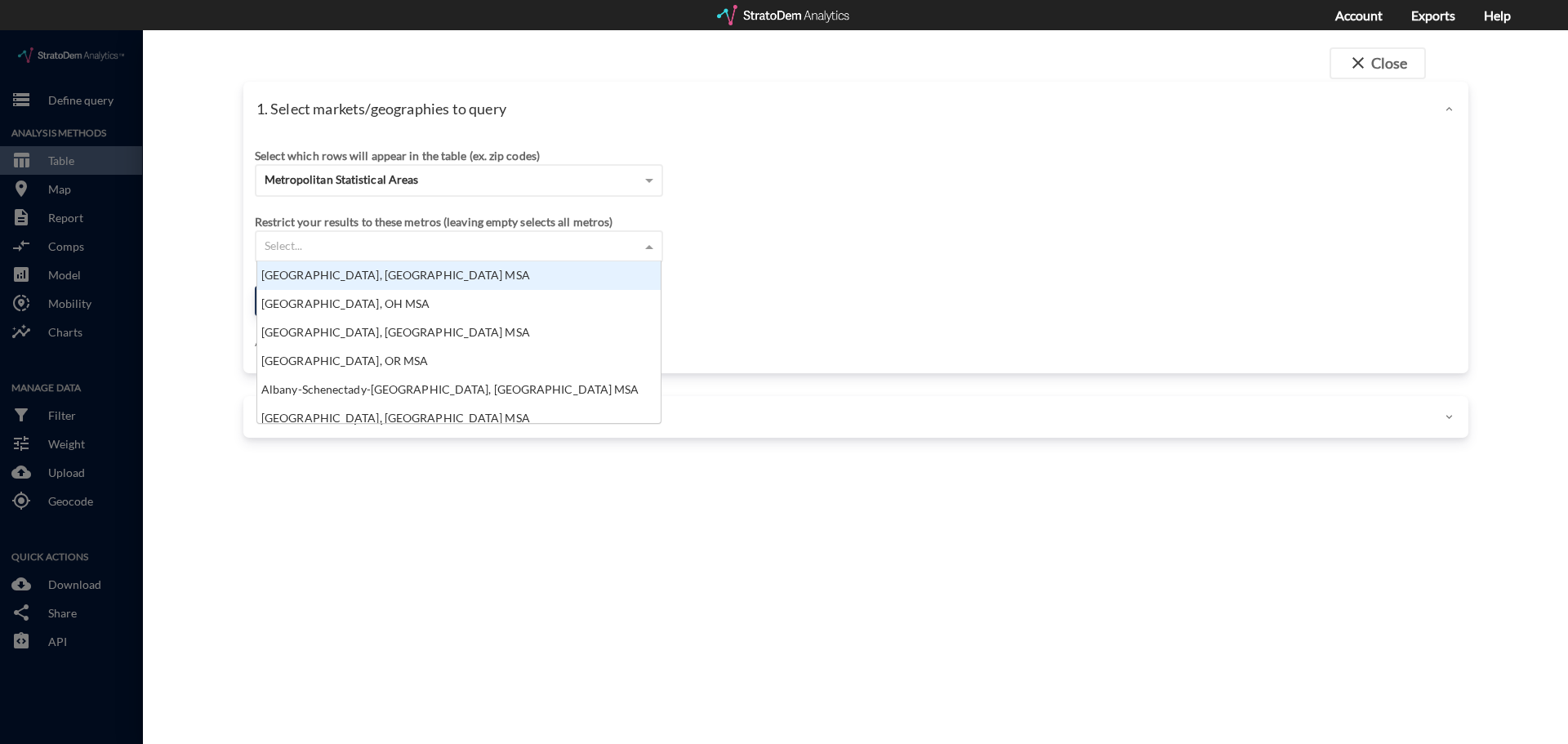 scroll, scrollTop: 13, scrollLeft: 11, axis: both 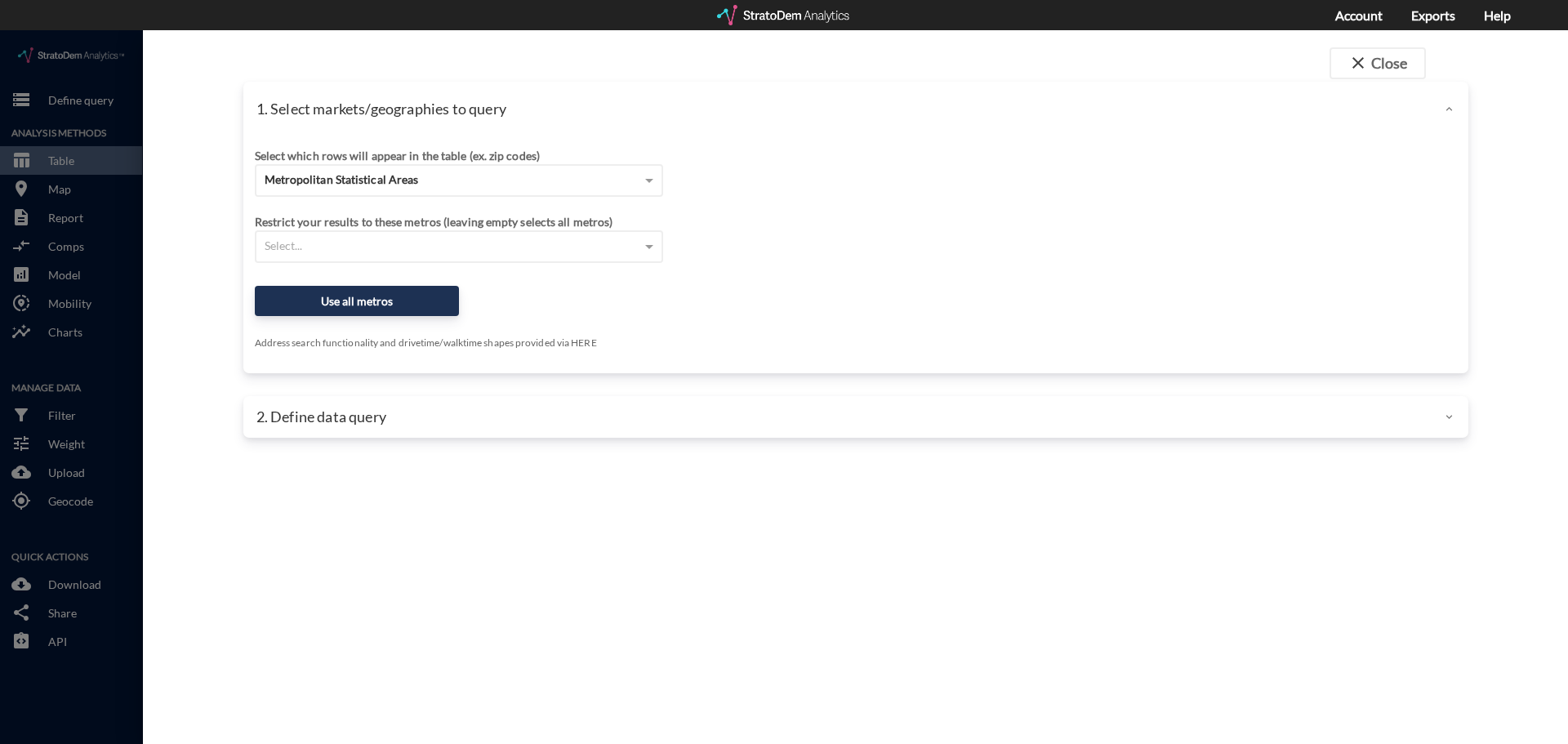 click on "Select which rows will appear in the table (ex. zip codes) Metropolitan Statistical Areas Select a portfolio Select a market Search for a site address Enter an address Enter an address Select query method using selected site Aggregate census tracts into single market definition Select buffers × 3-mile radius   Select... Restrict your results to these metros (leaving empty selects all metros) Select... Use all metros Address search functionality and drivetime/walktime shapes provided via HERE OPTIONAL Select a benchmark set No benchmark set Select a portfolio" 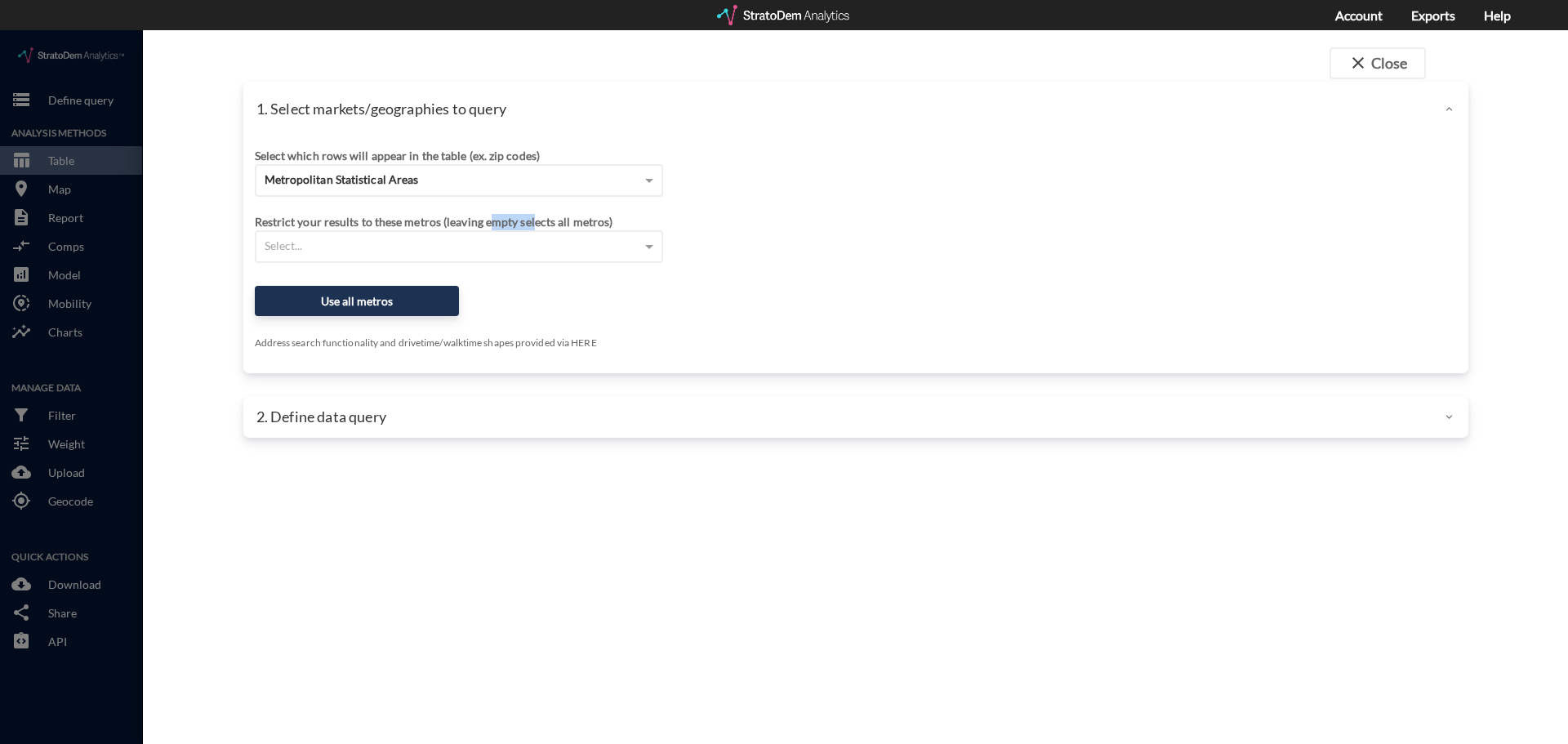 drag, startPoint x: 426, startPoint y: 188, endPoint x: 533, endPoint y: 188, distance: 107 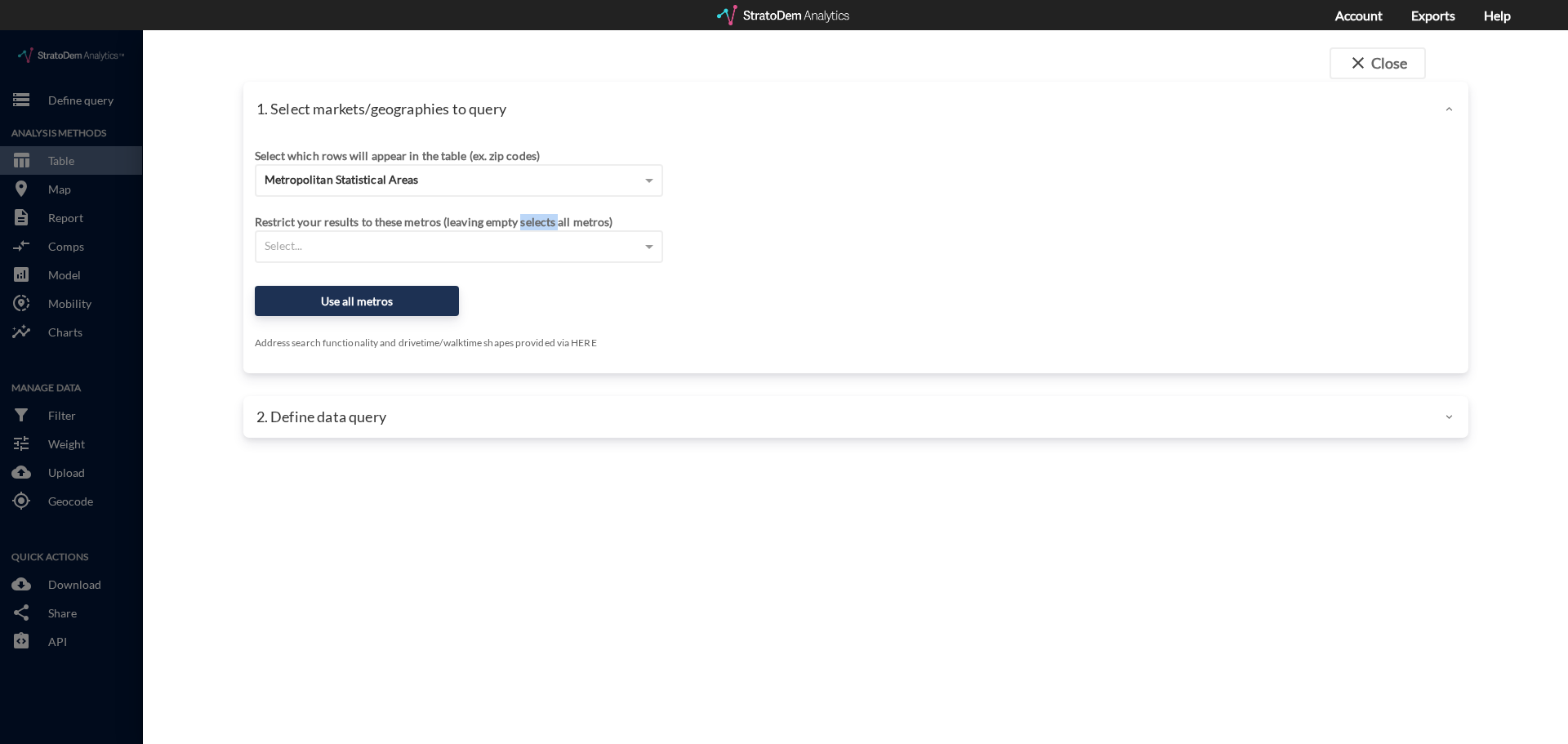 click on "Restrict your results to these metros (leaving empty selects all metros)" 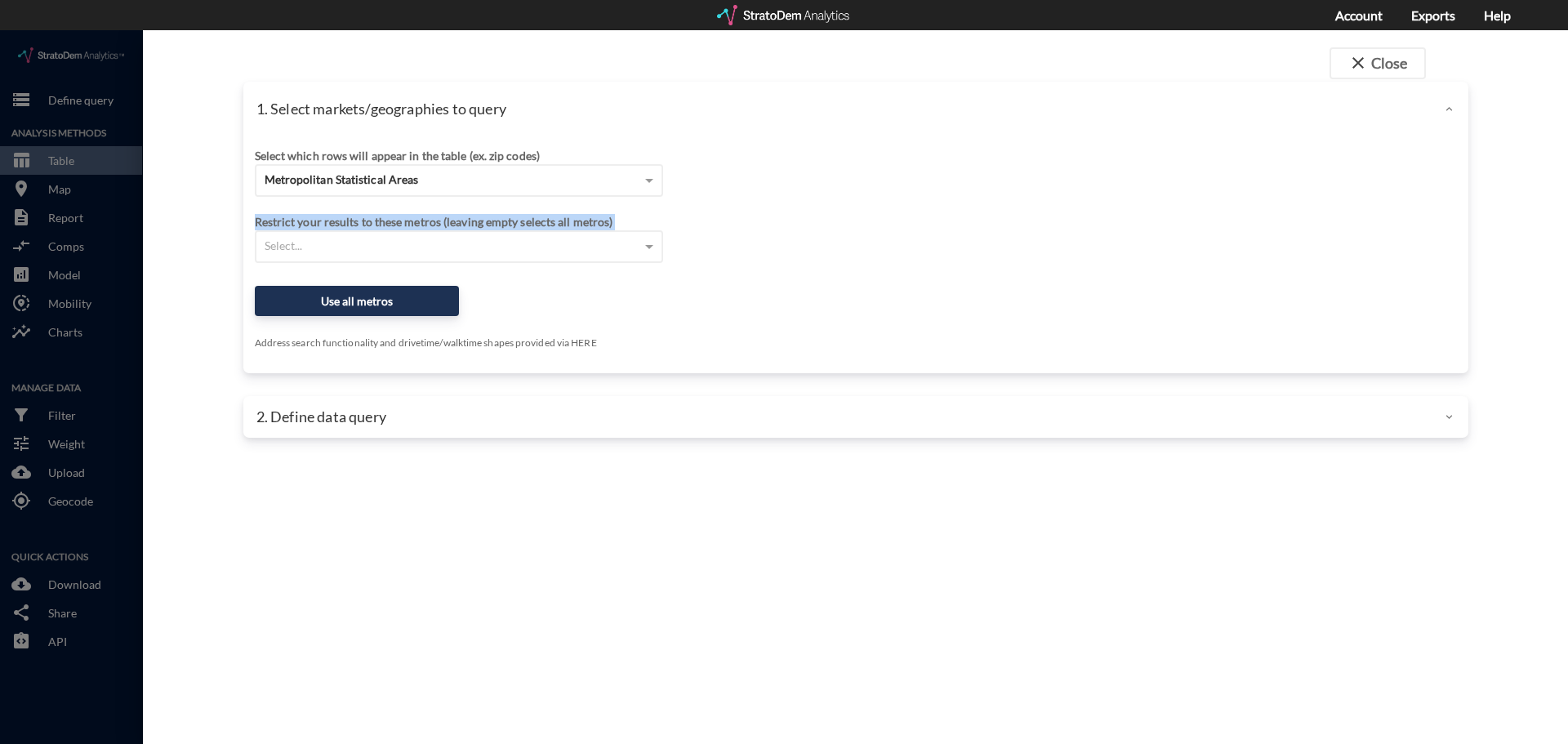 click on "Restrict your results to these metros (leaving empty selects all metros)" 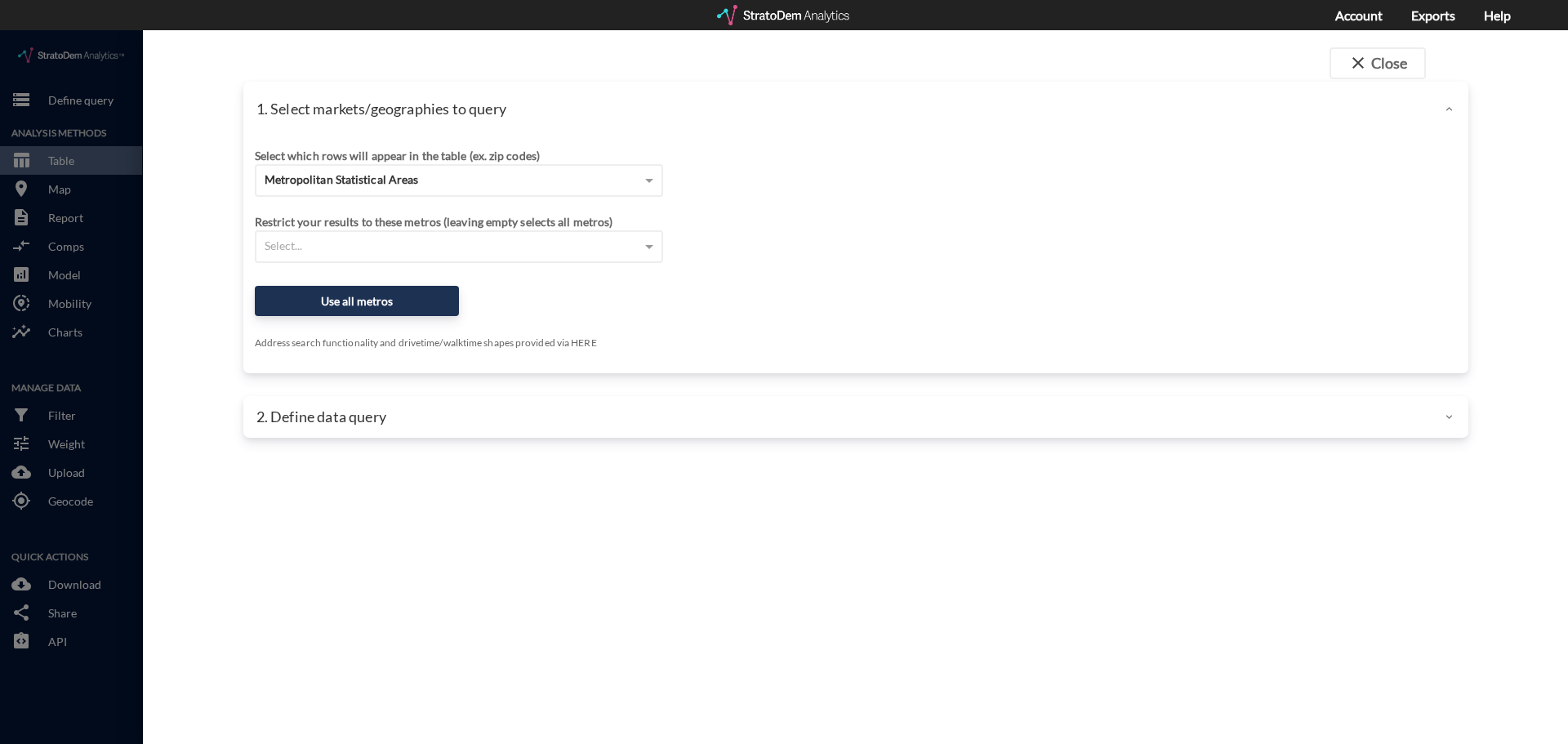 click on "Restrict your results to these metros (leaving empty selects all metros) Select..." 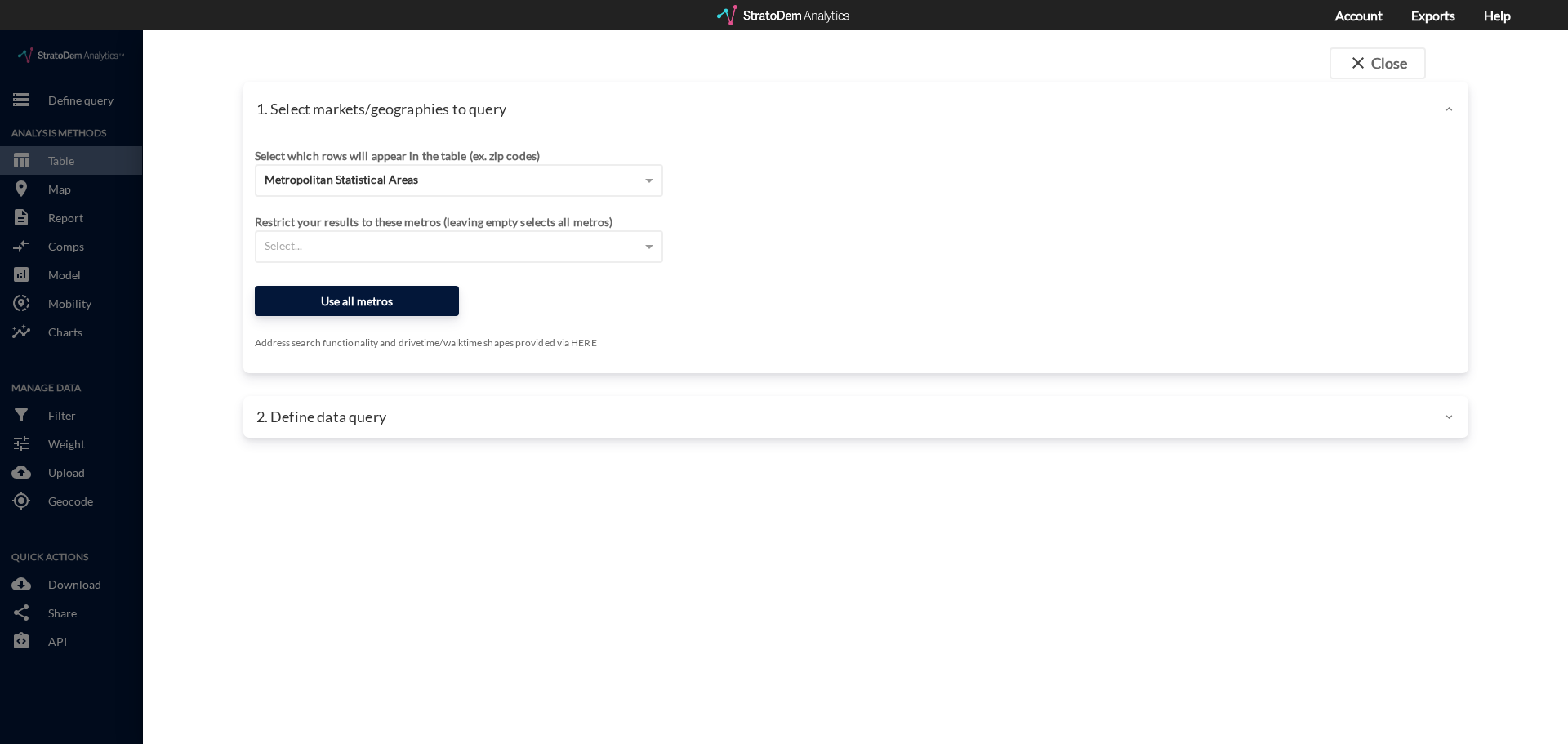 click on "Use all metros" 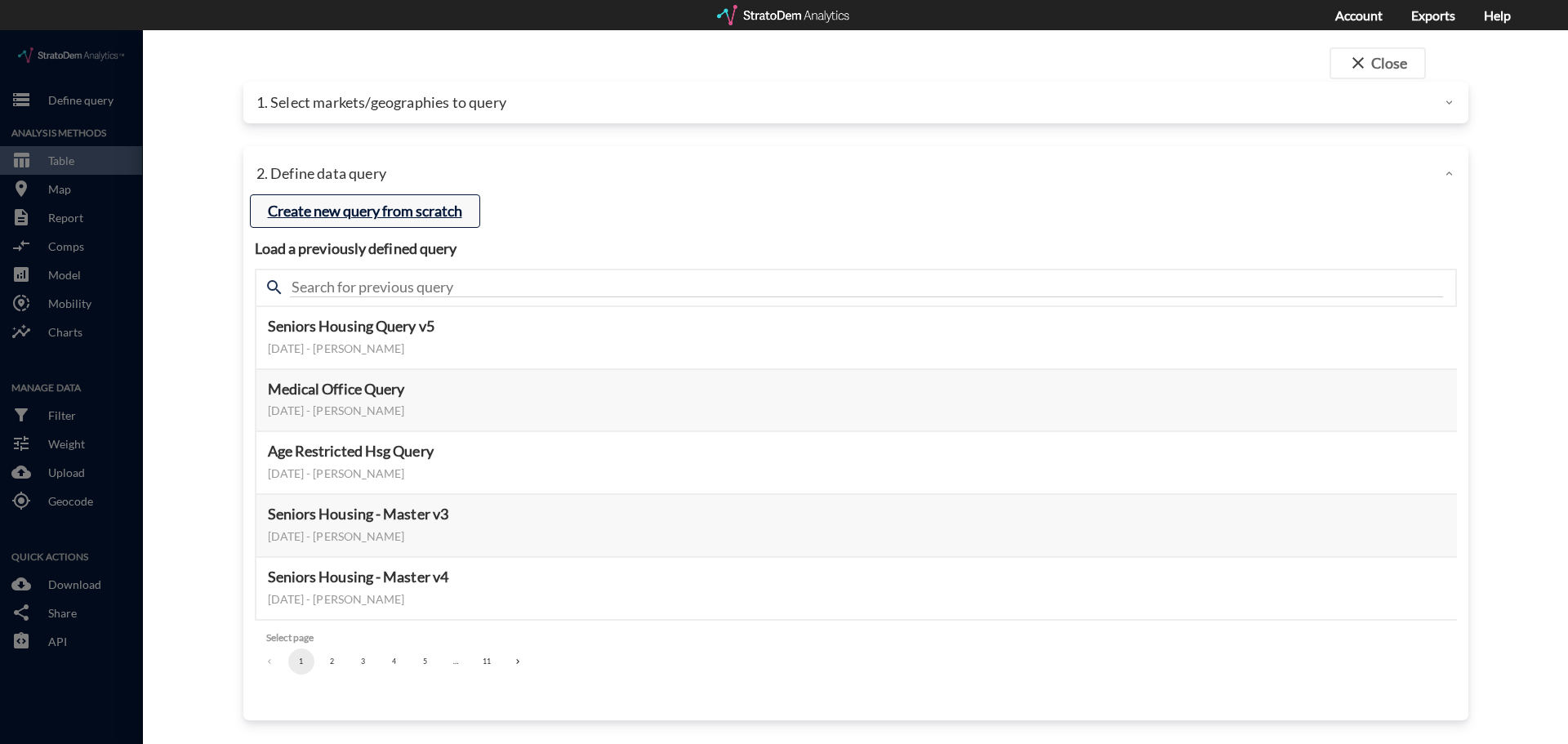 click on "Create new query from scratch" 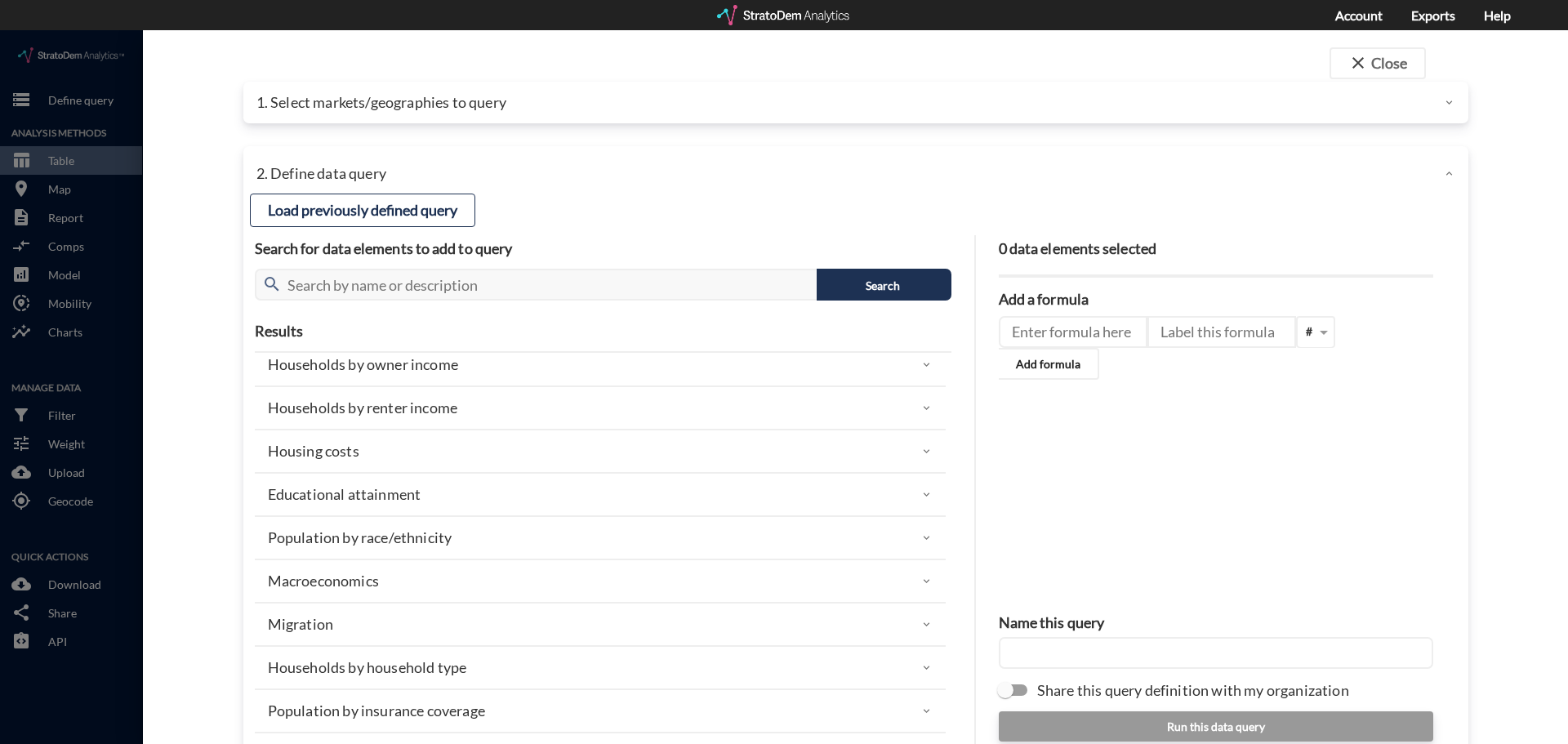 scroll, scrollTop: 245, scrollLeft: 0, axis: vertical 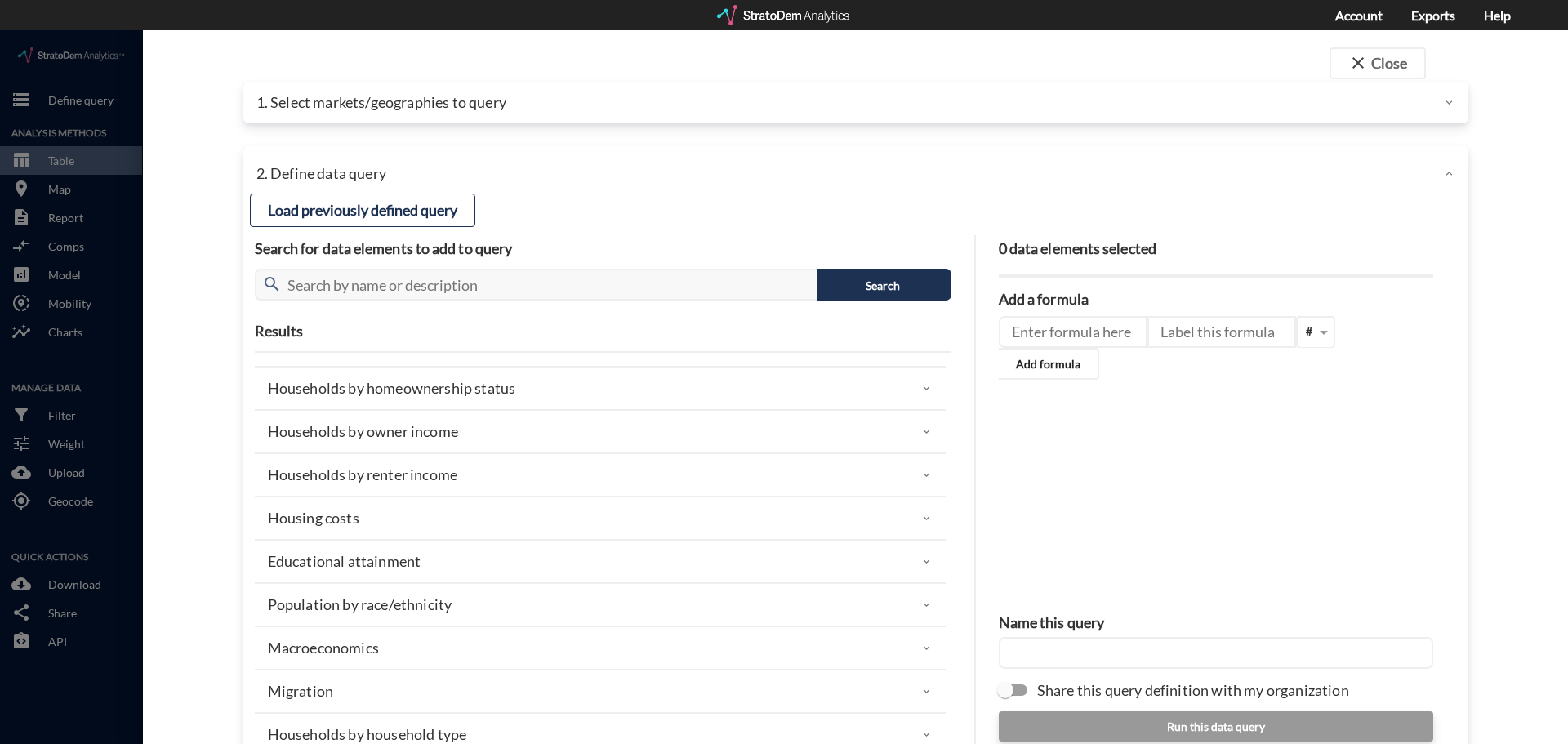 click on "Households by renter income" 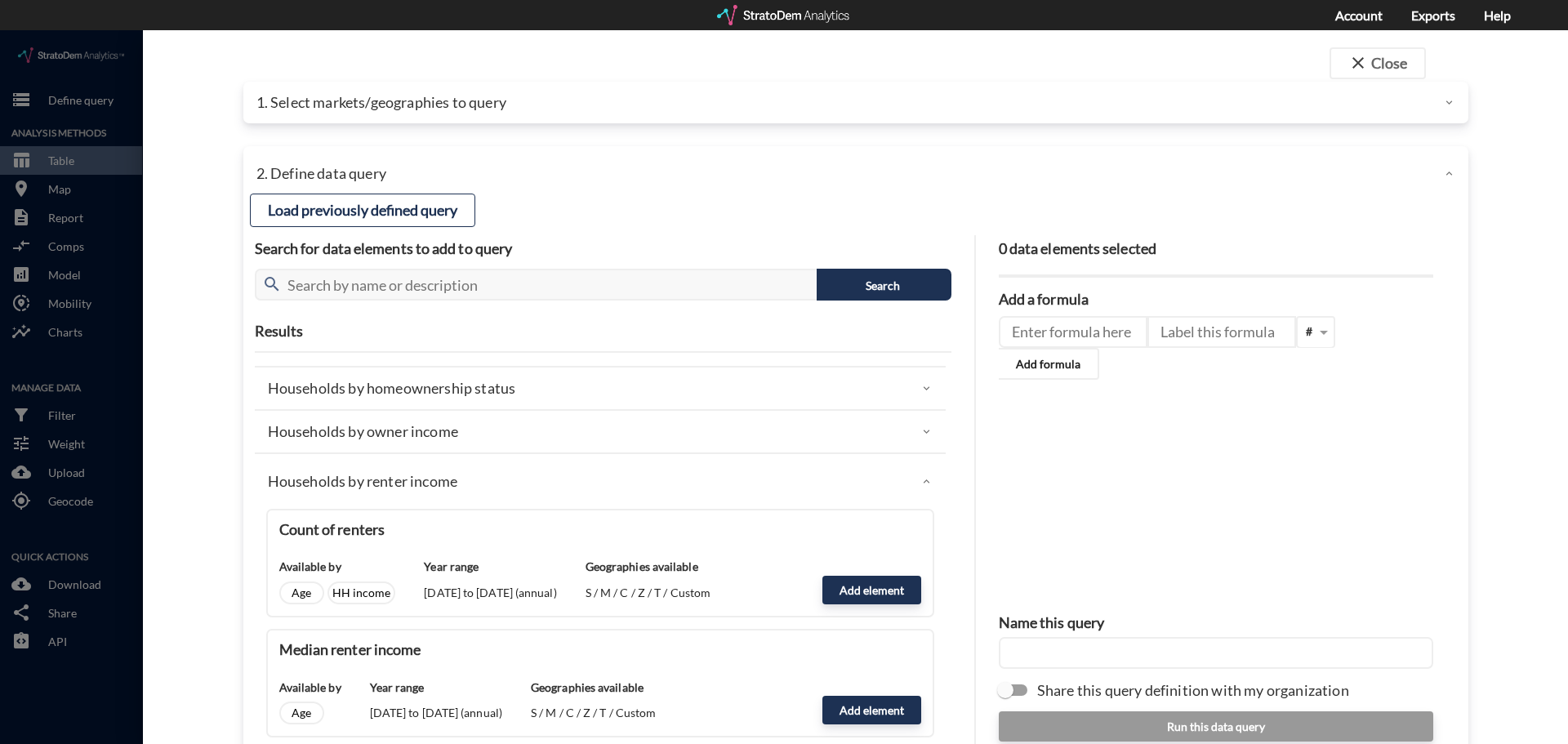click on "Households by renter income" 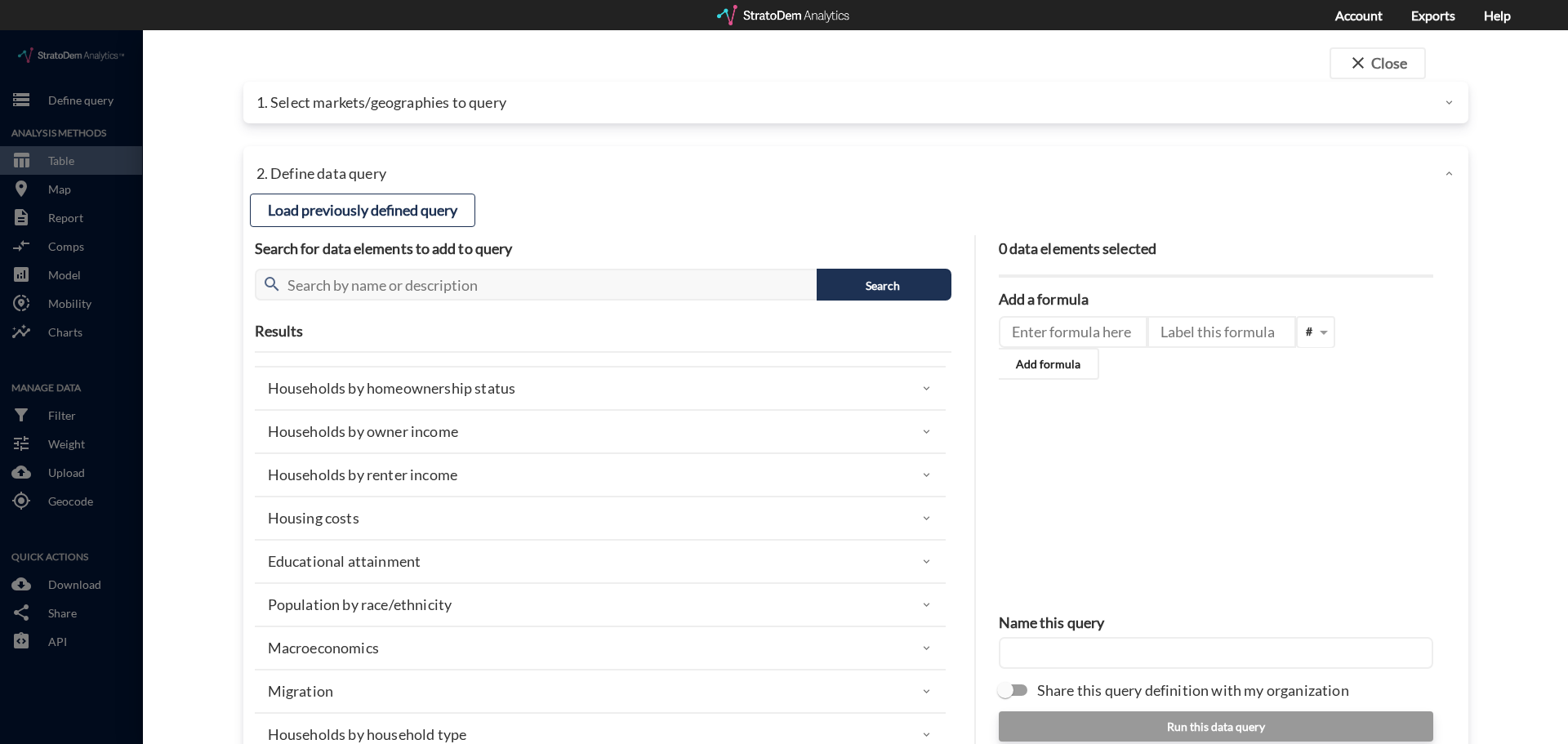 click on "Households by renter income" 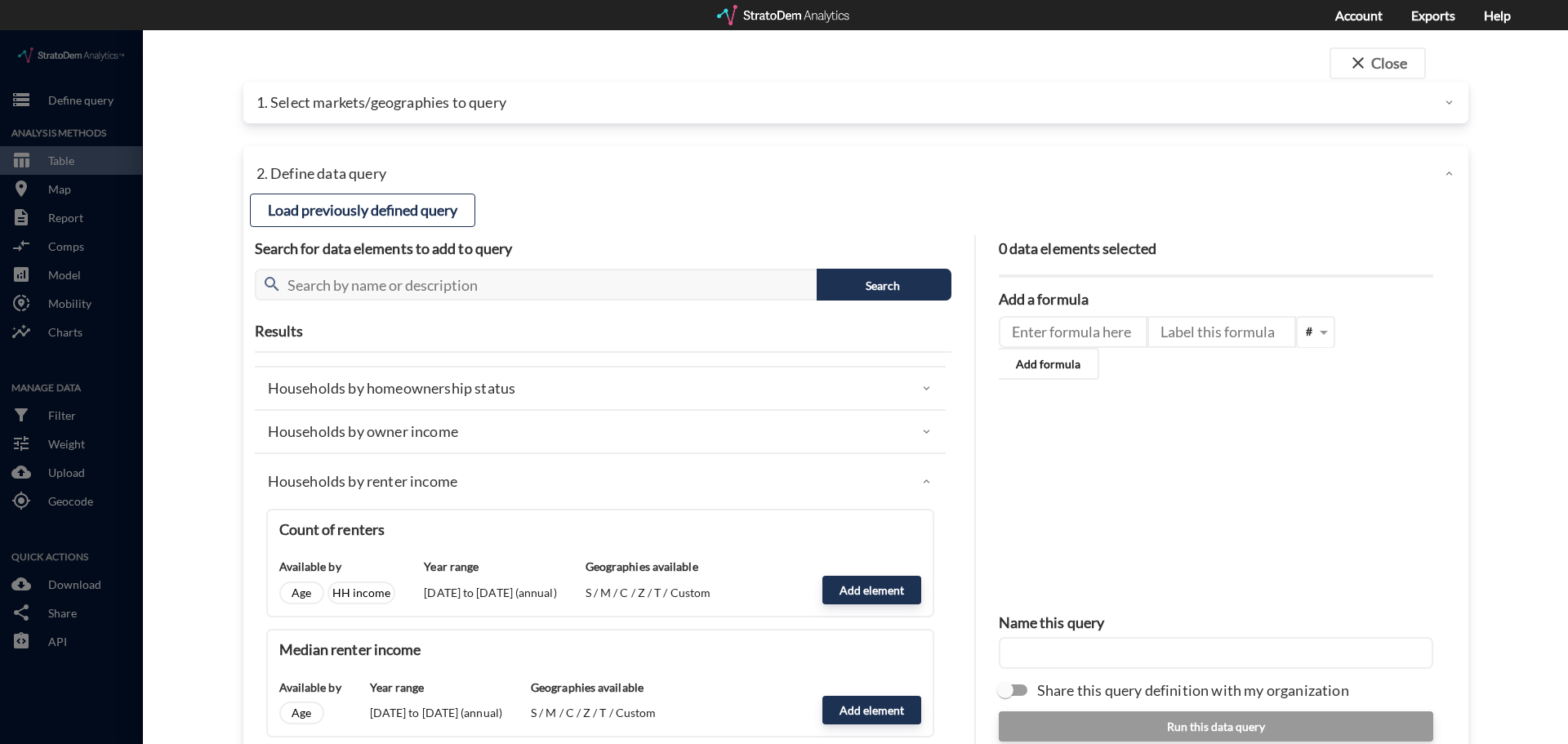 click on "Households by renter income" 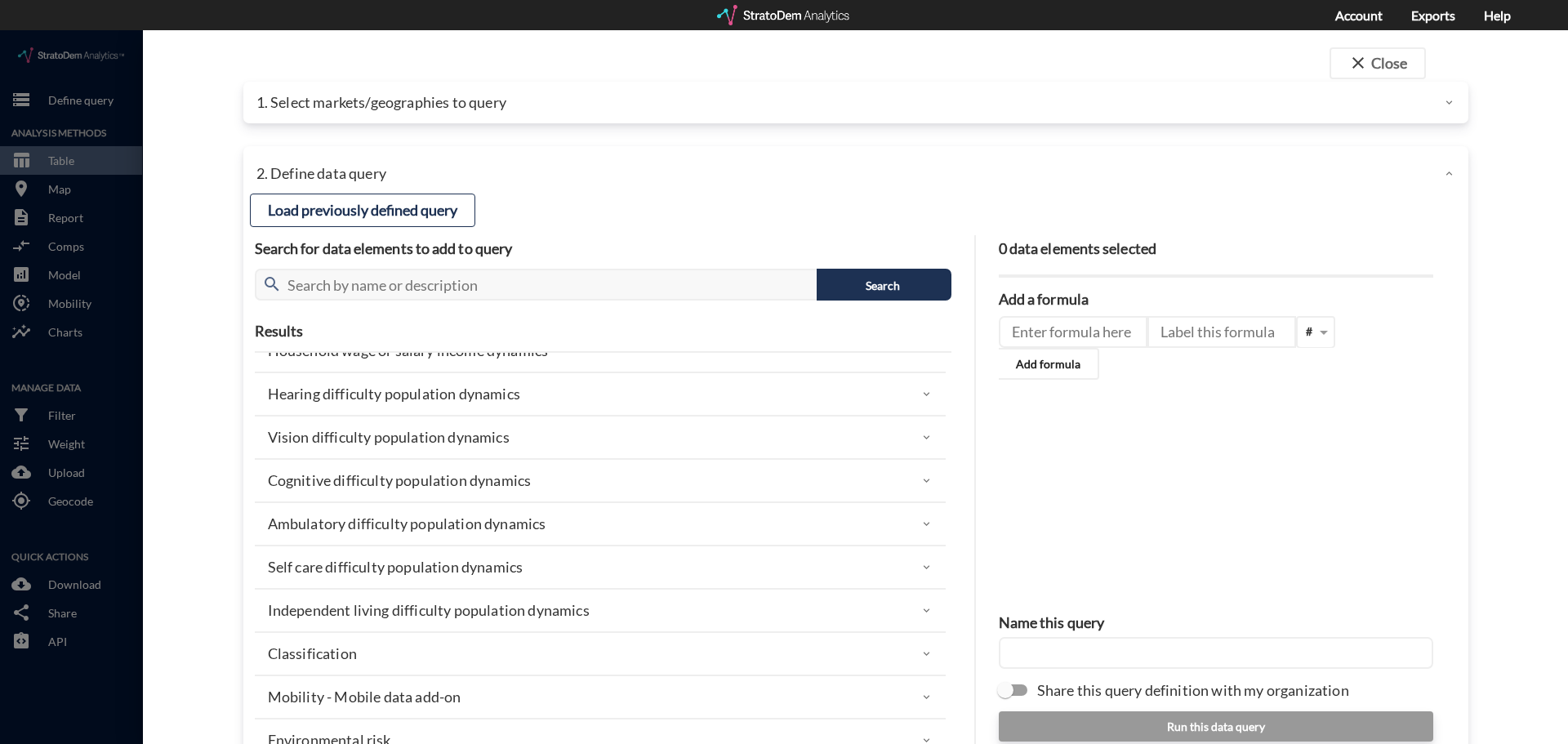 scroll, scrollTop: 850, scrollLeft: 0, axis: vertical 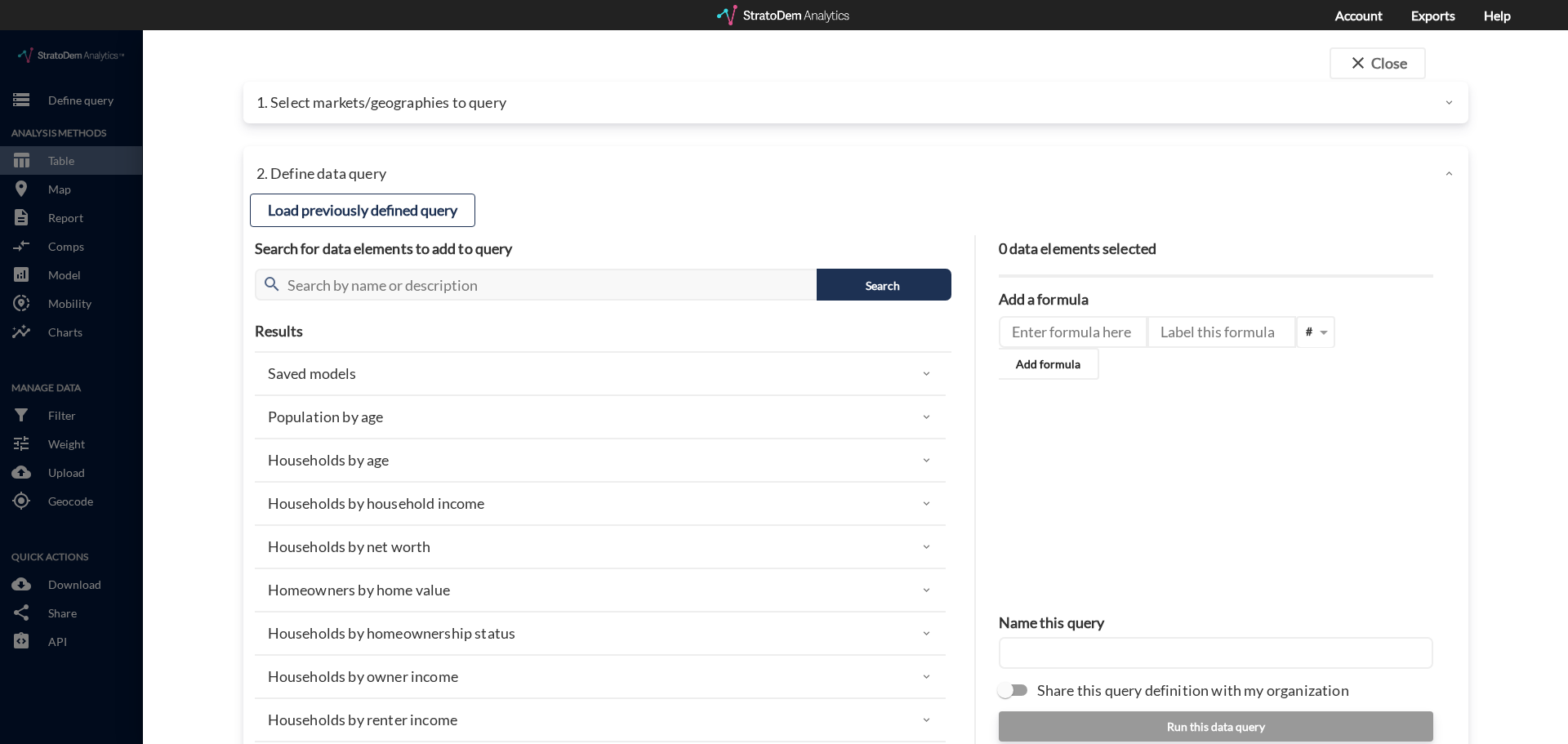 click on "Households by age" 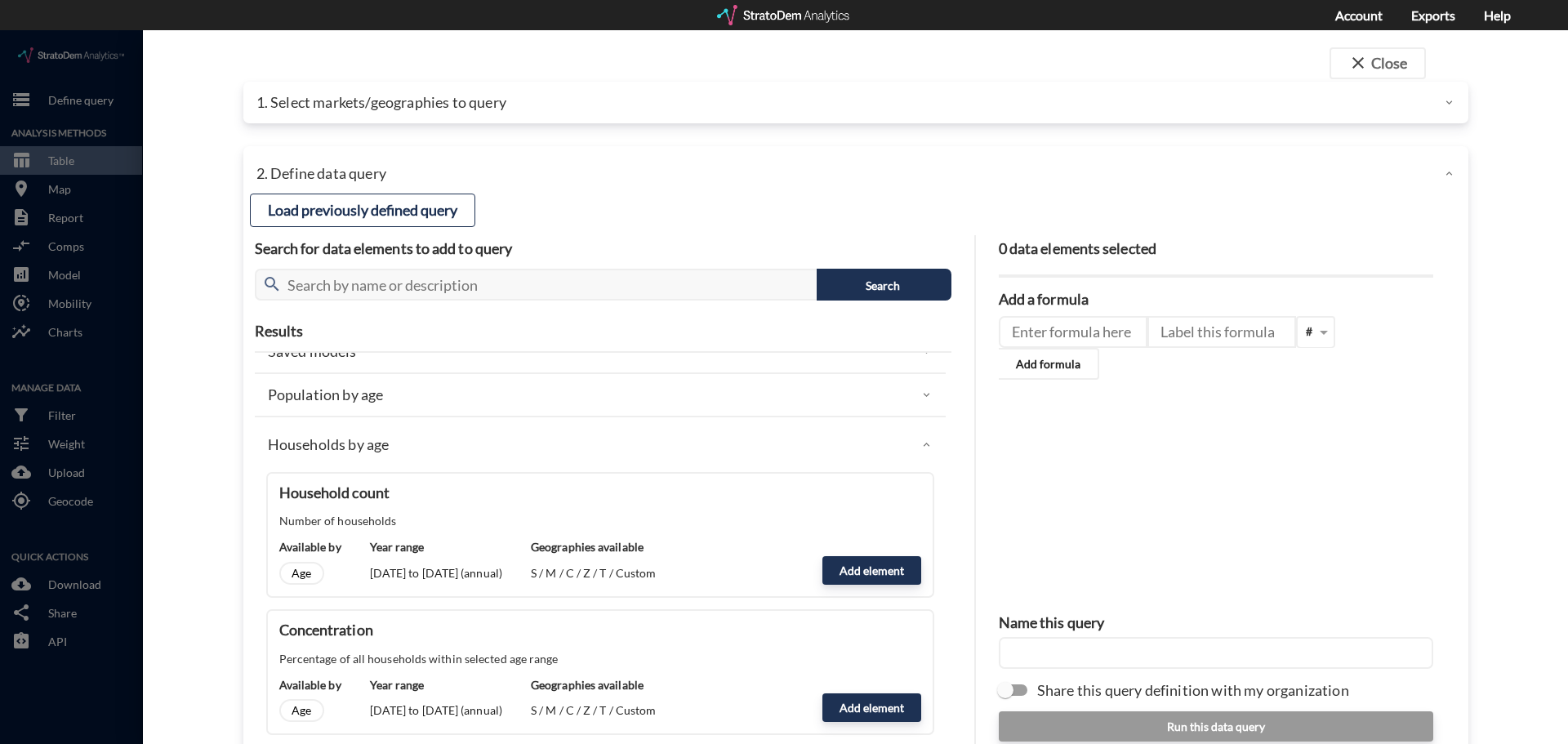 scroll, scrollTop: 0, scrollLeft: 0, axis: both 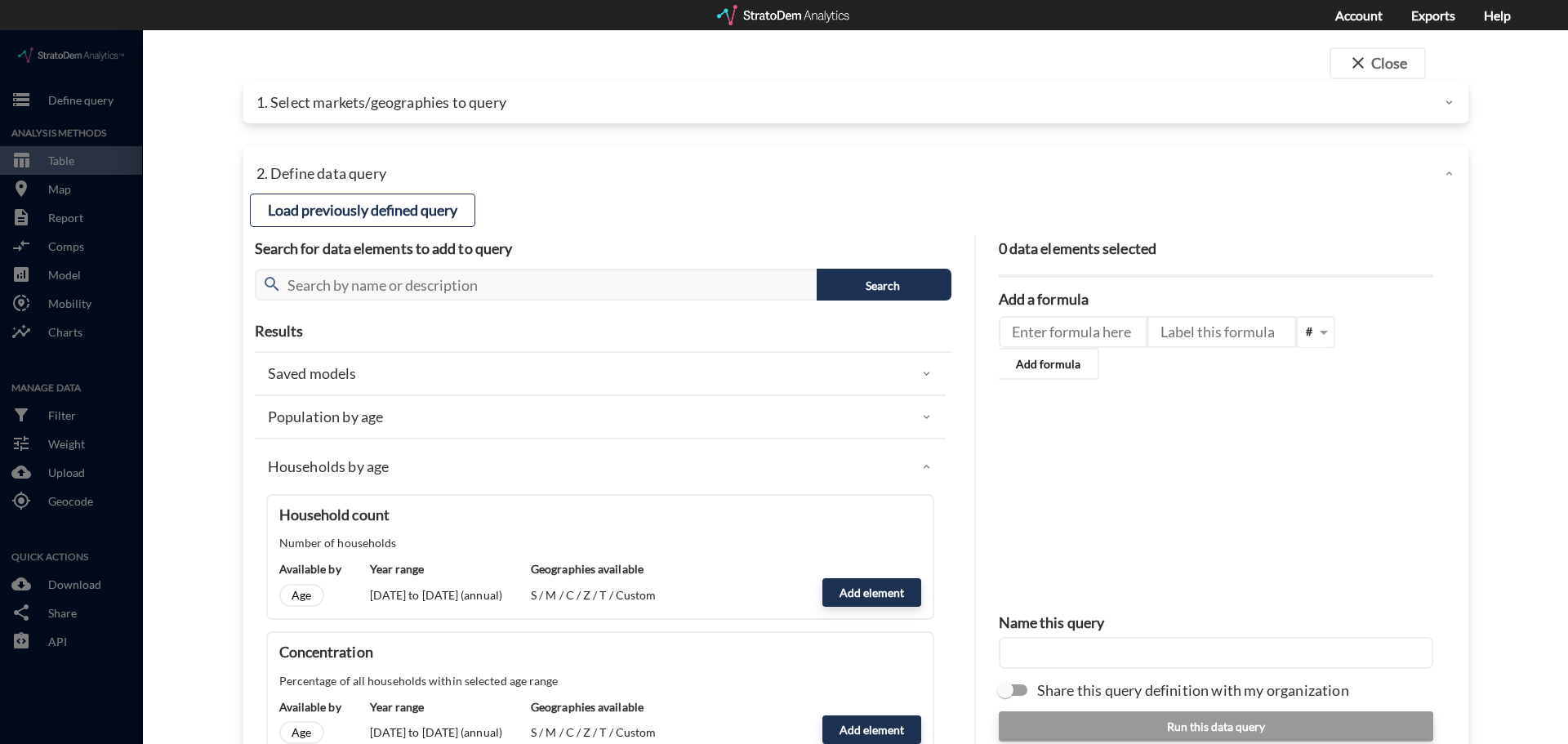 click on "Households by age" 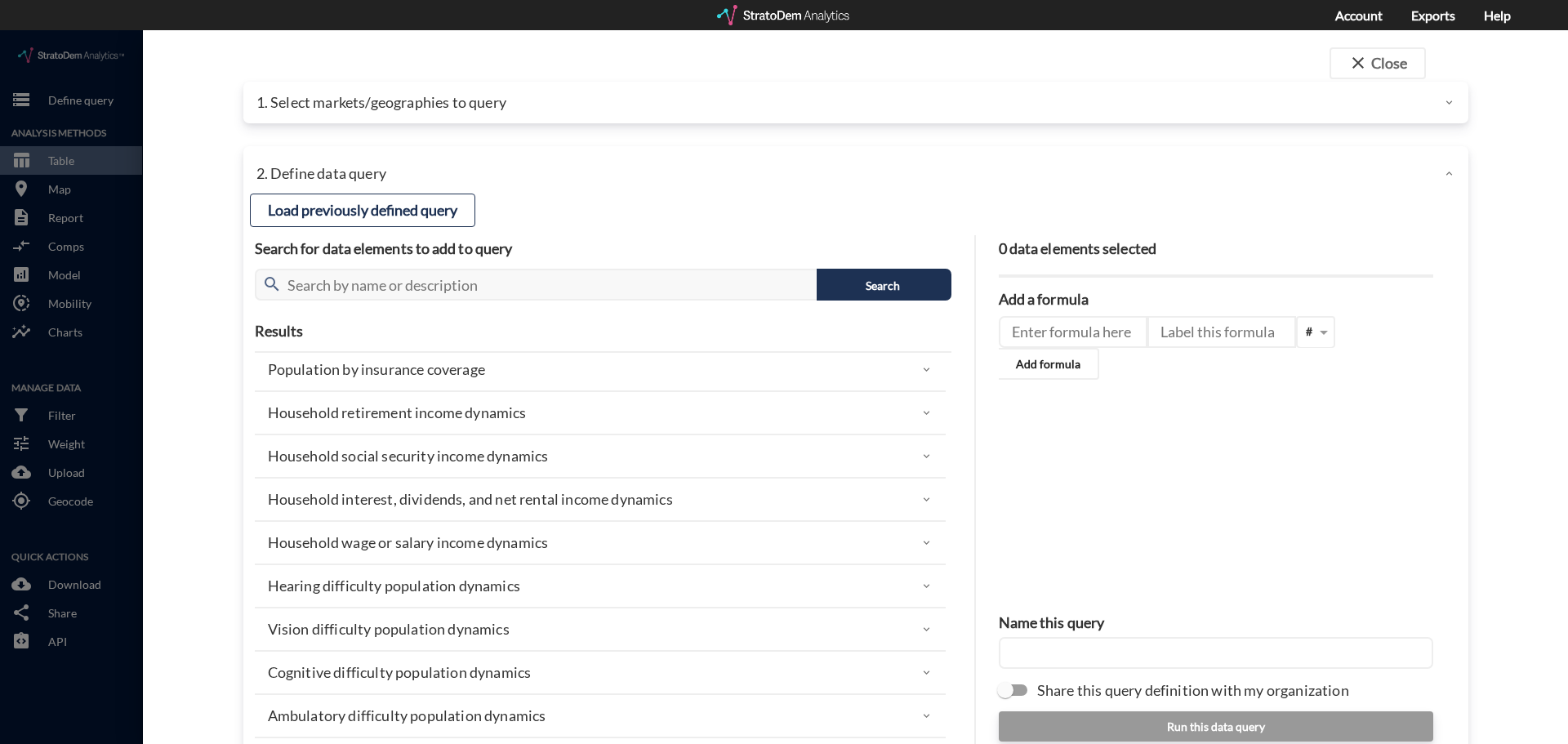 scroll, scrollTop: 735, scrollLeft: 0, axis: vertical 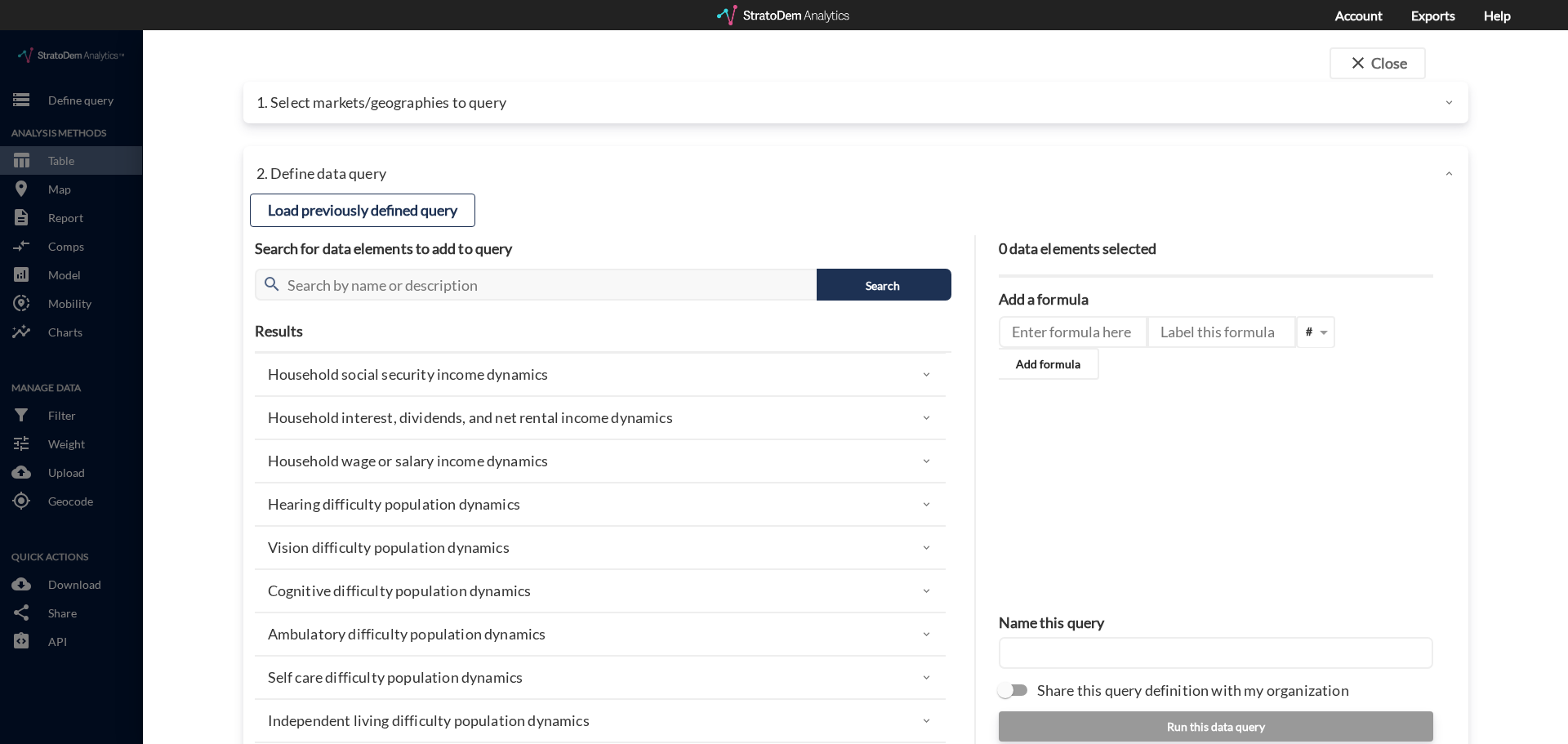 click on "close  Close 1. Select markets/geographies to query Select which rows will appear in the table (ex. zip codes) Metropolitan Statistical Areas Select a portfolio Select a market Search for a site address Enter an address Enter an address Select query method using selected site Aggregate census tracts into single market definition Select buffers × 3-mile radius   Select... Restrict your results to these metros (leaving empty selects all metros) Select... Use all metros Address search functionality and drivetime/walktime shapes provided via HERE OPTIONAL Select a benchmark set No benchmark set Select a portfolio 2. Define data query Load a previously defined query Create new query from scratch search Seniors Housing Query v5 May 07, 2025 - Robin  Trantham Preview data elements Edit this query Update query years Select this query 24 data elements Population, age 80+  (Time Series) Population (Time Series) Population, age 45 to 64  (Time Series) Population, age 65+  (Time Series) Median home value  (Time Series)" 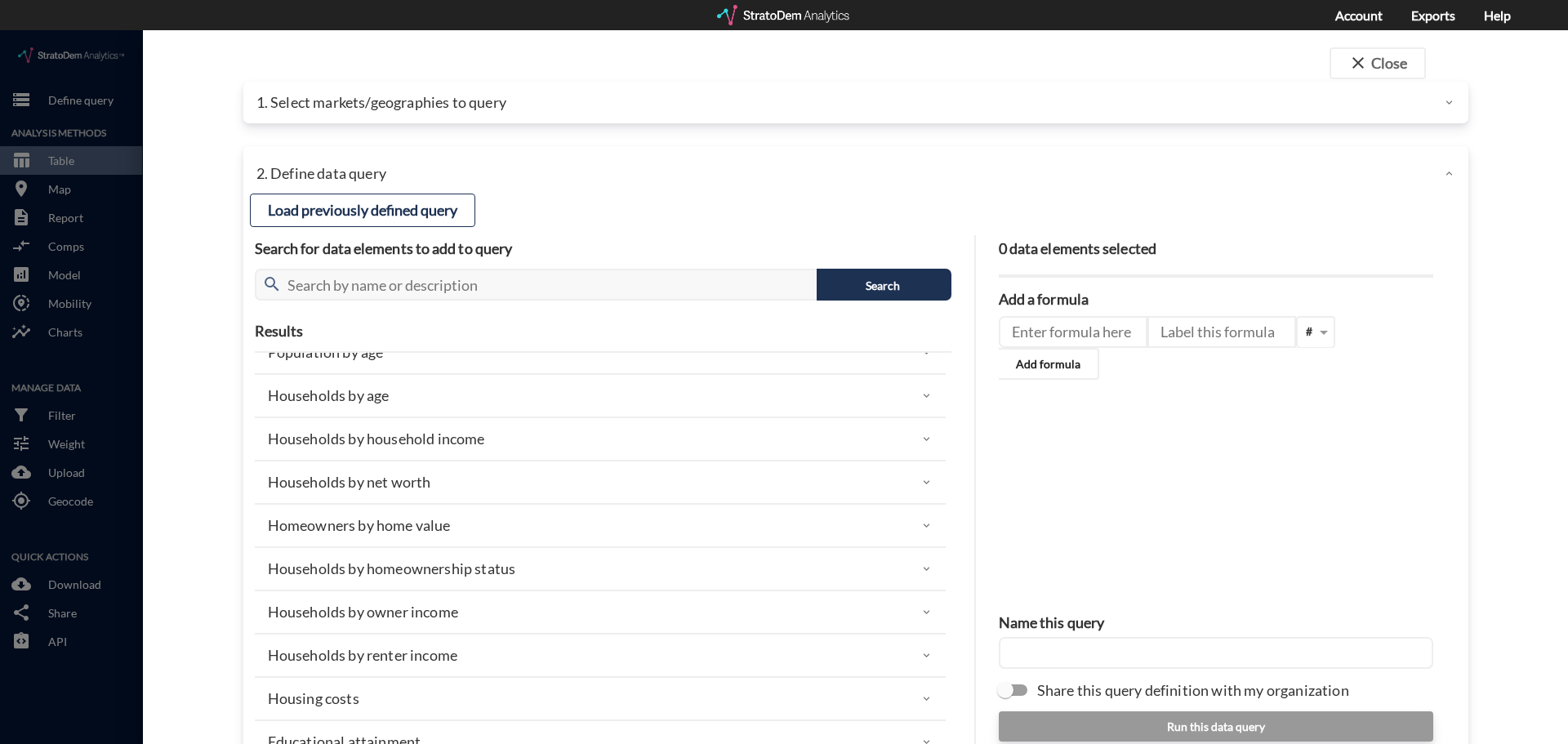 scroll, scrollTop: 0, scrollLeft: 0, axis: both 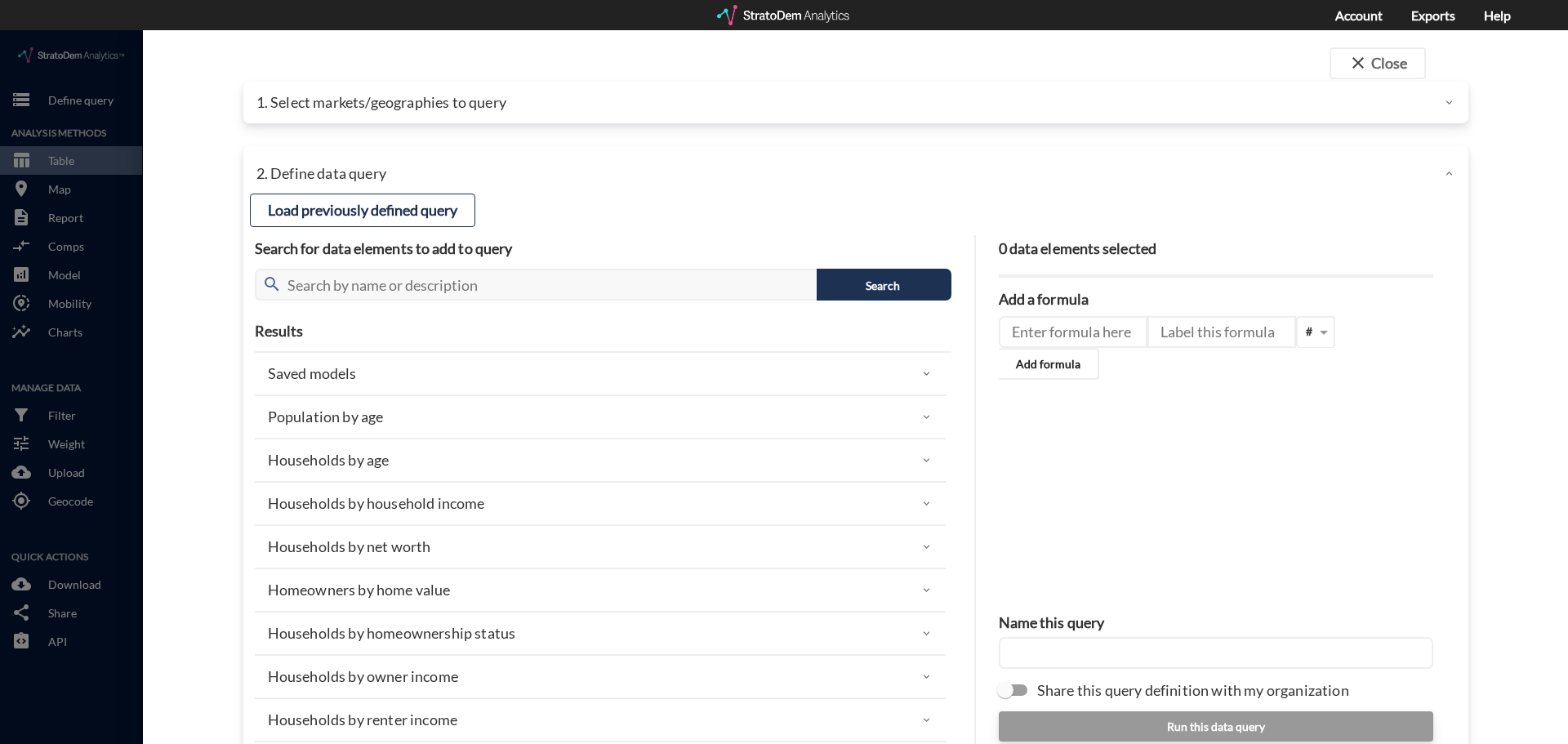 click on "Households by household income" 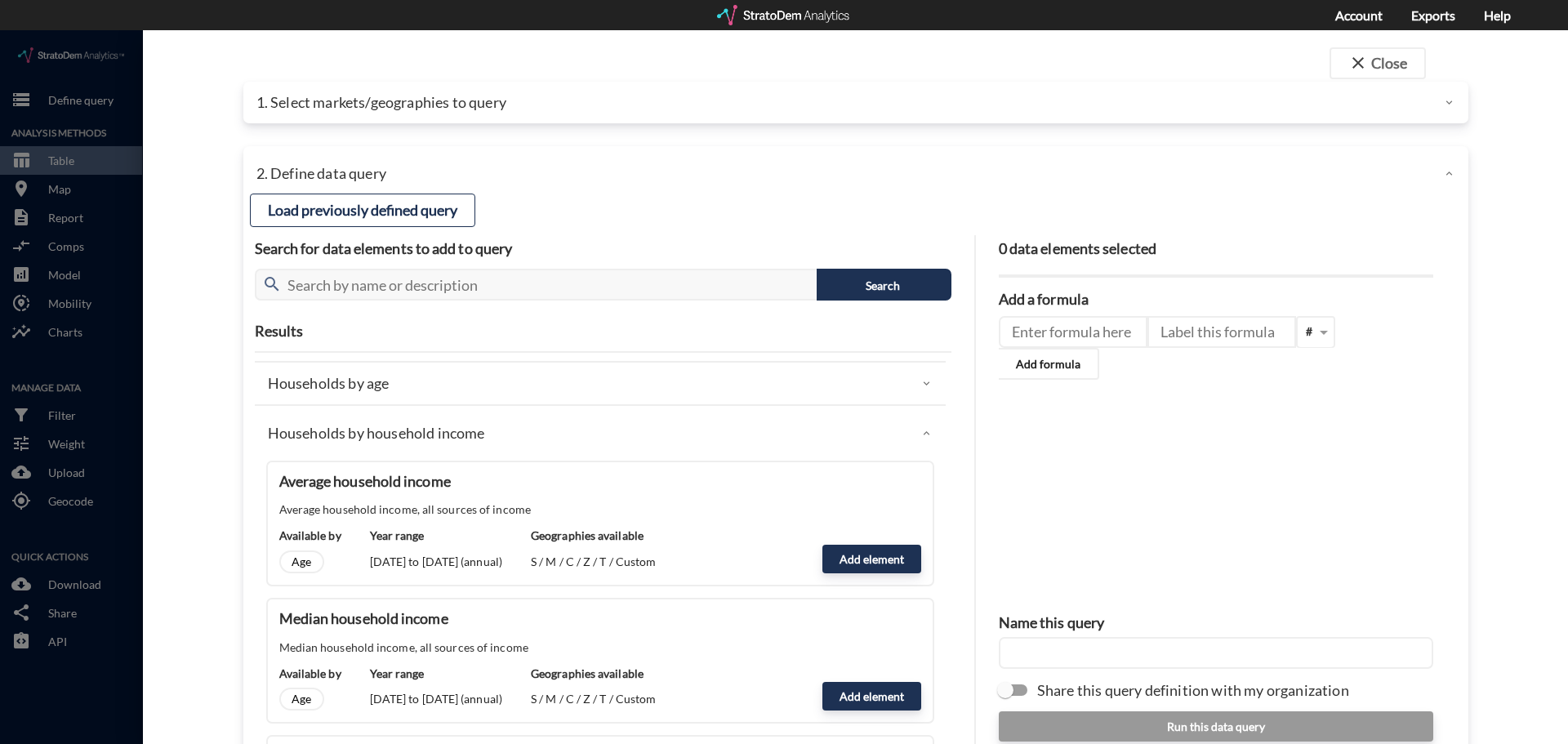 scroll, scrollTop: 163, scrollLeft: 0, axis: vertical 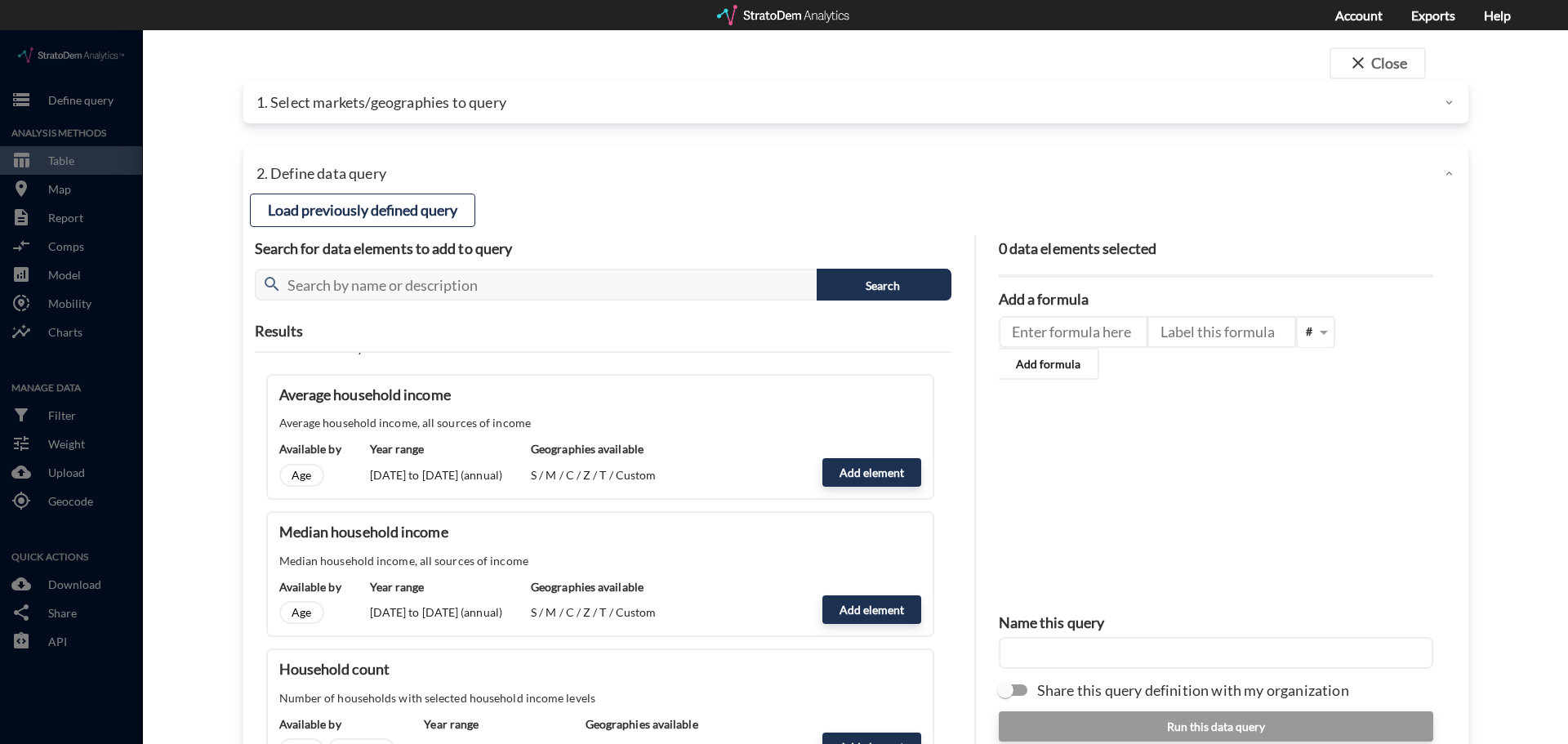 click on "close  Close 1. Select markets/geographies to query Select which rows will appear in the table (ex. zip codes) Metropolitan Statistical Areas Select a portfolio Select a market Search for a site address Enter an address Enter an address Select query method using selected site Aggregate census tracts into single market definition Select buffers × 3-mile radius   Select... Restrict your results to these metros (leaving empty selects all metros) Select... Use all metros Address search functionality and drivetime/walktime shapes provided via HERE OPTIONAL Select a benchmark set No benchmark set Select a portfolio 2. Define data query Load a previously defined query Create new query from scratch search Seniors Housing Query v5 May 07, 2025 - Robin  Trantham Preview data elements Edit this query Update query years Select this query 24 data elements Population, age 80+  (Time Series) Population (Time Series) Population, age 45 to 64  (Time Series) Population, age 65+  (Time Series) Median home value  (Time Series)" 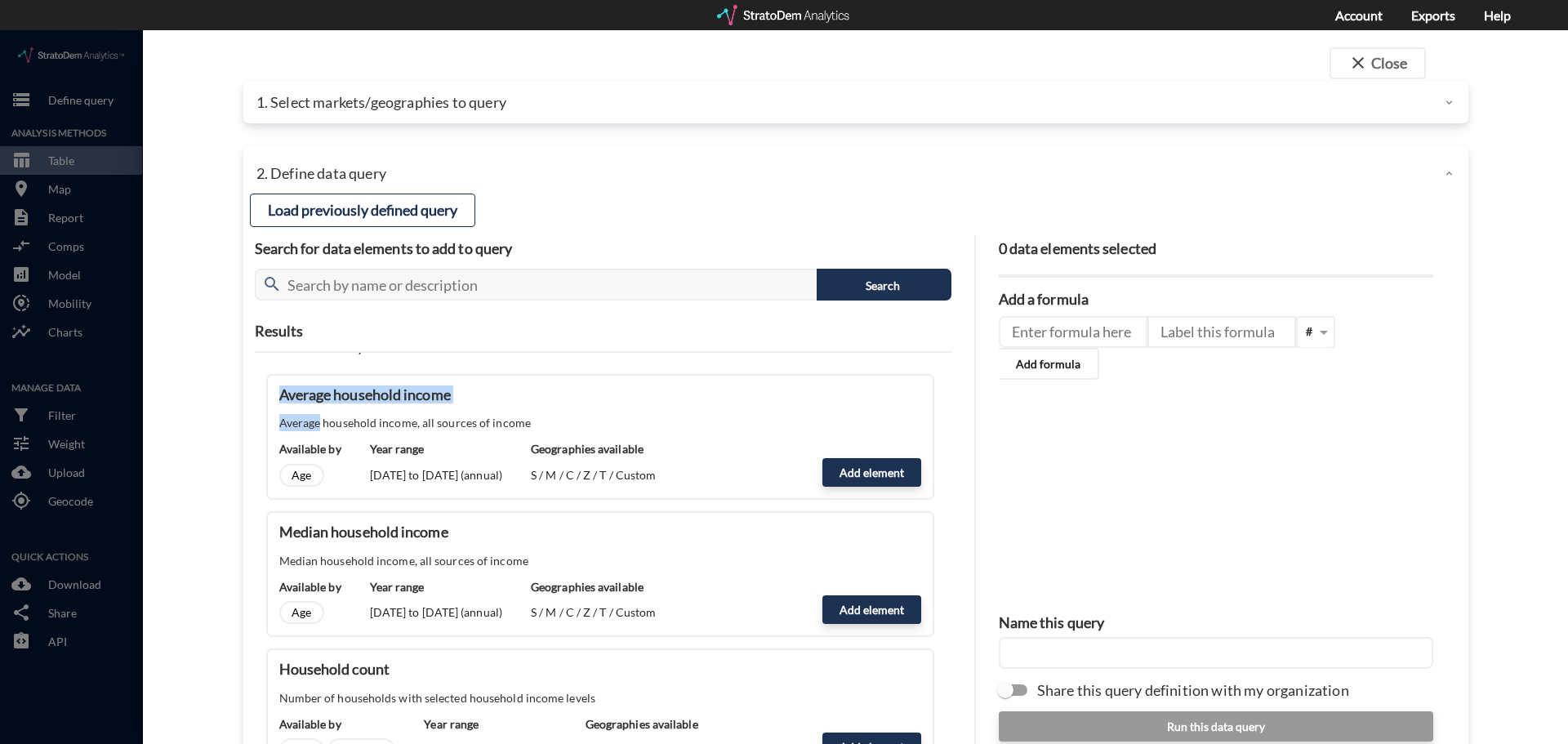 drag, startPoint x: 313, startPoint y: 390, endPoint x: 278, endPoint y: 363, distance: 44.20407 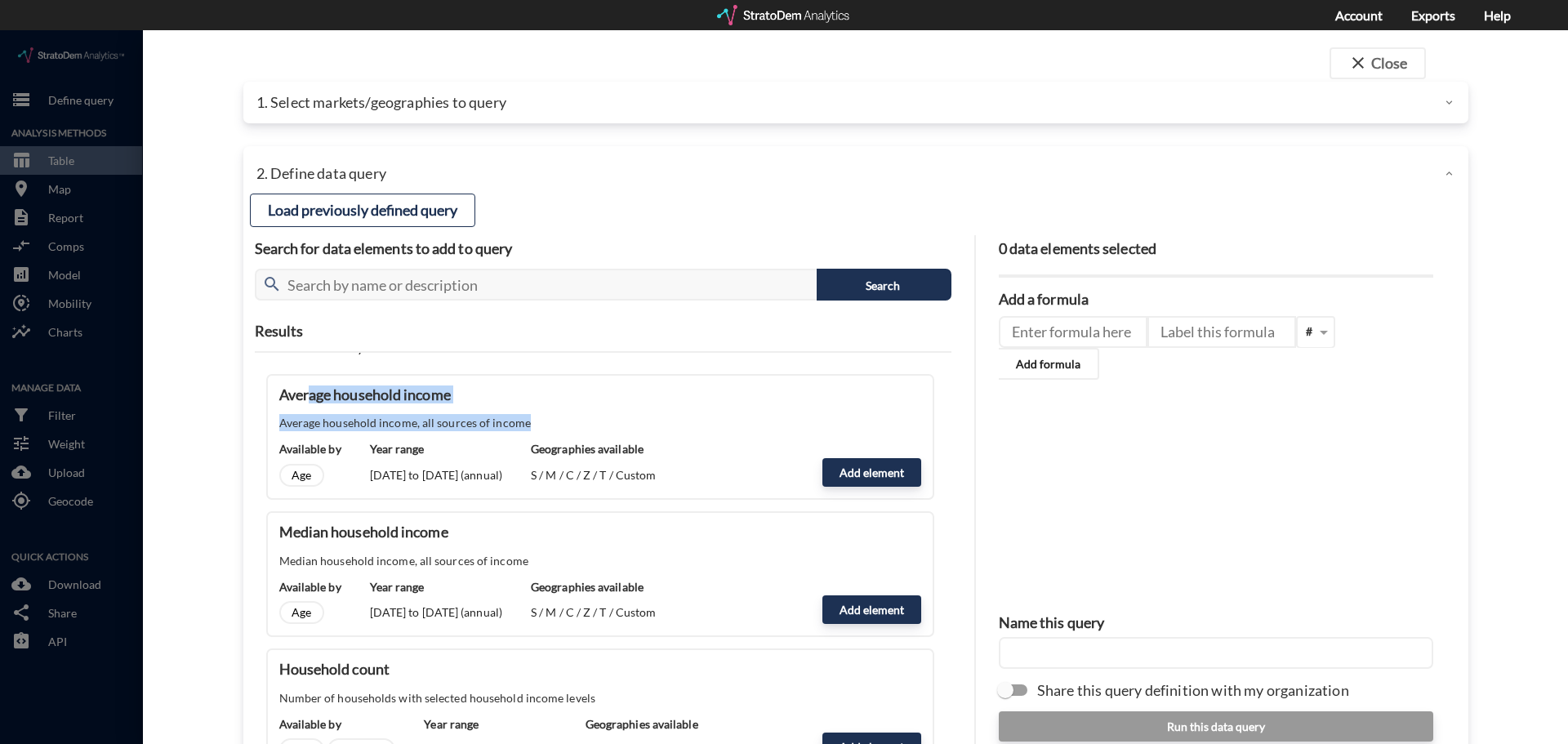 drag, startPoint x: 314, startPoint y: 364, endPoint x: 550, endPoint y: 389, distance: 237.3205 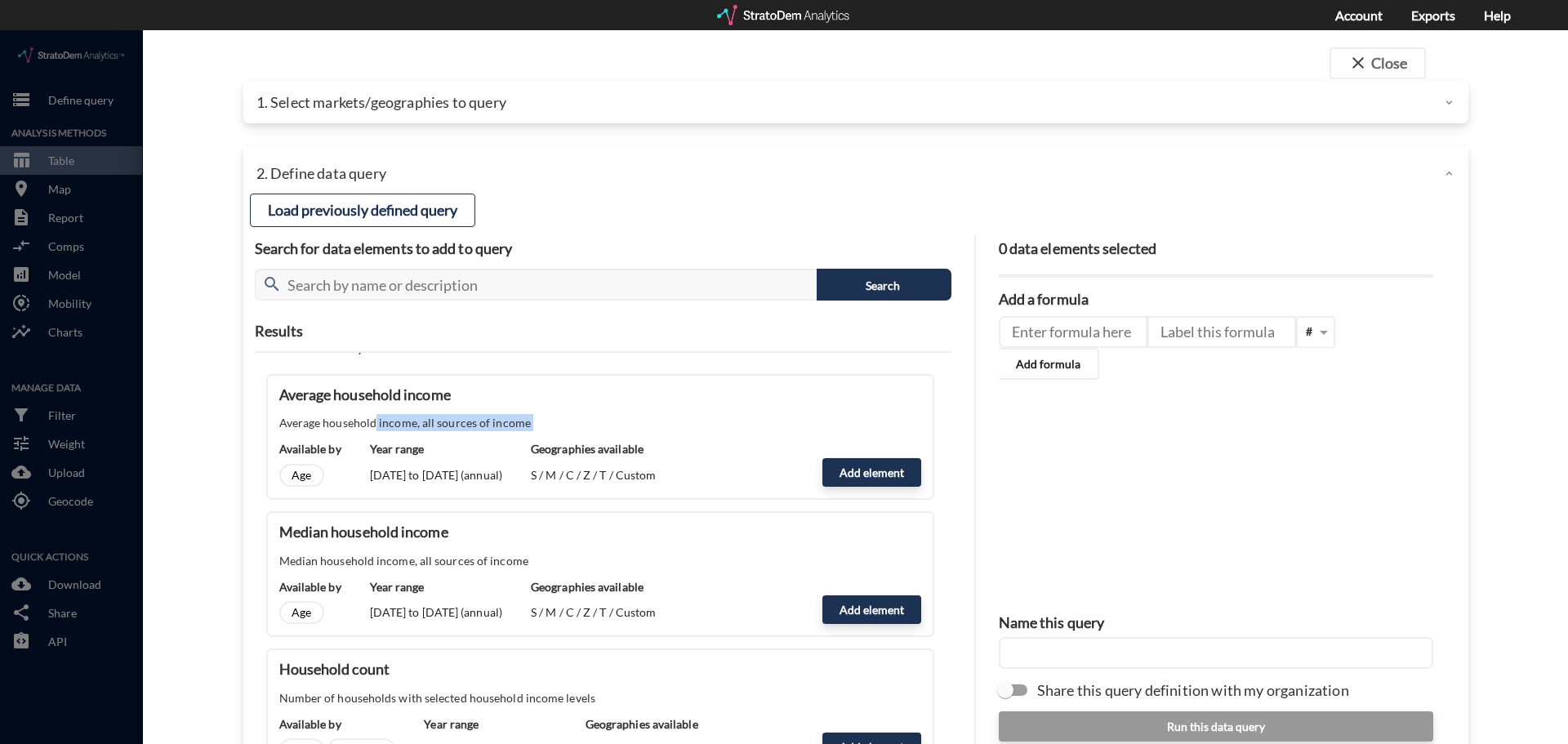 drag, startPoint x: 550, startPoint y: 389, endPoint x: 368, endPoint y: 378, distance: 182.3321 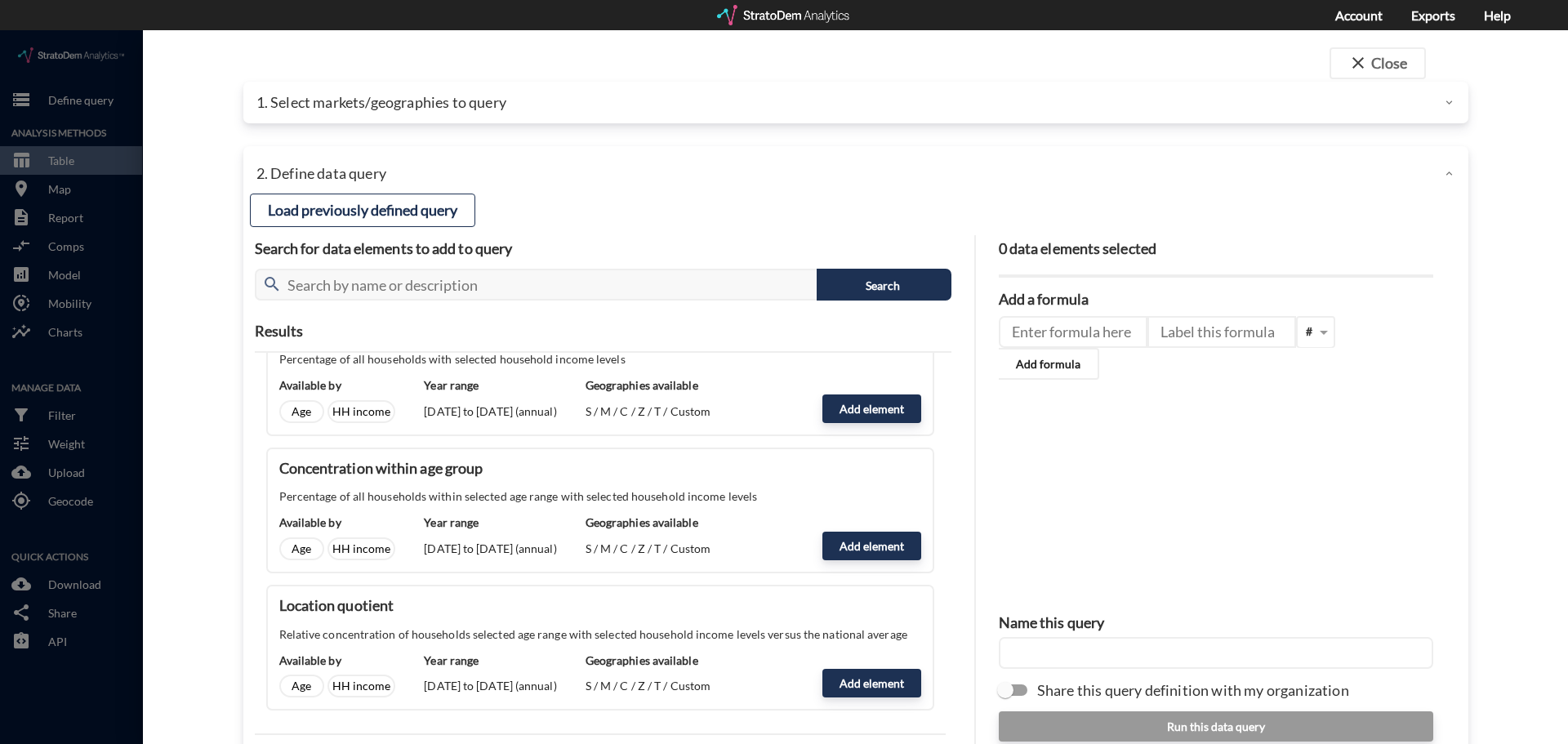 scroll, scrollTop: 817, scrollLeft: 0, axis: vertical 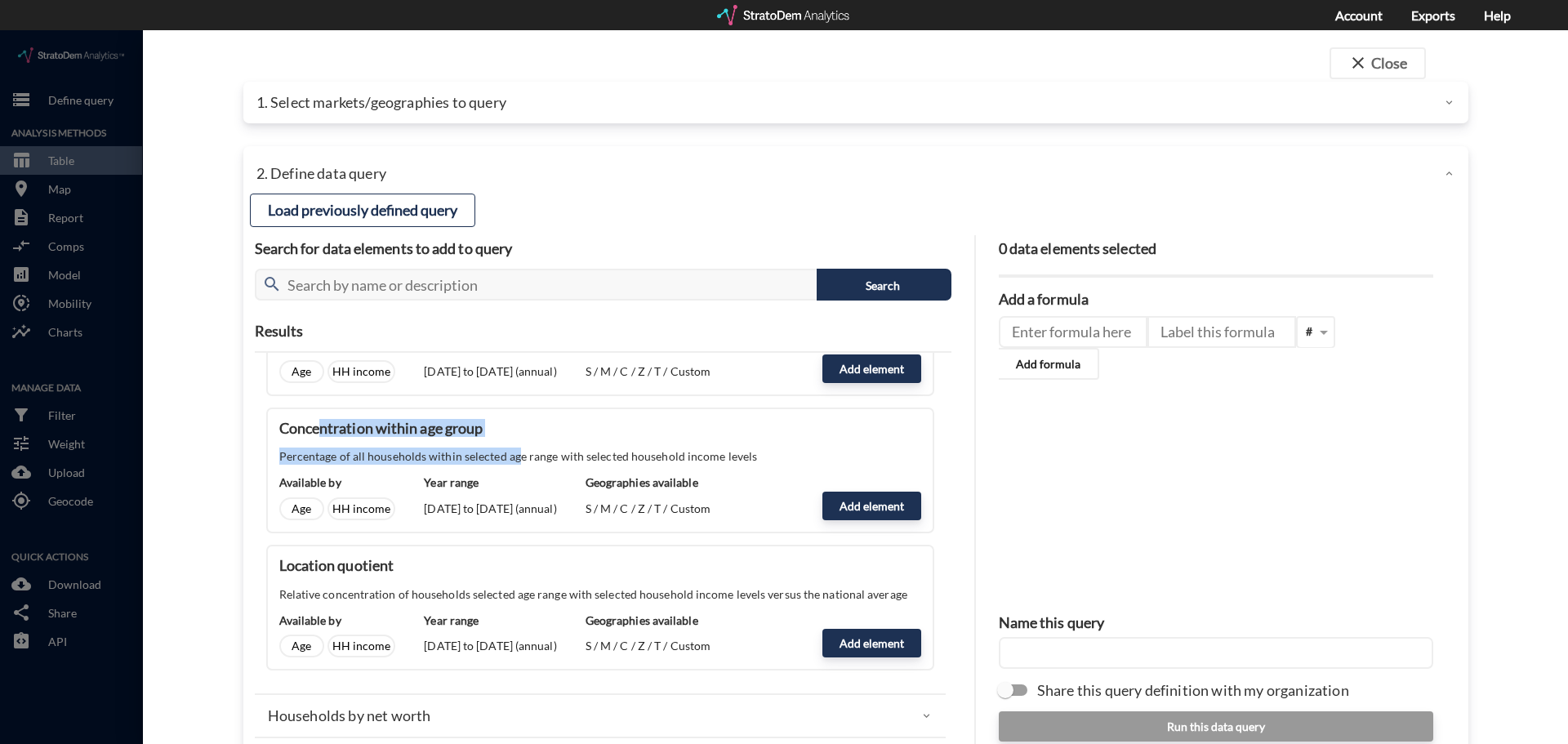 drag, startPoint x: 315, startPoint y: 394, endPoint x: 510, endPoint y: 418, distance: 196.47137 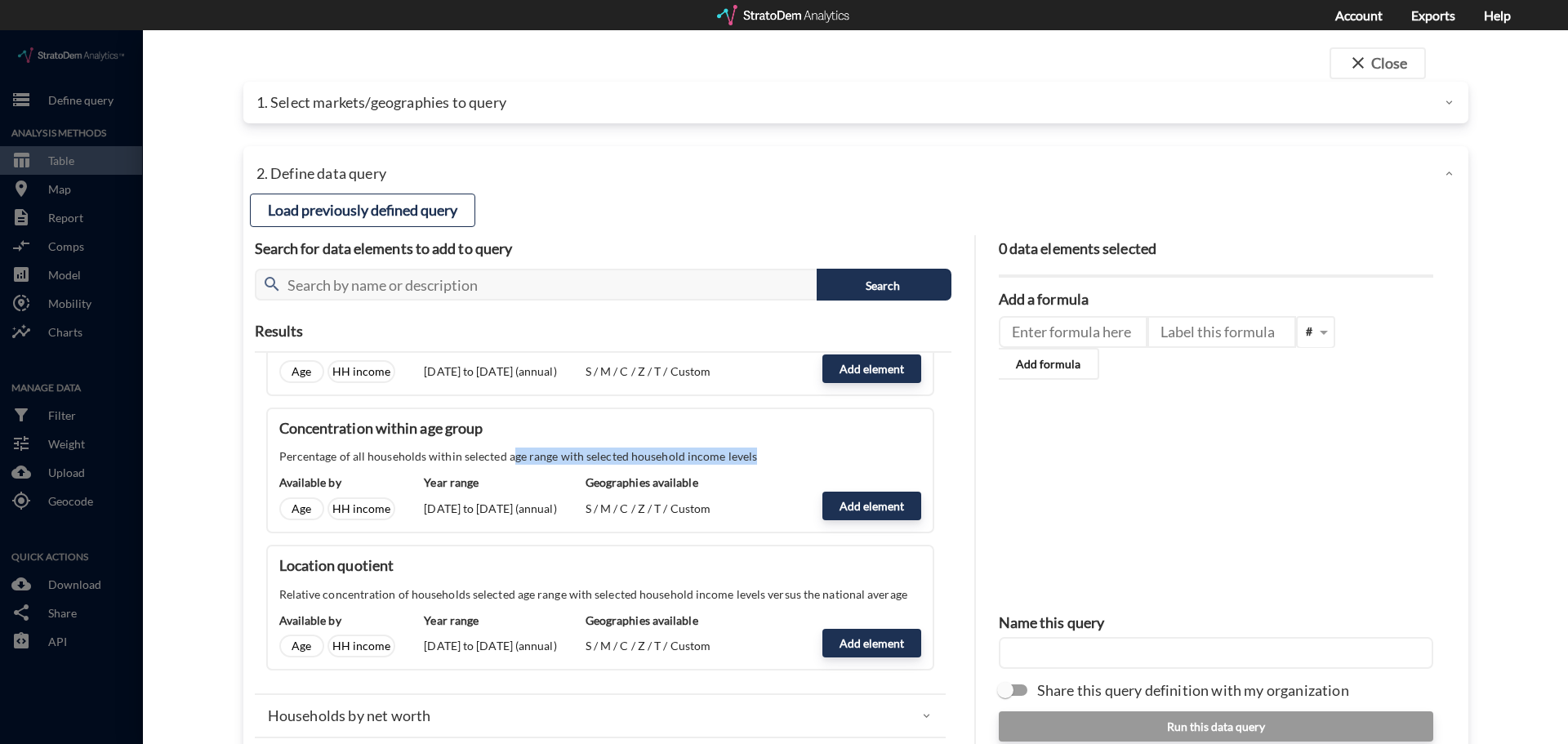 drag, startPoint x: 461, startPoint y: 425, endPoint x: 758, endPoint y: 418, distance: 297.08248 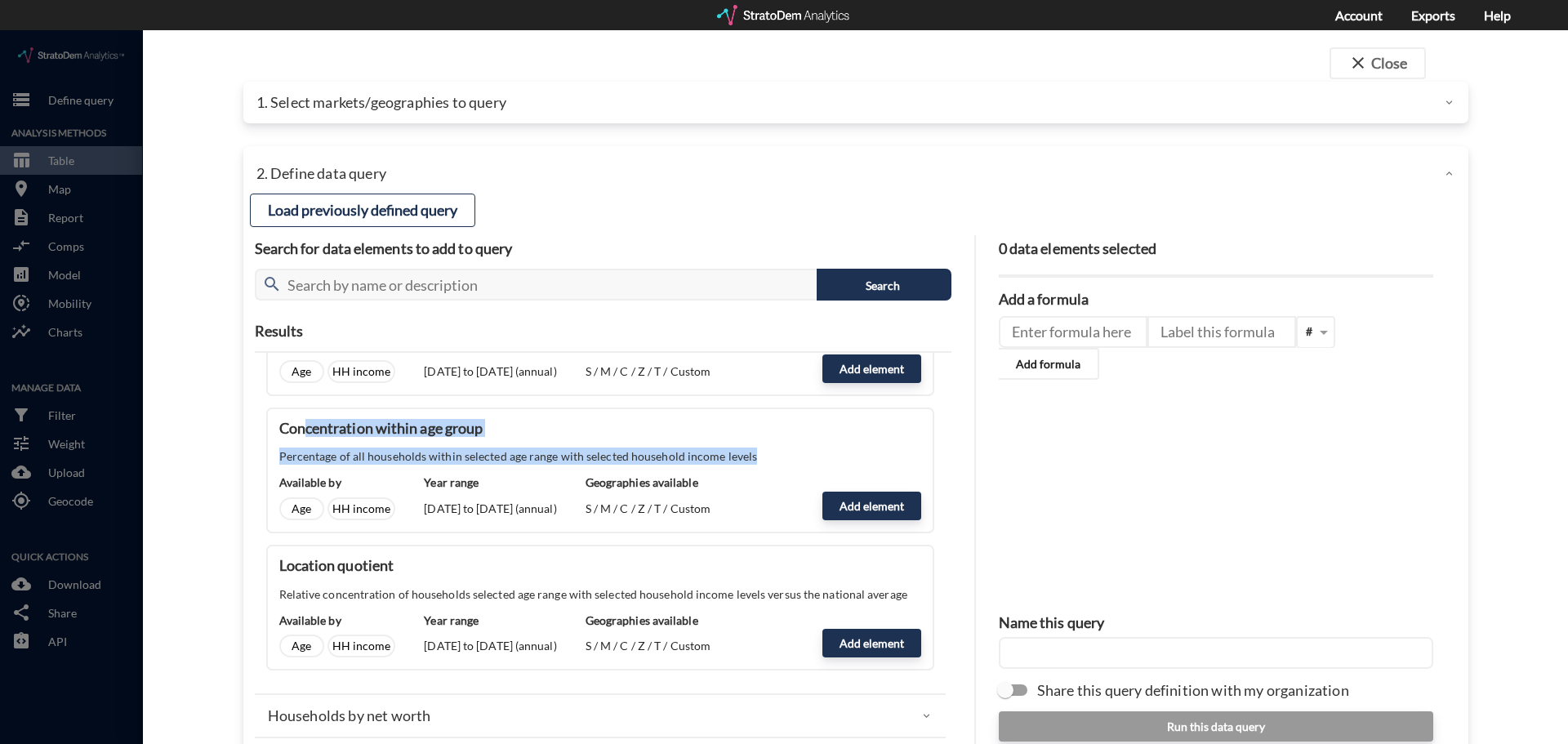 drag, startPoint x: 759, startPoint y: 423, endPoint x: 299, endPoint y: 398, distance: 460.67885 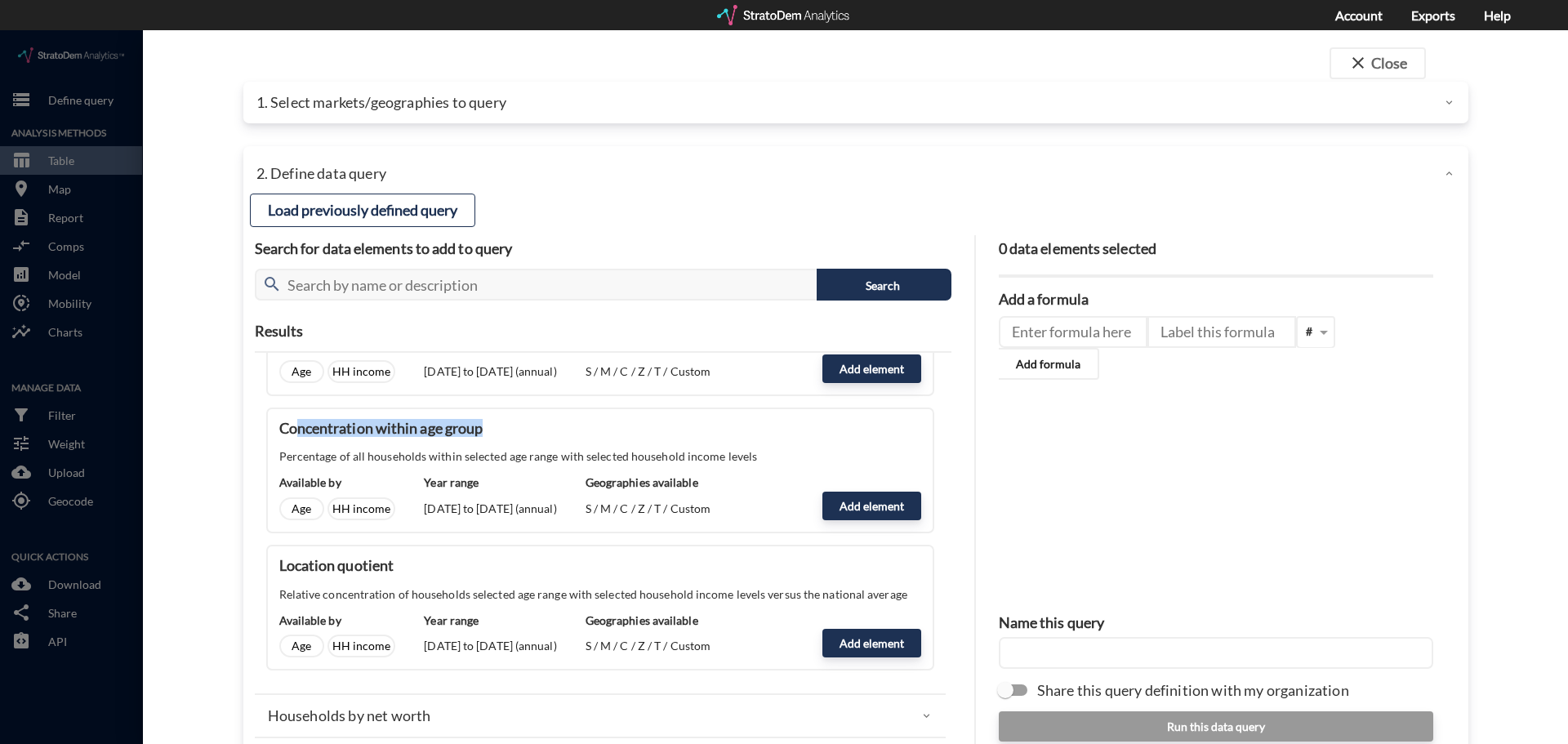 drag, startPoint x: 292, startPoint y: 391, endPoint x: 564, endPoint y: 404, distance: 272.31048 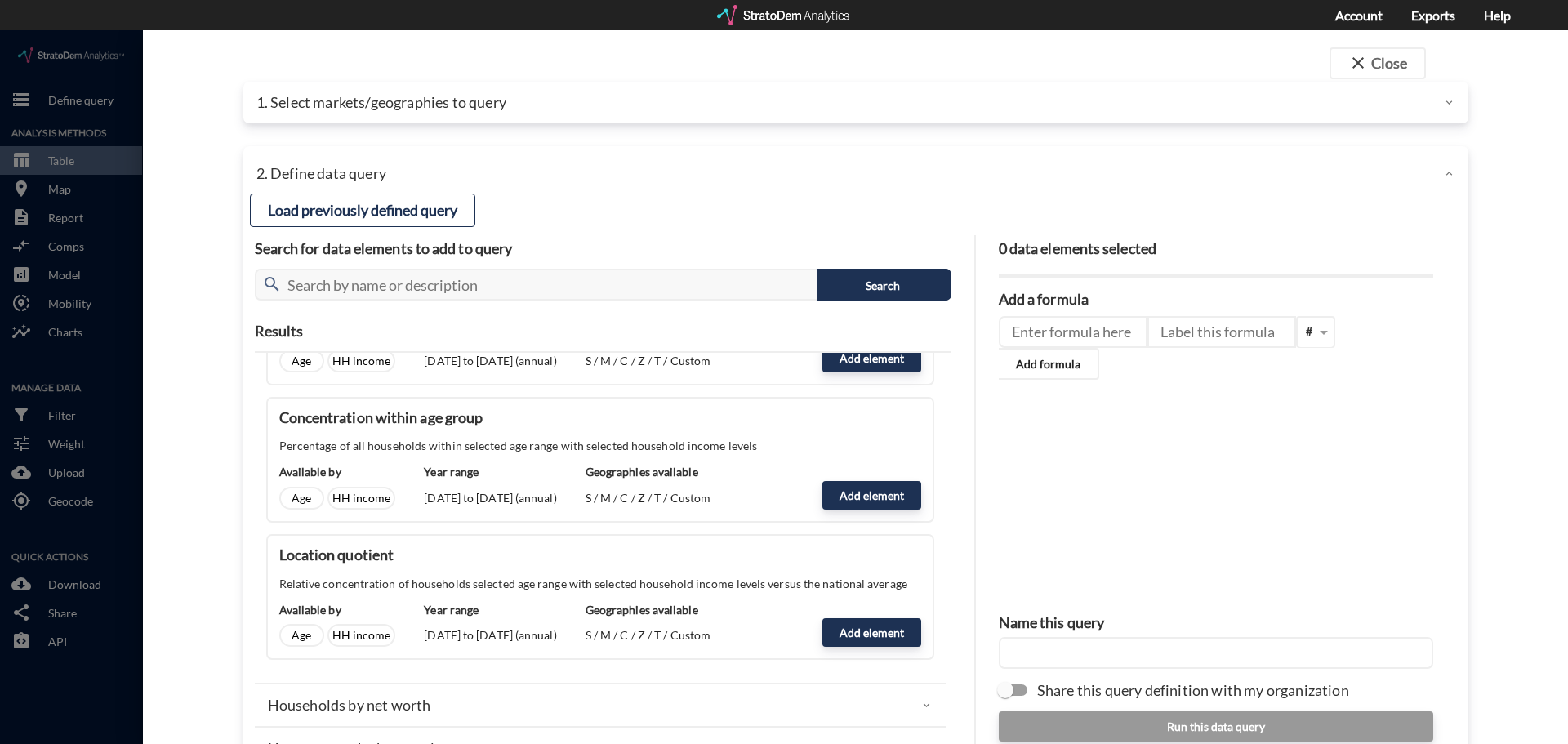 scroll, scrollTop: 817, scrollLeft: 0, axis: vertical 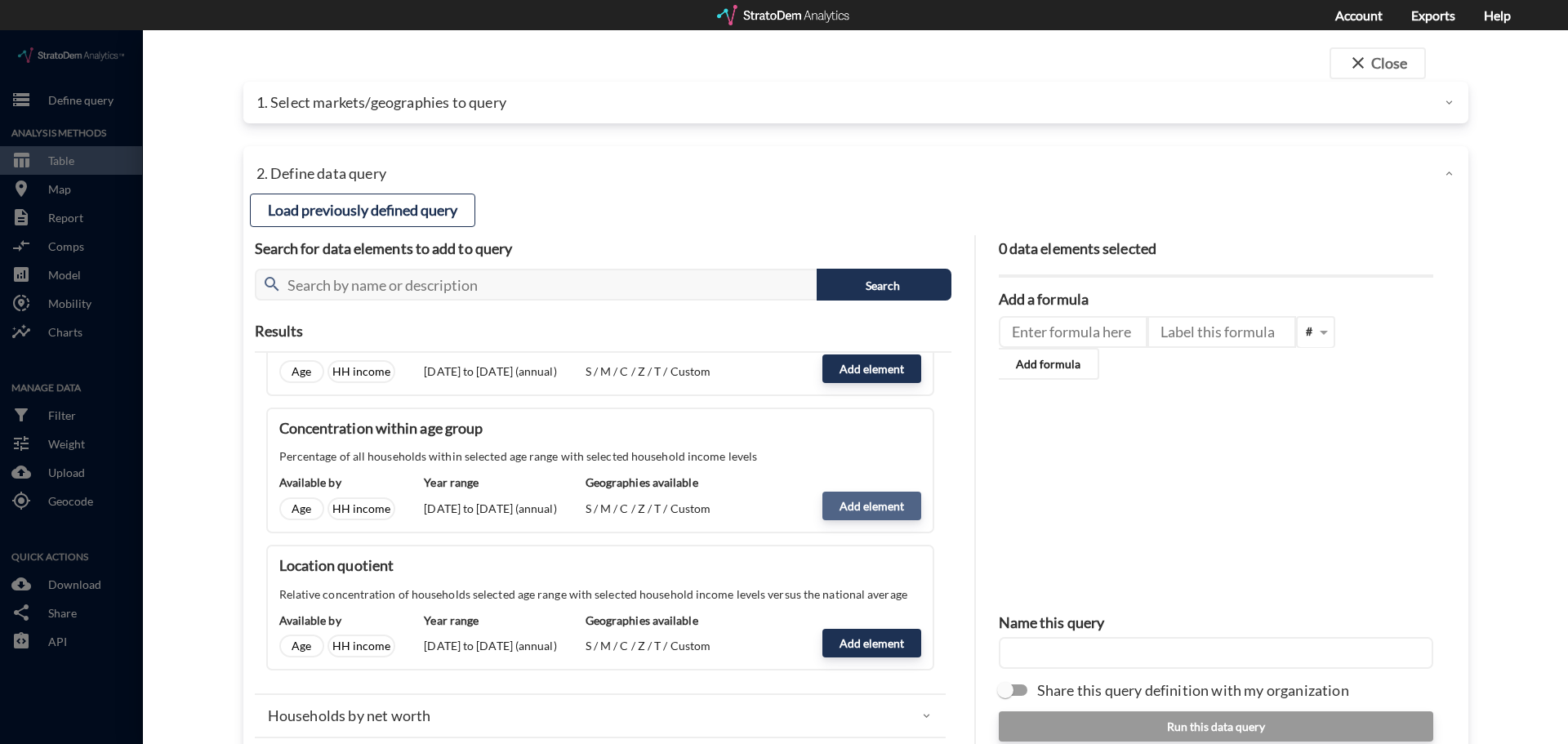 click on "Add element" 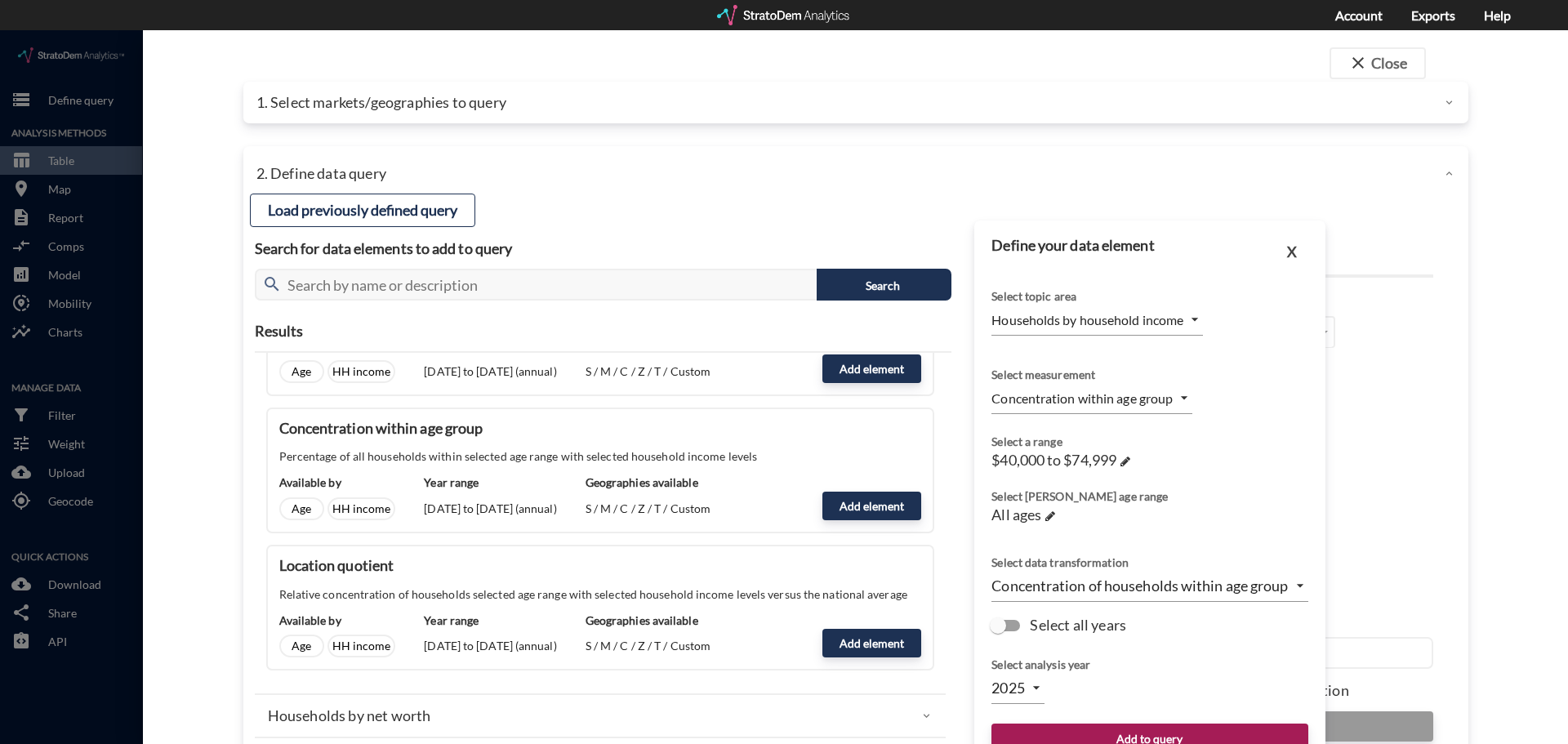 click on "/vantagepoint/us/-1 storage Define query Analysis Methods table_chart Table room Map description Report compare_arrows Comps analytics Model share_location Mobility insights Charts Manage Data filter_alt Filter tune Weight cloud_upload Upload my_location Geocode Quick Actions cloud_download Download share Share integration_instructions API stale Show column ranks Query progress Aggregation Percentile score Median HHI, 2022 Pct. growth population, 2022-2027 Population, 2022 US $71,930 +3.6% 335,037,936 Median $65,981 +2.9% 272,317 Average $68,994 +3.3% 719,878 Market Percentile score Median HHI, 2022 Pct. growth population, 2022-2027 Population, 2022 Abilene, TX 42.8 $65,366 +2.8% 178,653 Akron, OH 43.3 $61,221 +1.7% 704,379 Albany, GA 11.4 $48,831 +1.0% 151,349 Albany, OR 57.5 $75,230 +4.6% 131,452 Albany-Schenectady-Troy, NY 67.3 $78,817 +2.4% 906,104 Albuquerque, NM 58.2 $63,862 +3.0% 925,297 Alexandria, LA 20.8 $59,354 +1.3% 151,631 Allentown-Bethlehem-Easton, PA-NJ 67.6 $73,096 +3.0% 873,001 1" 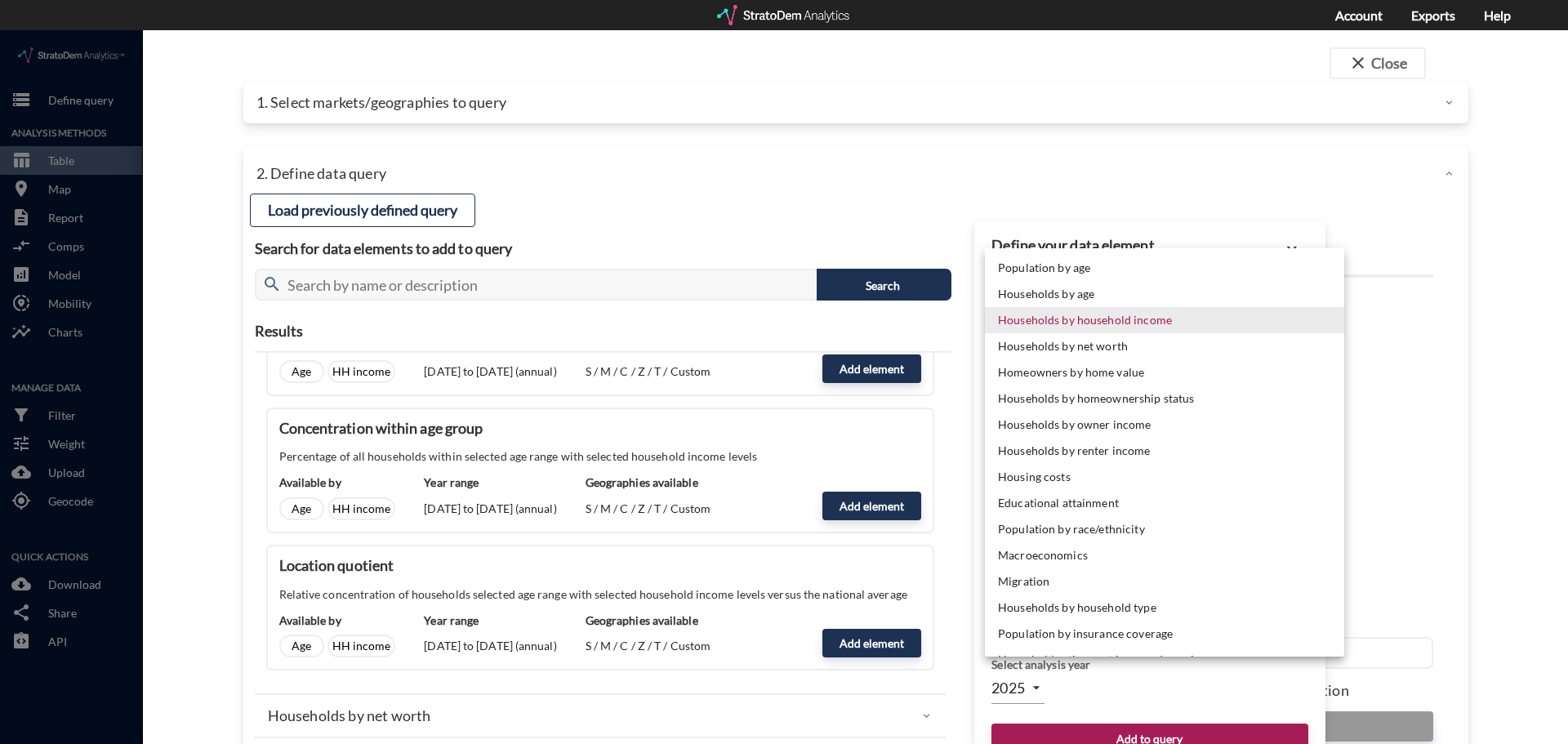 click 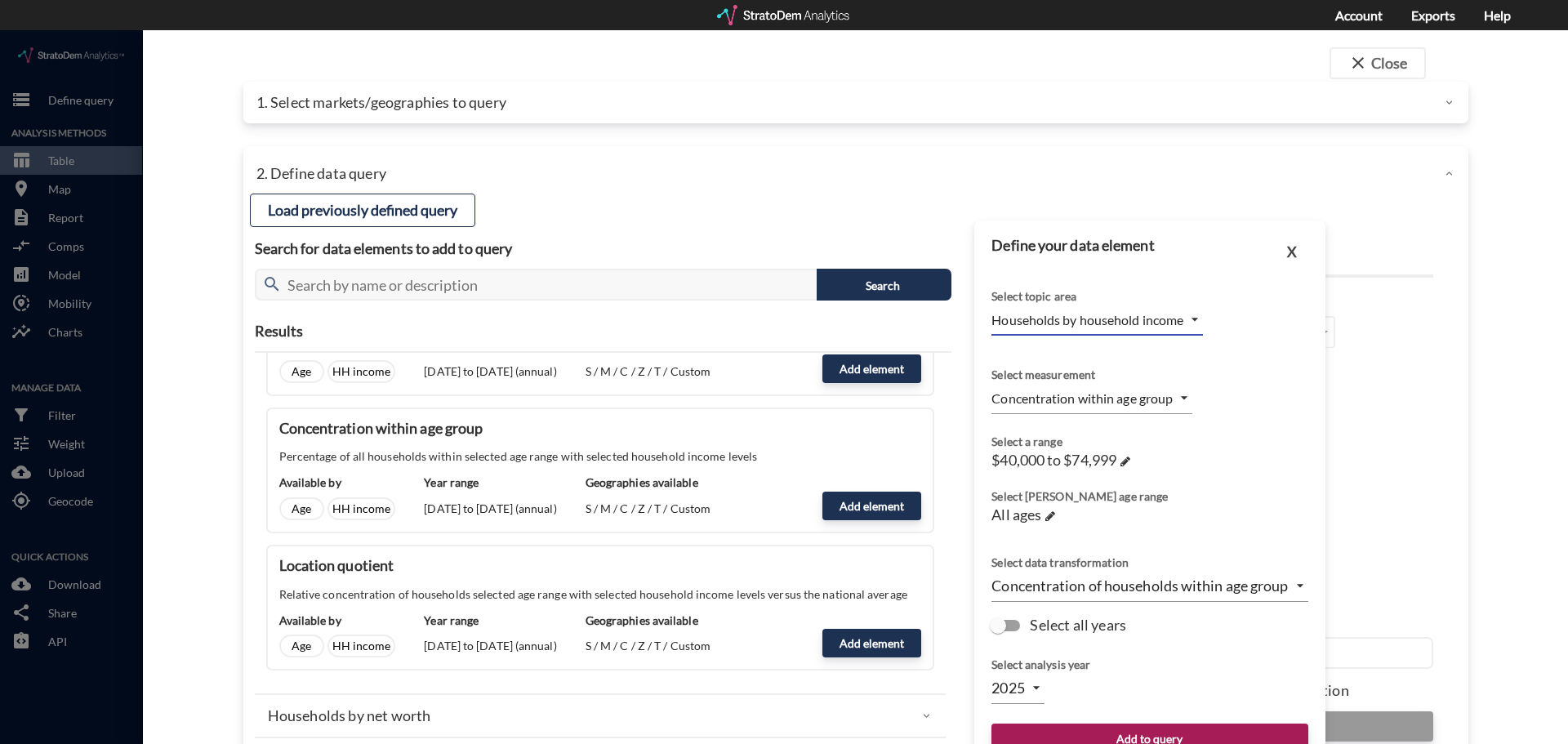 click on "/vantagepoint/us/-1 storage Define query Analysis Methods table_chart Table room Map description Report compare_arrows Comps analytics Model share_location Mobility insights Charts Manage Data filter_alt Filter tune Weight cloud_upload Upload my_location Geocode Quick Actions cloud_download Download share Share integration_instructions API stale Show column ranks Query progress Aggregation Percentile score Median HHI, 2022 Pct. growth population, 2022-2027 Population, 2022 US $71,930 +3.6% 335,037,936 Median $65,981 +2.9% 272,317 Average $68,994 +3.3% 719,878 Market Percentile score Median HHI, 2022 Pct. growth population, 2022-2027 Population, 2022 Abilene, TX 42.8 $65,366 +2.8% 178,653 Akron, OH 43.3 $61,221 +1.7% 704,379 Albany, GA 11.4 $48,831 +1.0% 151,349 Albany, OR 57.5 $75,230 +4.6% 131,452 Albany-Schenectady-Troy, NY 67.3 $78,817 +2.4% 906,104 Albuquerque, NM 58.2 $63,862 +3.0% 925,297 Alexandria, LA 20.8 $59,354 +1.3% 151,631 Allentown-Bethlehem-Easton, PA-NJ 67.6 $73,096 +3.0% 873,001 1" 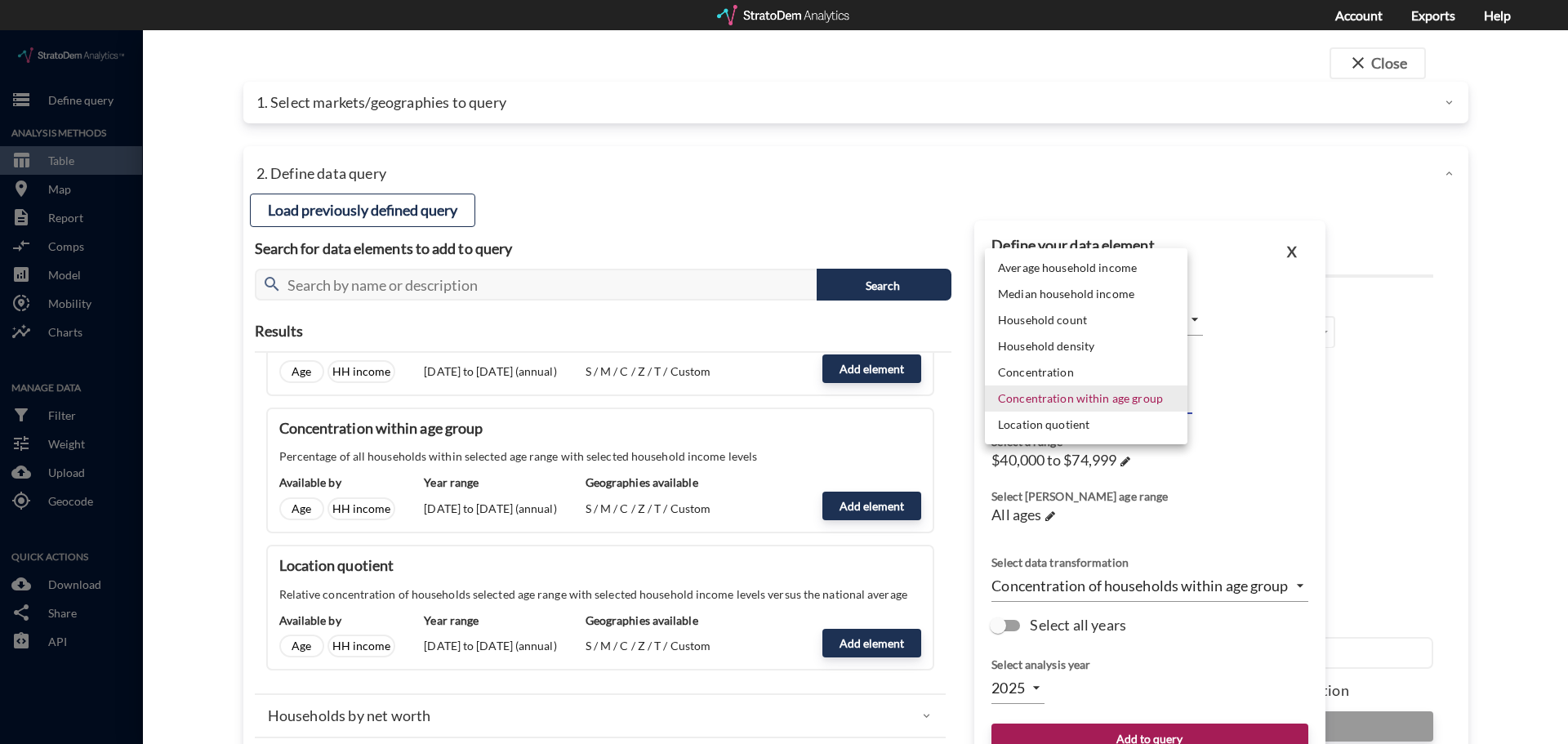 click on "Median household income" 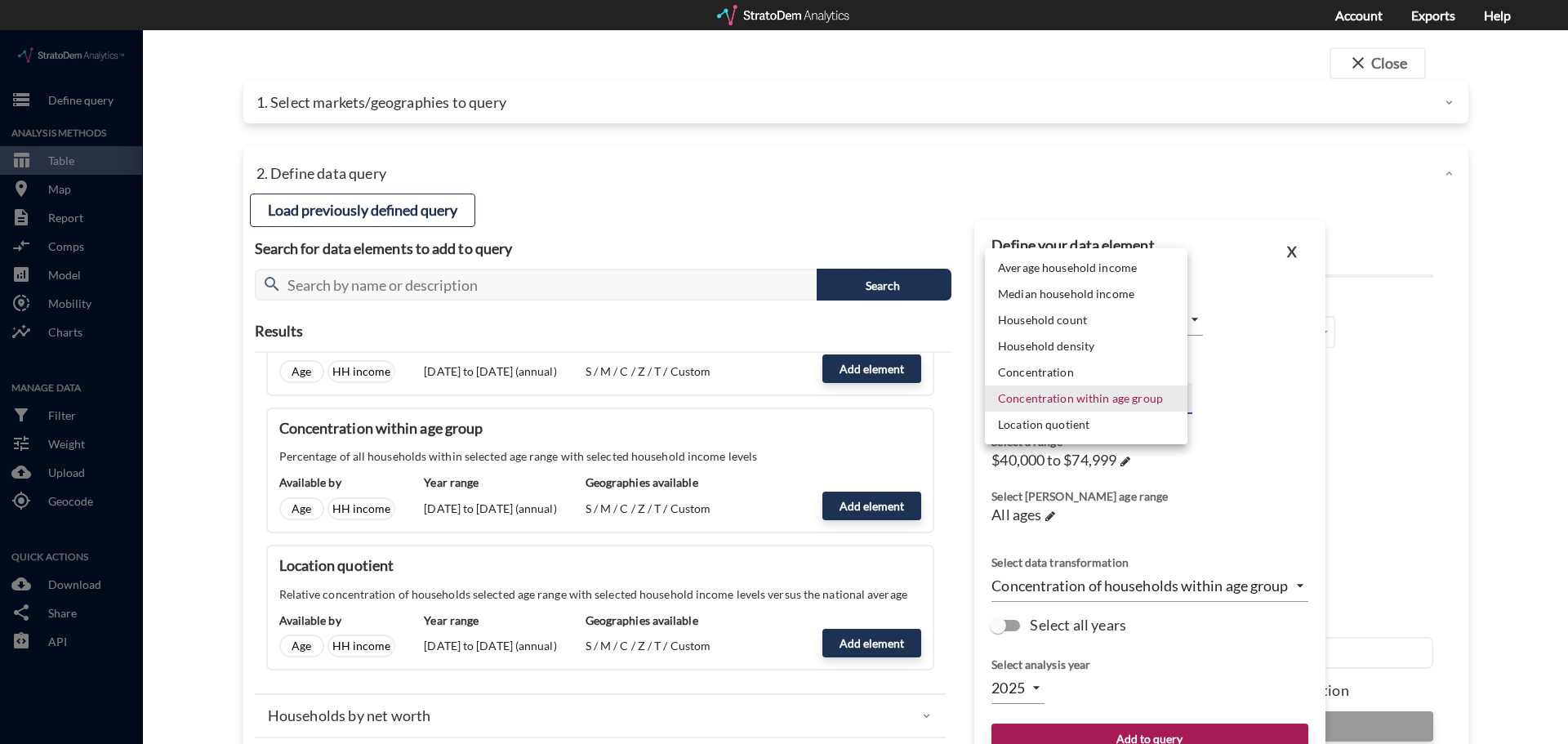 type on "MEDIAN" 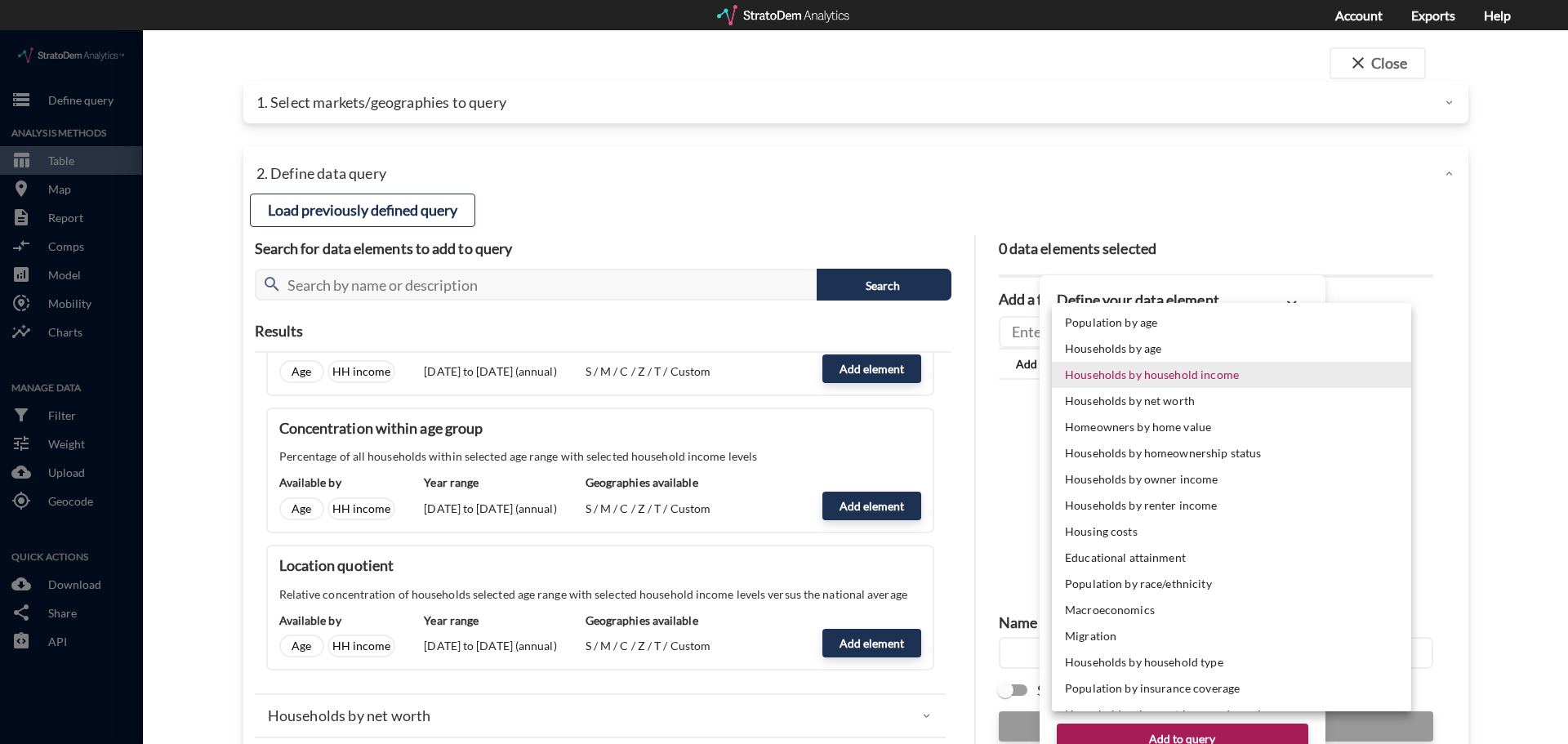 click on "/vantagepoint/us/-1 storage Define query Analysis Methods table_chart Table room Map description Report compare_arrows Comps analytics Model share_location Mobility insights Charts Manage Data filter_alt Filter tune Weight cloud_upload Upload my_location Geocode Quick Actions cloud_download Download share Share integration_instructions API stale Show column ranks Query progress Aggregation Percentile score Median HHI, 2022 Pct. growth population, 2022-2027 Population, 2022 US $71,930 +3.6% 335,037,936 Median $65,981 +2.9% 272,317 Average $68,994 +3.3% 719,878 Market Percentile score Median HHI, 2022 Pct. growth population, 2022-2027 Population, 2022 Abilene, TX 42.8 $65,366 +2.8% 178,653 Akron, OH 43.3 $61,221 +1.7% 704,379 Albany, GA 11.4 $48,831 +1.0% 151,349 Albany, OR 57.5 $75,230 +4.6% 131,452 Albany-Schenectady-Troy, NY 67.3 $78,817 +2.4% 906,104 Albuquerque, NM 58.2 $63,862 +3.0% 925,297 Alexandria, LA 20.8 $59,354 +1.3% 151,631 Allentown-Bethlehem-Easton, PA-NJ 67.6 $73,096 +3.0% 873,001 1" 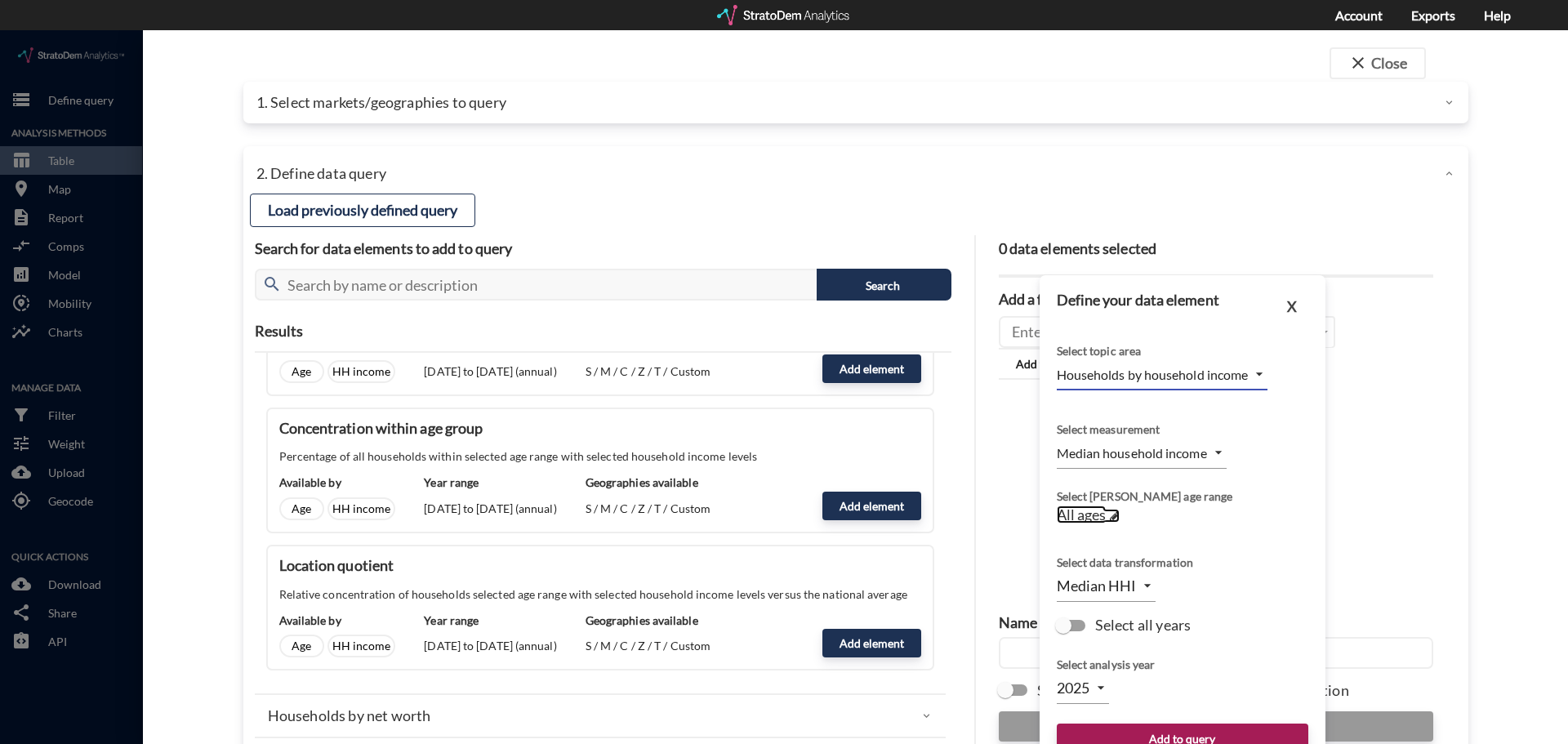 click on "All ages" 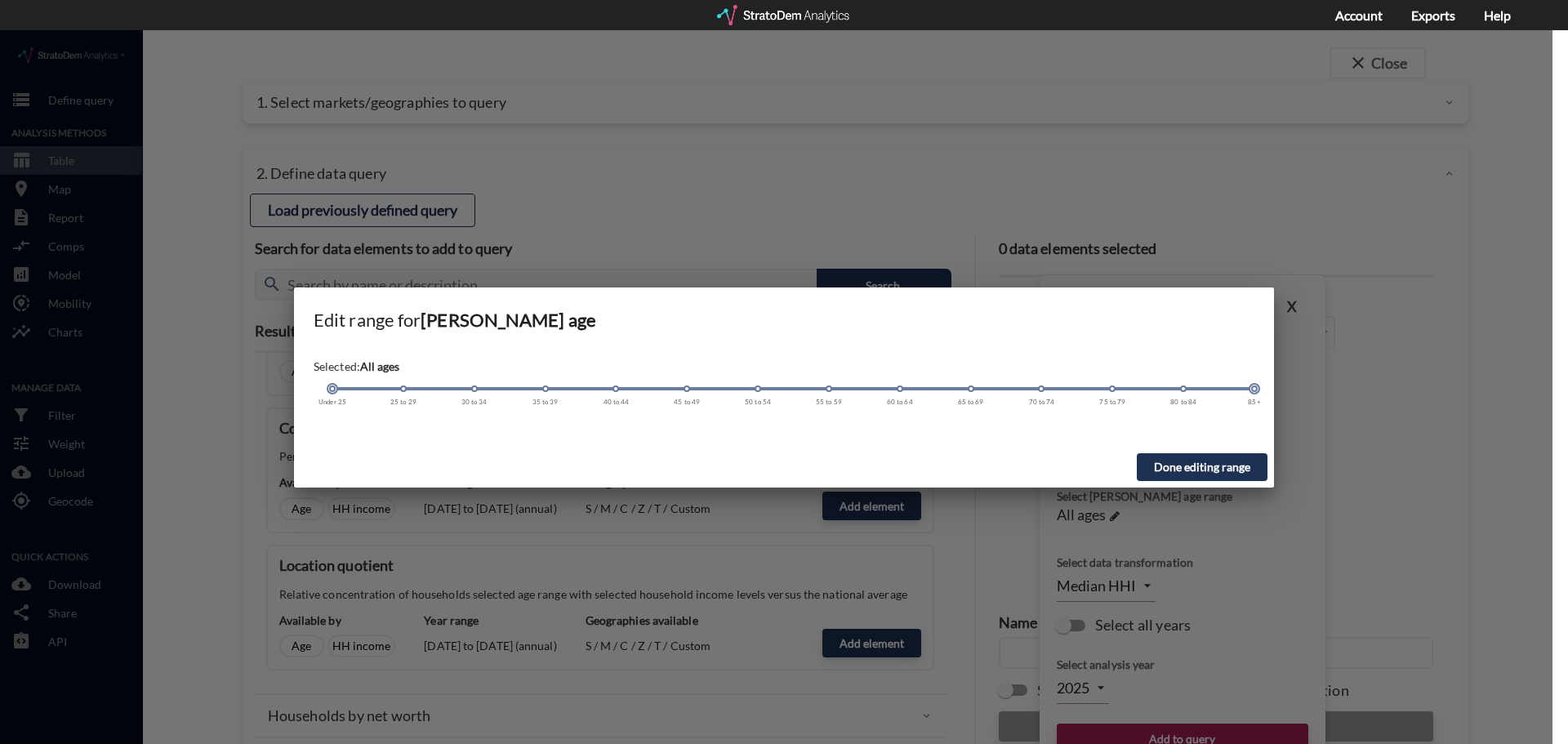drag, startPoint x: 326, startPoint y: 358, endPoint x: 519, endPoint y: 366, distance: 193.16573 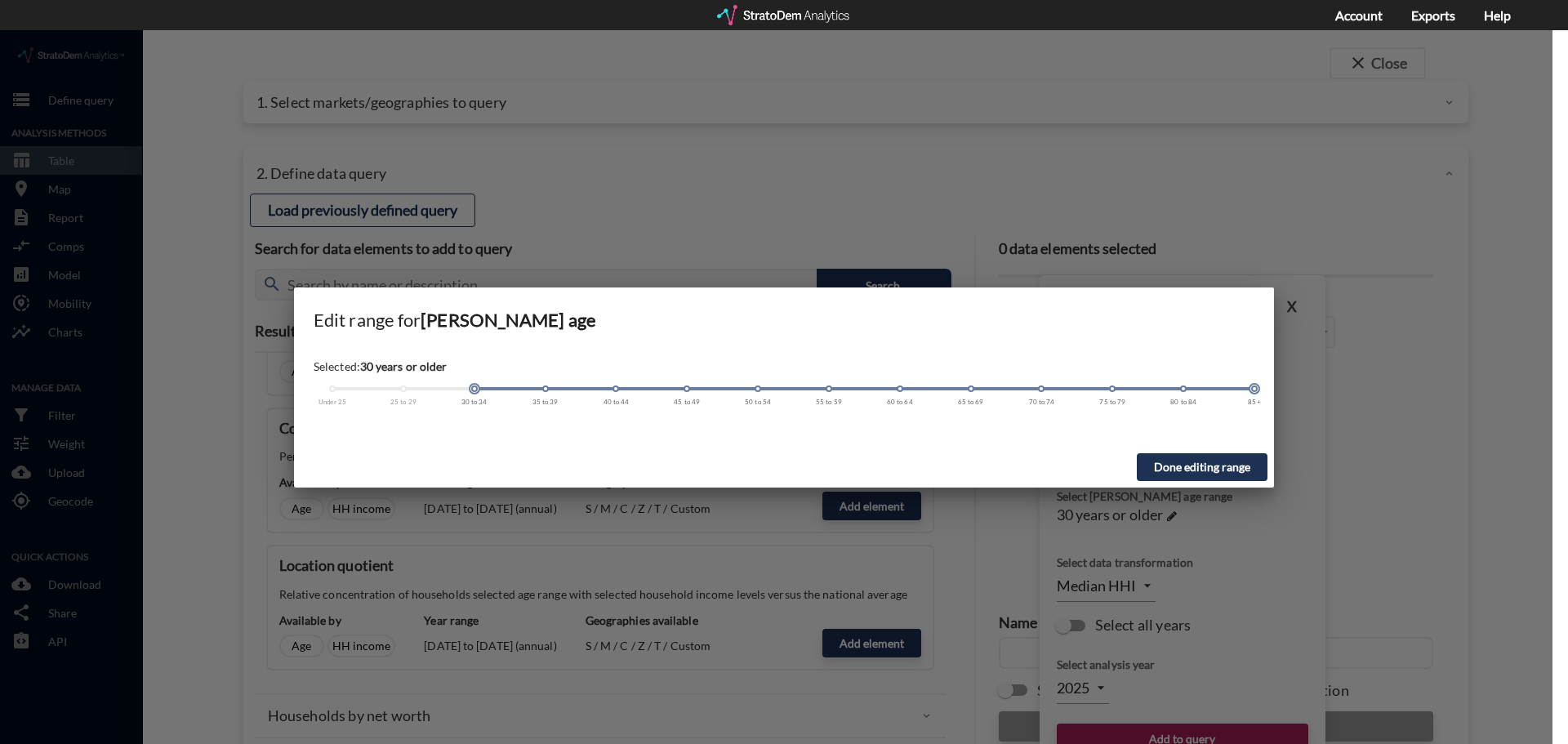 drag, startPoint x: 1258, startPoint y: 358, endPoint x: 628, endPoint y: 363, distance: 630.01984 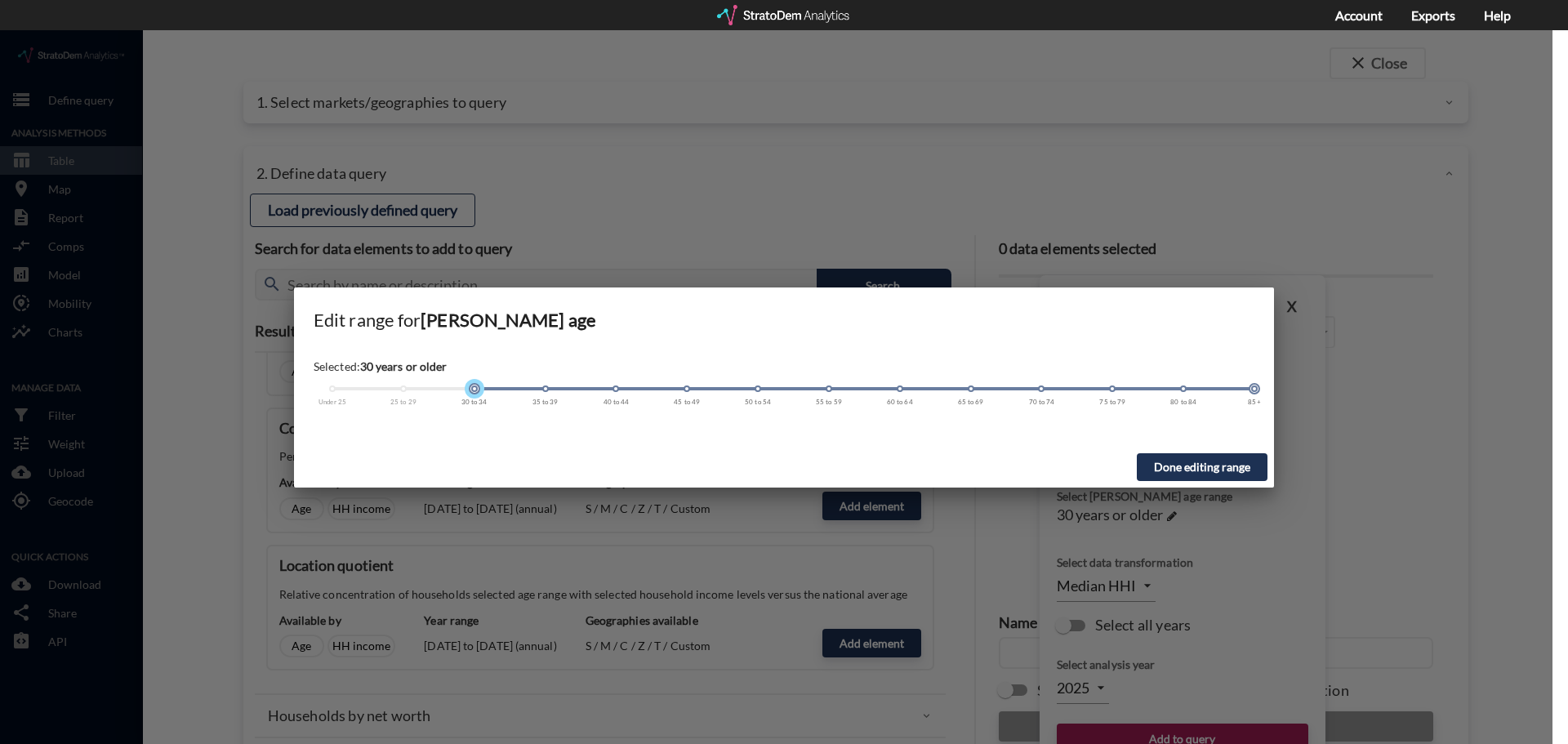 click 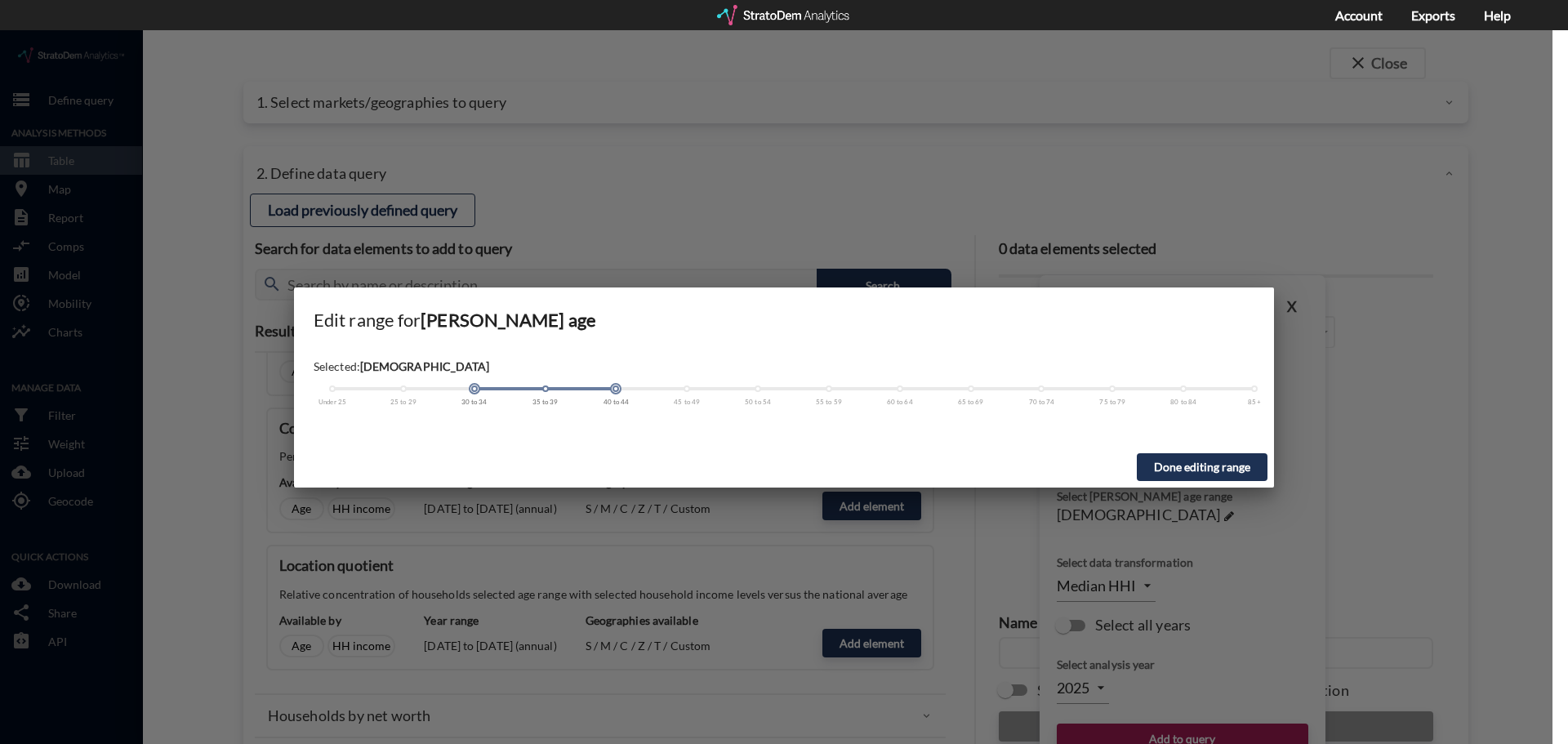 drag, startPoint x: 1254, startPoint y: 356, endPoint x: 621, endPoint y: 361, distance: 633.0197 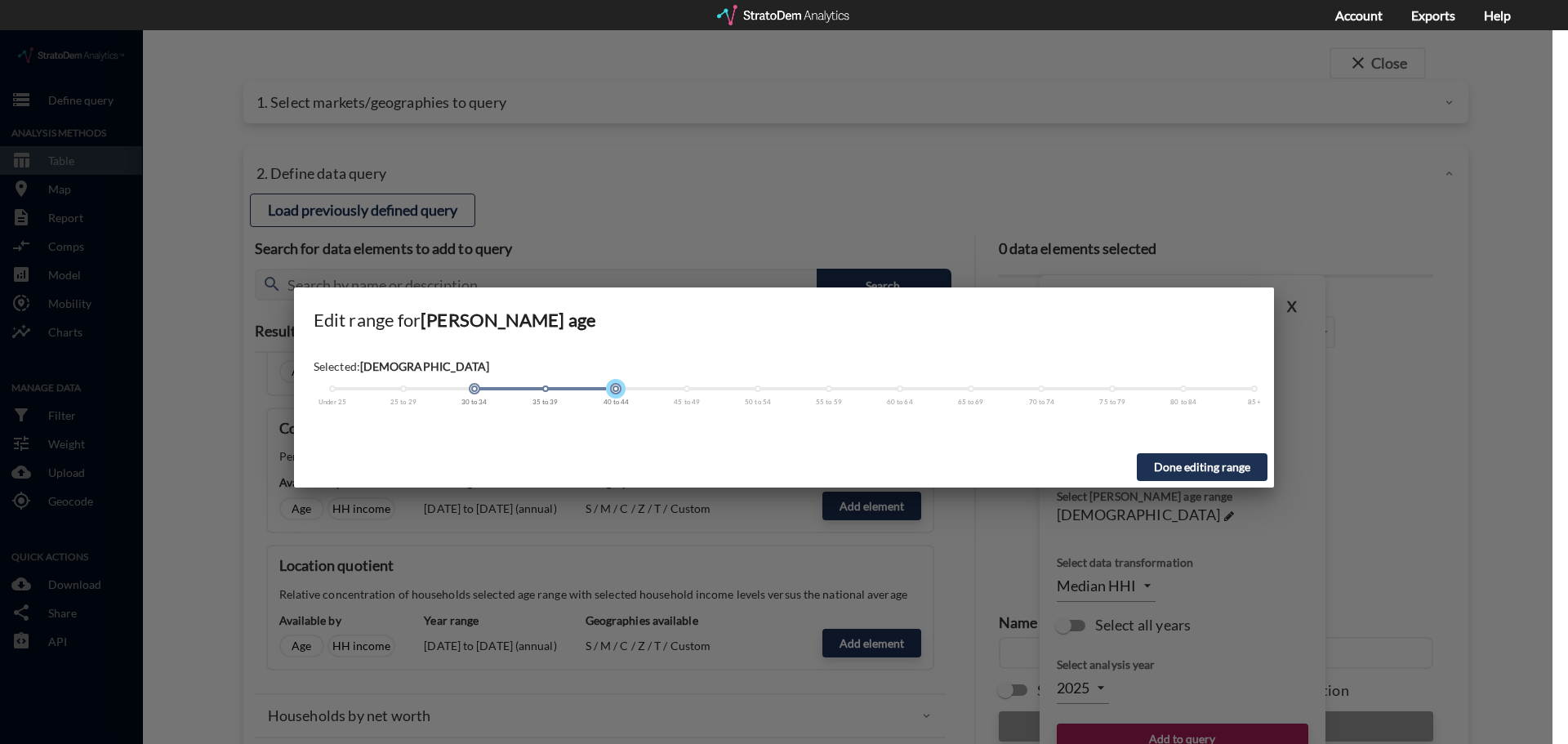click on "Under 25 25 to 29 30 to 34 35 to 39 40 to 44 45 to 49 50 to 54 55 to 59 60 to 64 65 to 69 70 to 74 75 to 79 80 to 84 85+" 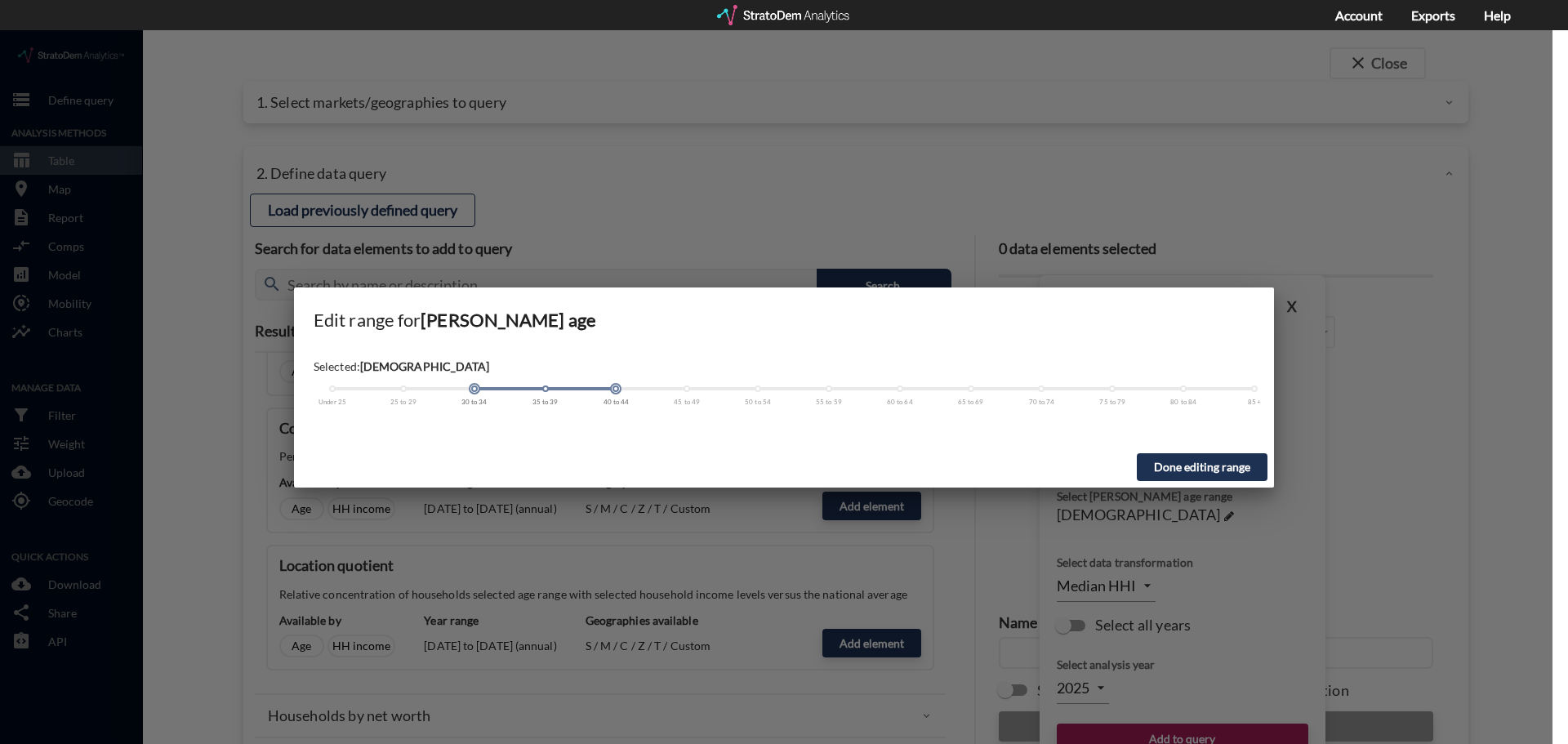 click on "Done editing range" 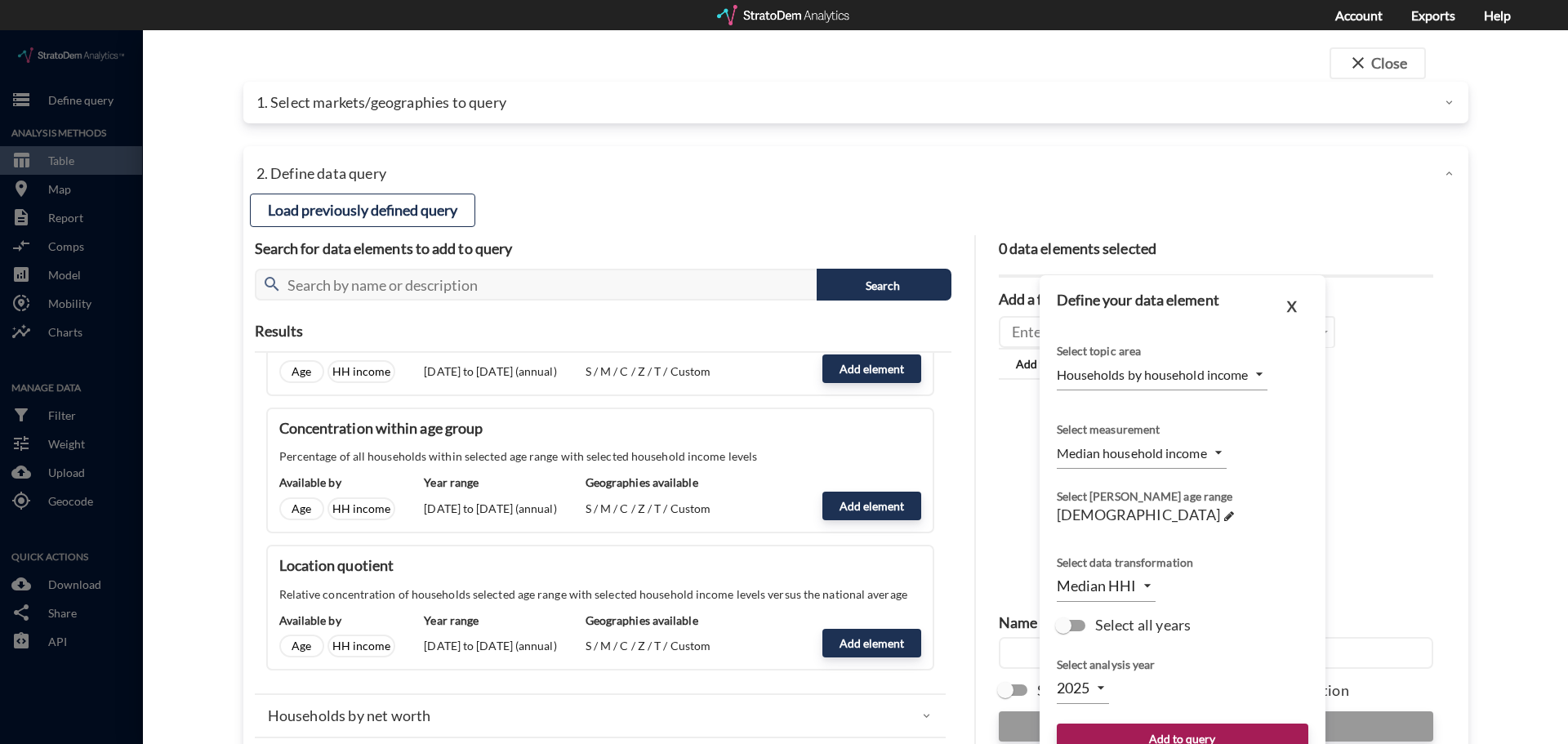 scroll, scrollTop: 65, scrollLeft: 0, axis: vertical 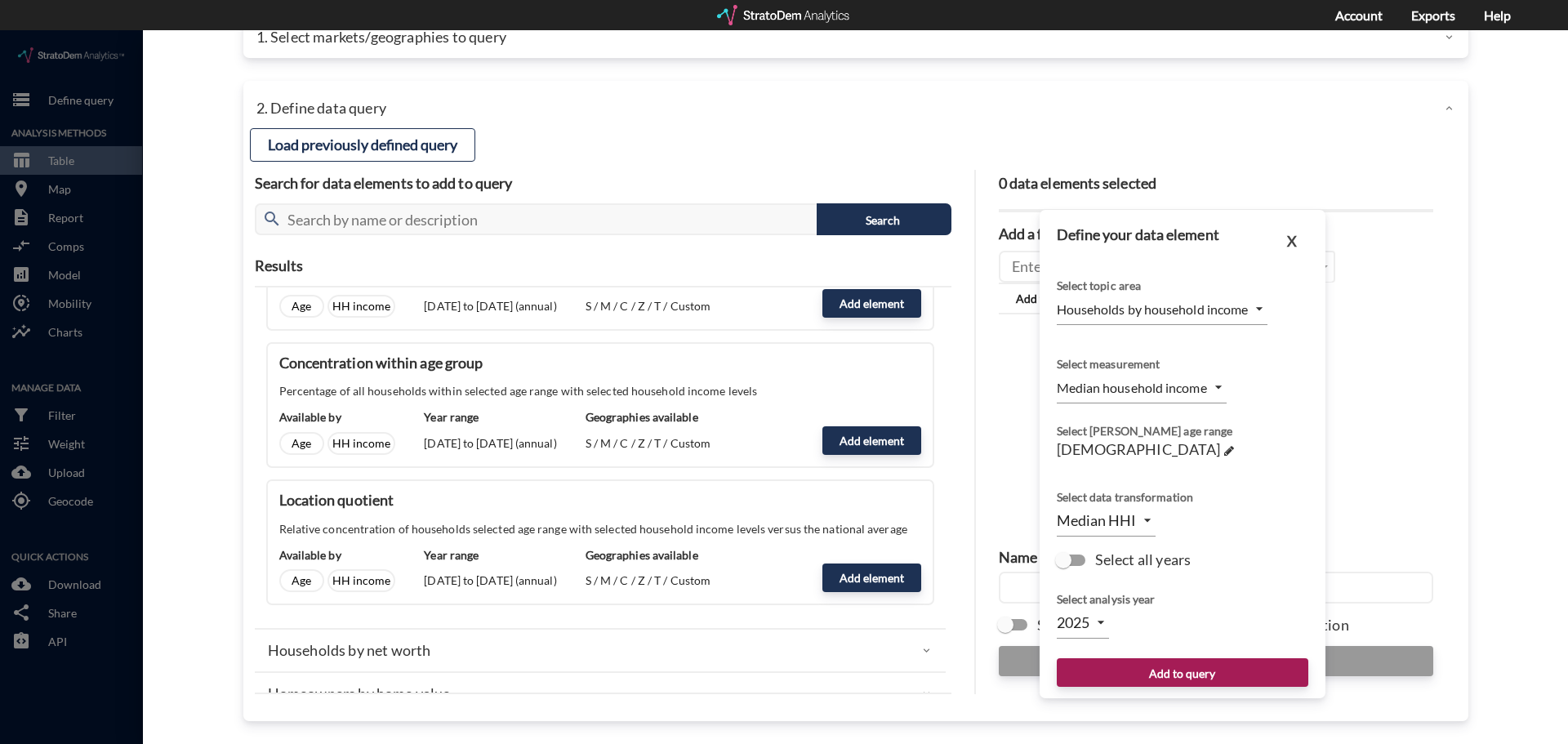 click on "/vantagepoint/us/-1 storage Define query Analysis Methods table_chart Table room Map description Report compare_arrows Comps analytics Model share_location Mobility insights Charts Manage Data filter_alt Filter tune Weight cloud_upload Upload my_location Geocode Quick Actions cloud_download Download share Share integration_instructions API stale Show column ranks Query progress Aggregation Percentile score Median HHI, 2022 Pct. growth population, 2022-2027 Population, 2022 US $71,930 +3.6% 335,037,936 Median $65,981 +2.9% 272,317 Average $68,994 +3.3% 719,878 Market Percentile score Median HHI, 2022 Pct. growth population, 2022-2027 Population, 2022 Abilene, TX 42.8 $65,366 +2.8% 178,653 Akron, OH 43.3 $61,221 +1.7% 704,379 Albany, GA 11.4 $48,831 +1.0% 151,349 Albany, OR 57.5 $75,230 +4.6% 131,452 Albany-Schenectady-Troy, NY 67.3 $78,817 +2.4% 906,104 Albuquerque, NM 58.2 $63,862 +3.0% 925,297 Alexandria, LA 20.8 $59,354 +1.3% 151,631 Allentown-Bethlehem-Easton, PA-NJ 67.6 $73,096 +3.0% 873,001 1" 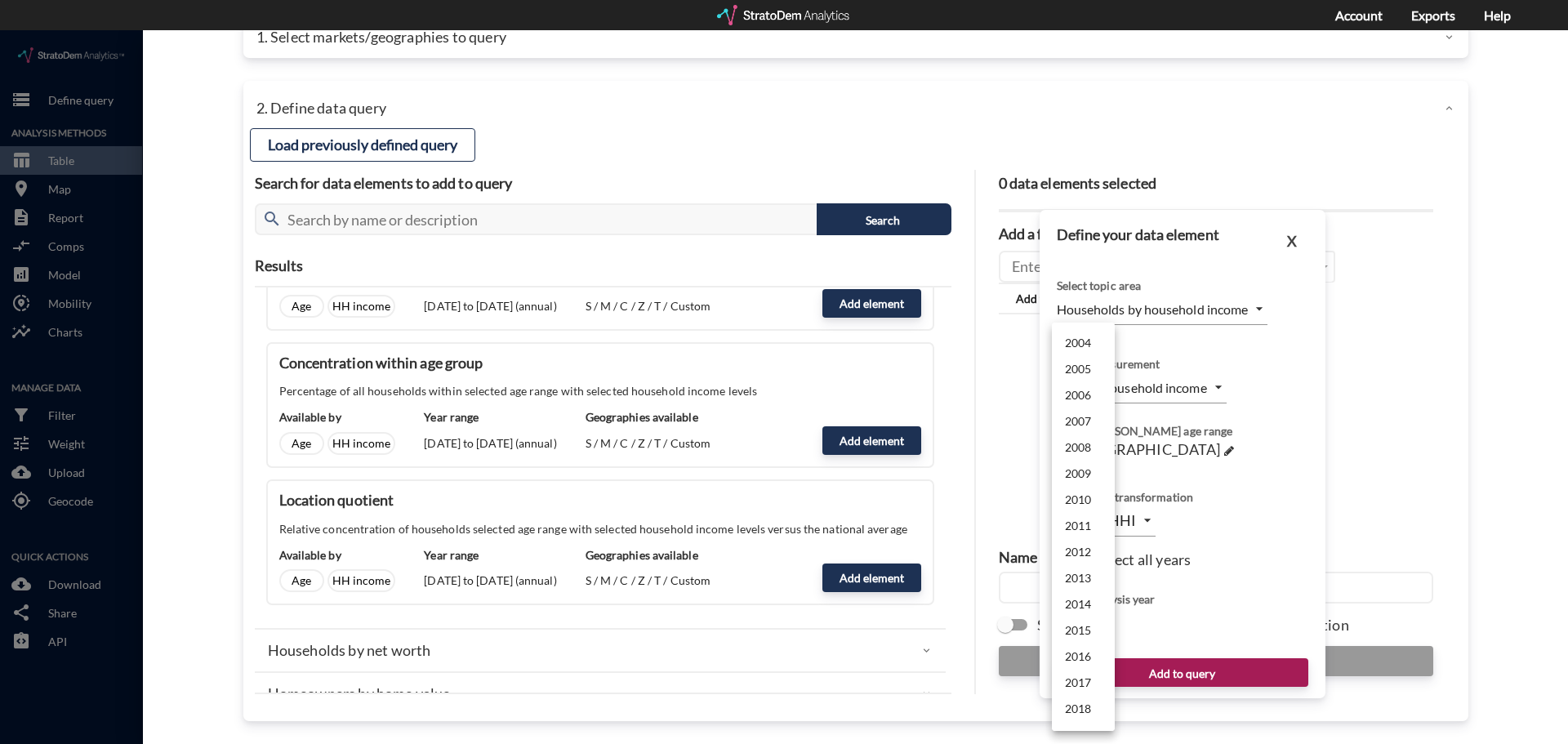 scroll, scrollTop: 0, scrollLeft: 0, axis: both 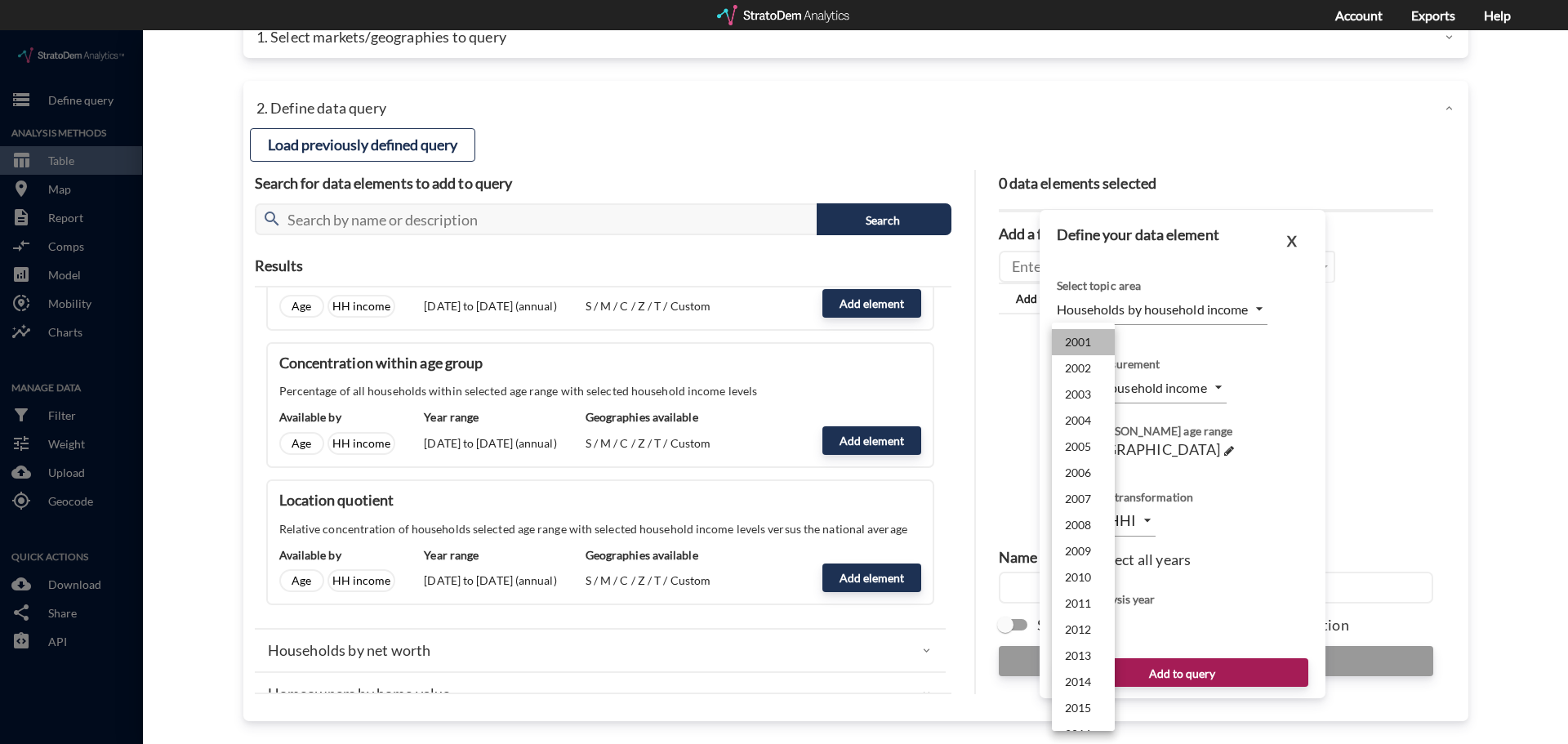 click on "2001" 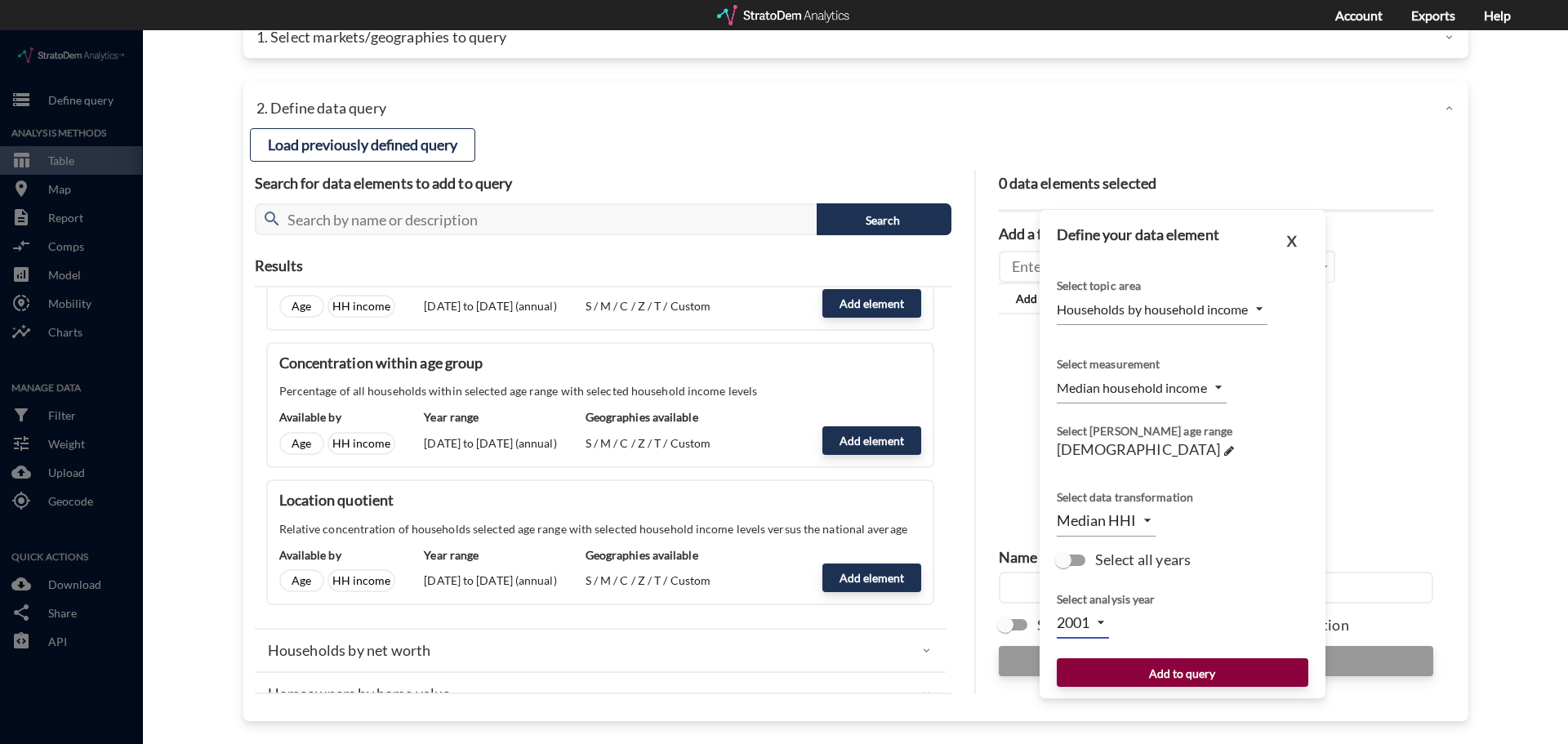 click on "Add to query" 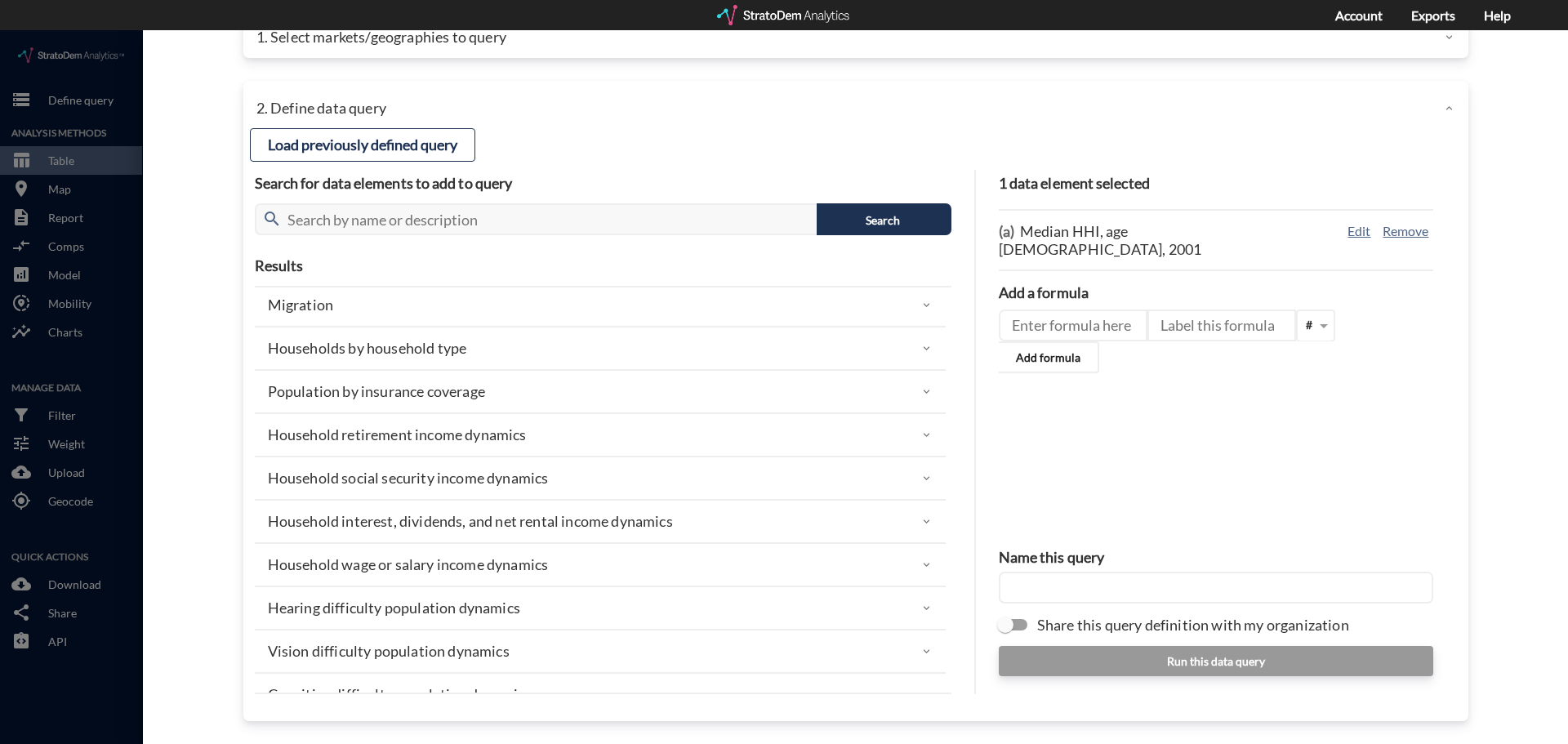 scroll, scrollTop: 1836, scrollLeft: 0, axis: vertical 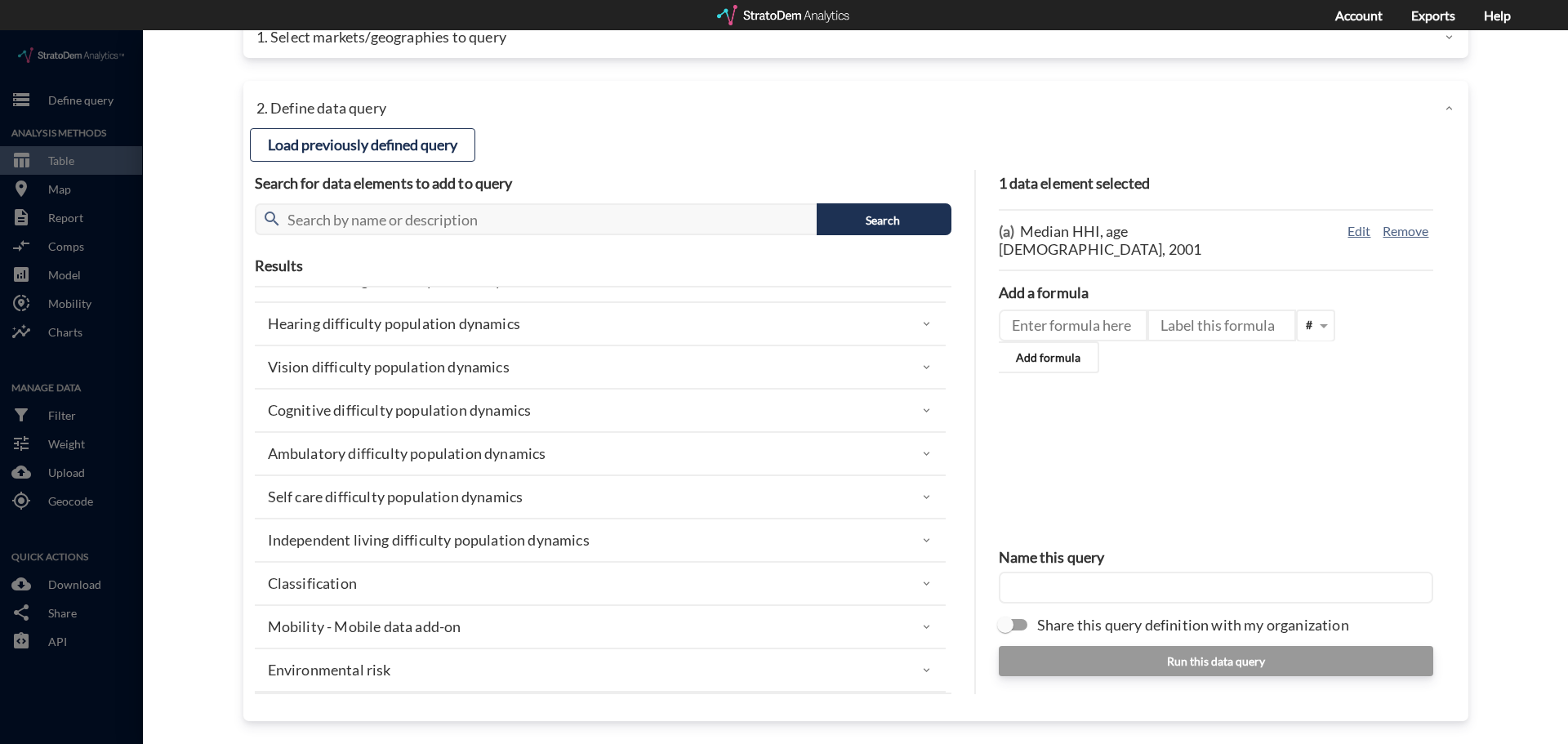 click 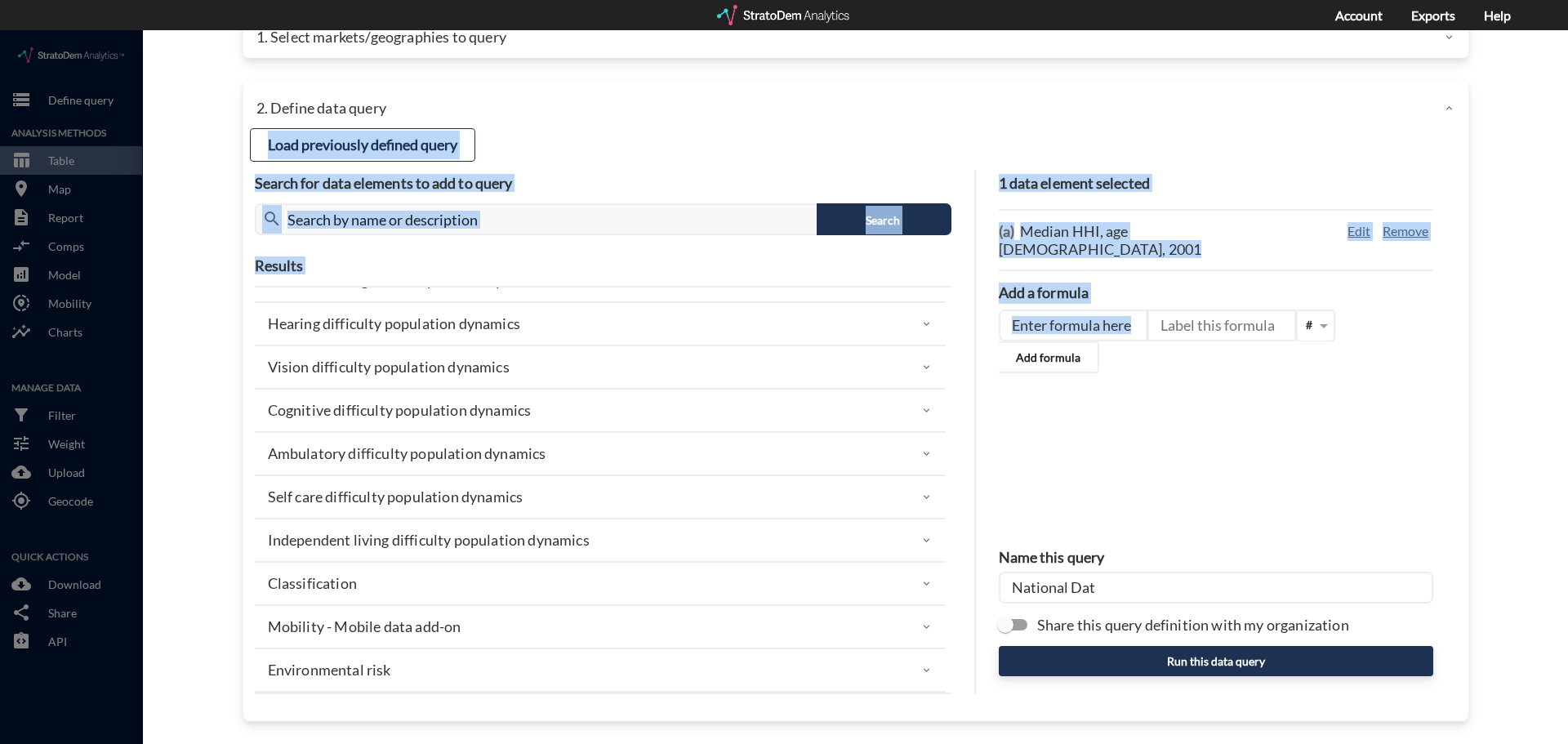 drag, startPoint x: 1271, startPoint y: 386, endPoint x: 988, endPoint y: 97, distance: 404.48733 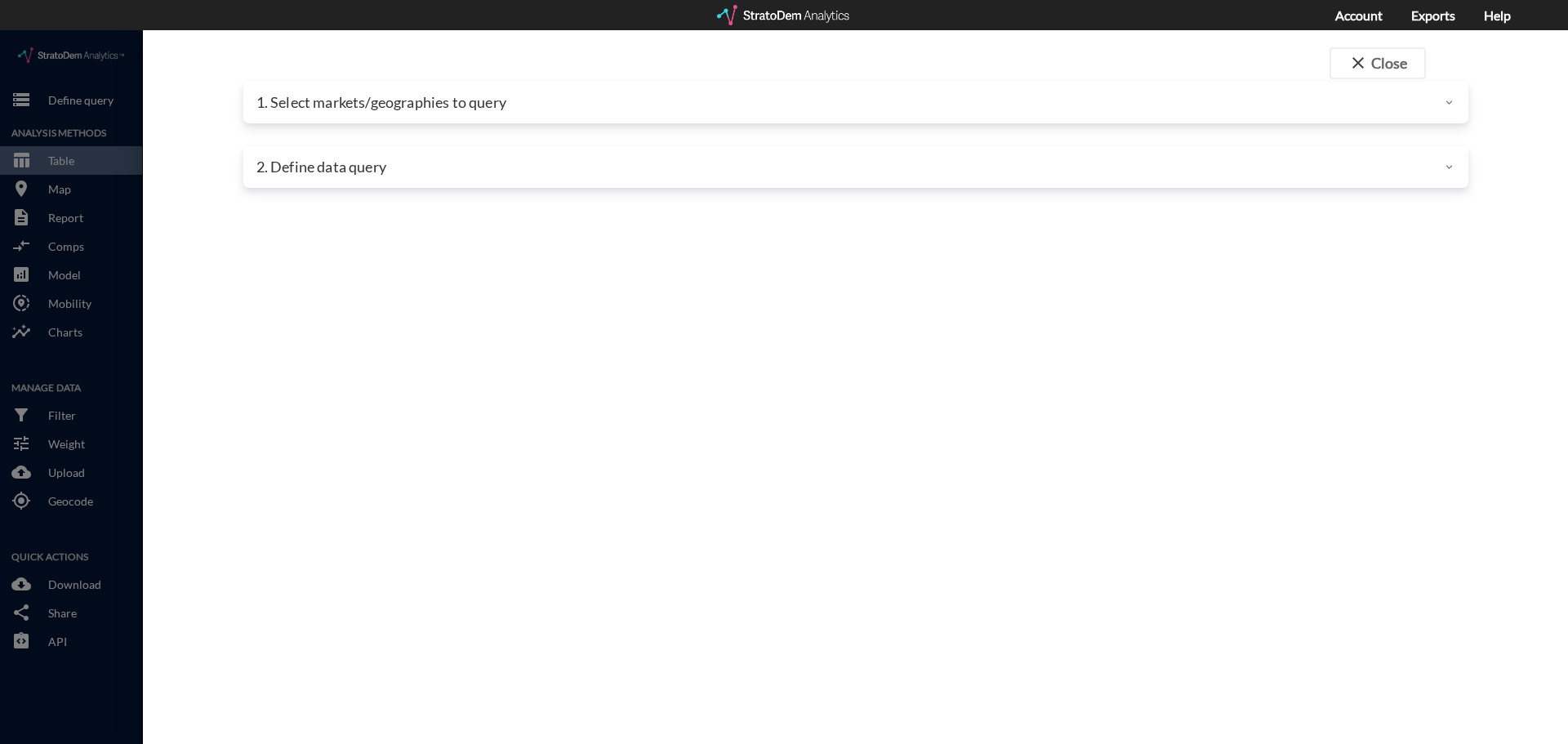 scroll, scrollTop: 0, scrollLeft: 0, axis: both 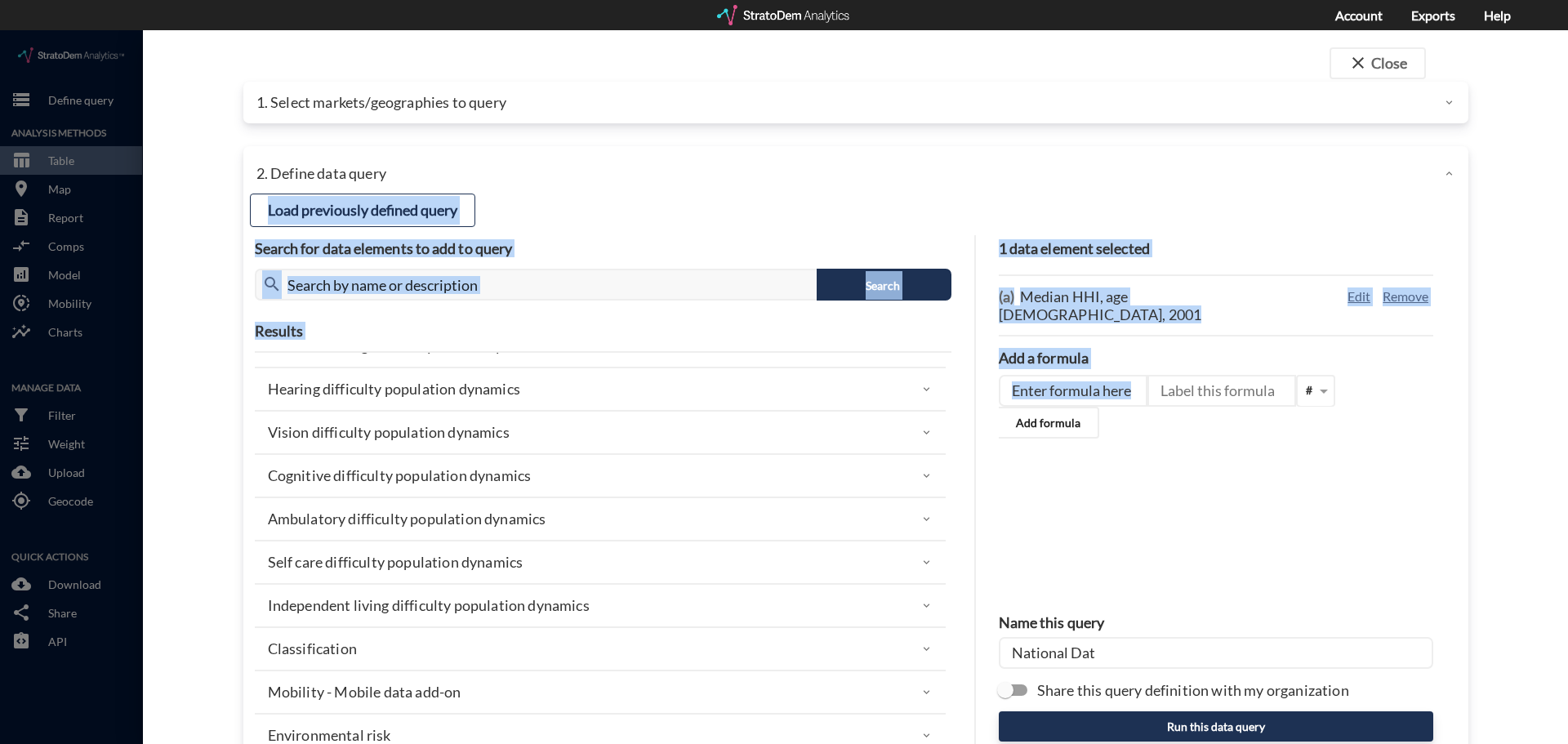 click on "1 data element selected (a) Median HHI, age 30 to 44, 2001 Edit Remove Add a formula # Add formula Name this query National Dat Share this query definition with my organization Run this data query" 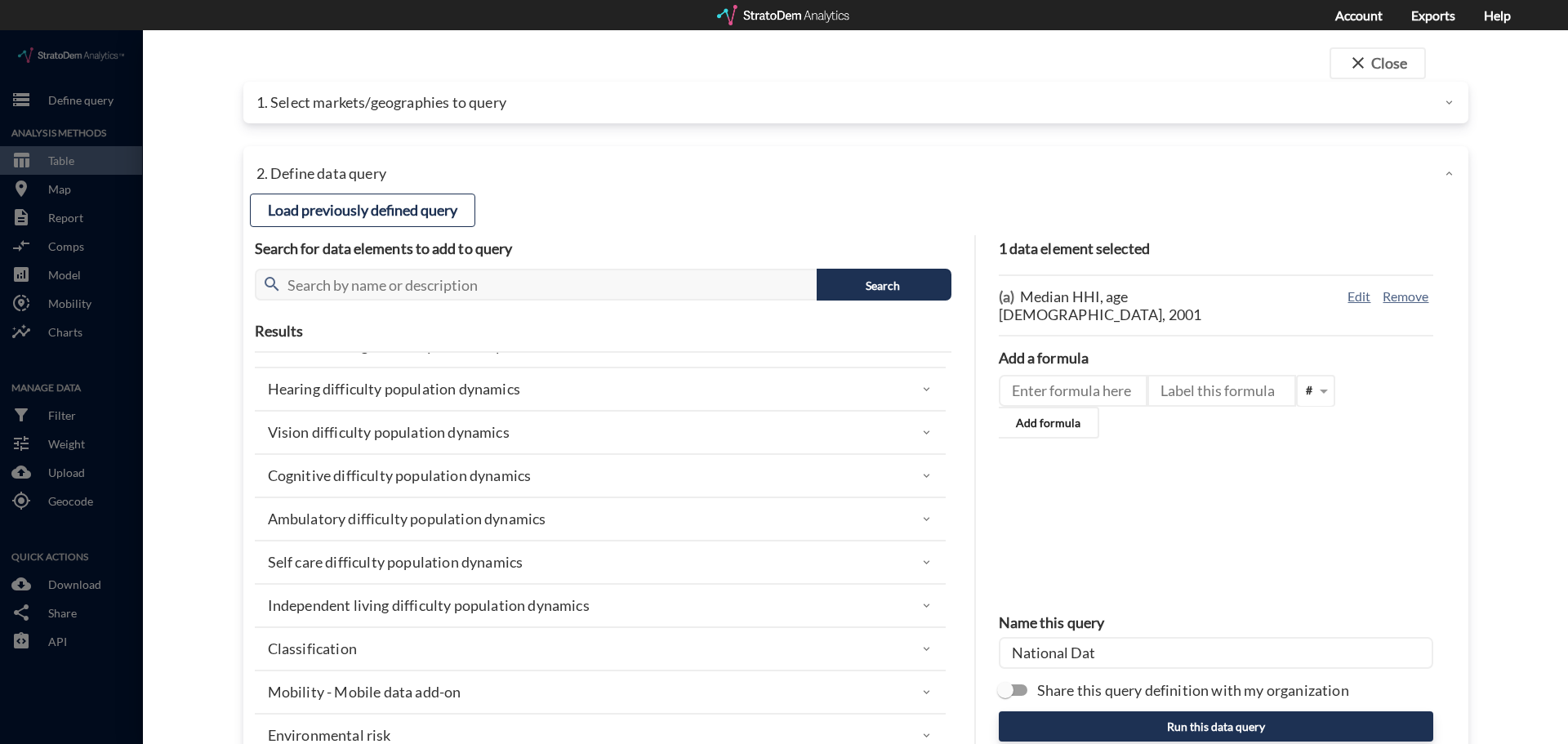 click on "1 data element selected (a) Median HHI, age 30 to 44, 2001 Edit Remove Add a formula # Add formula Name this query National Dat Share this query definition with my organization Run this data query" 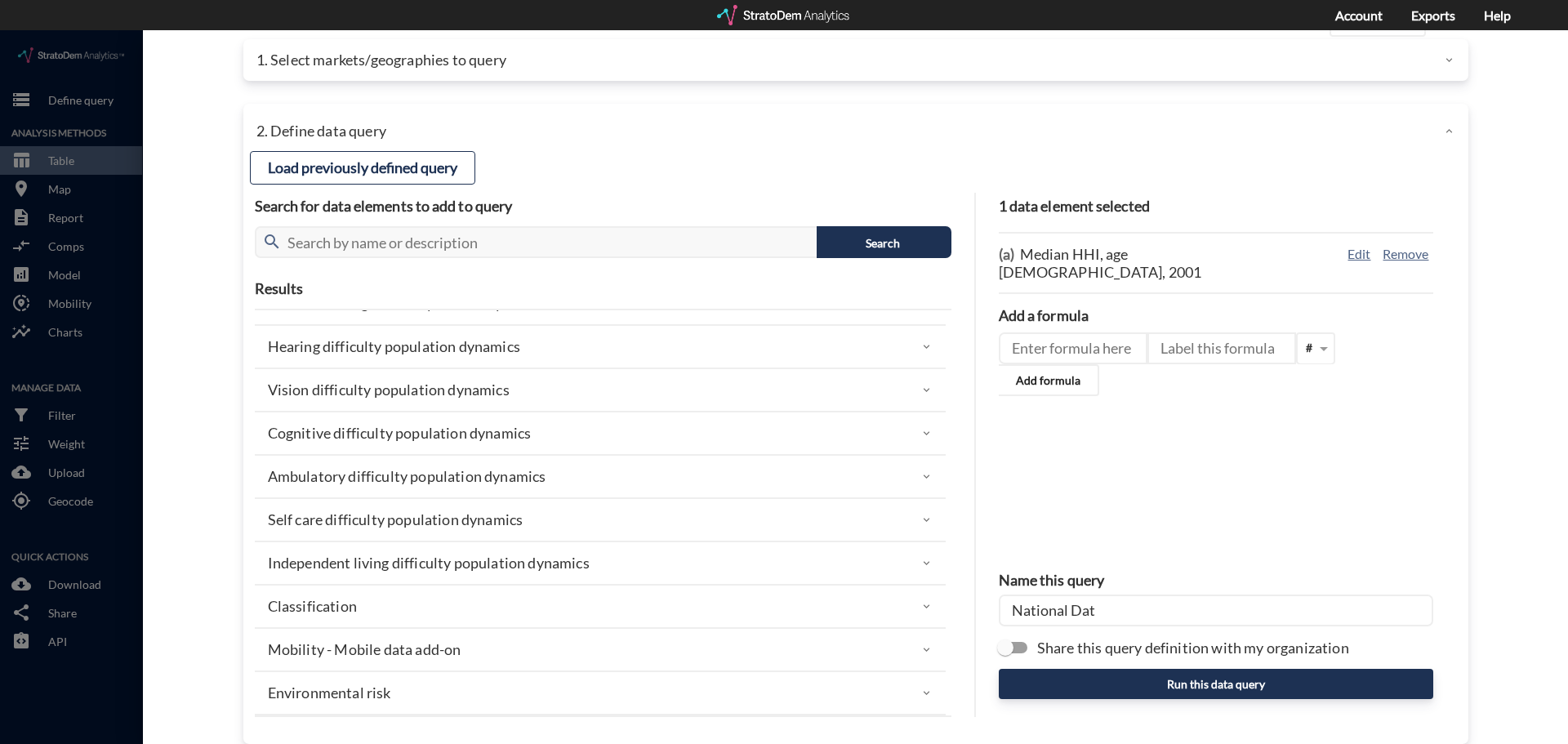 scroll, scrollTop: 65, scrollLeft: 0, axis: vertical 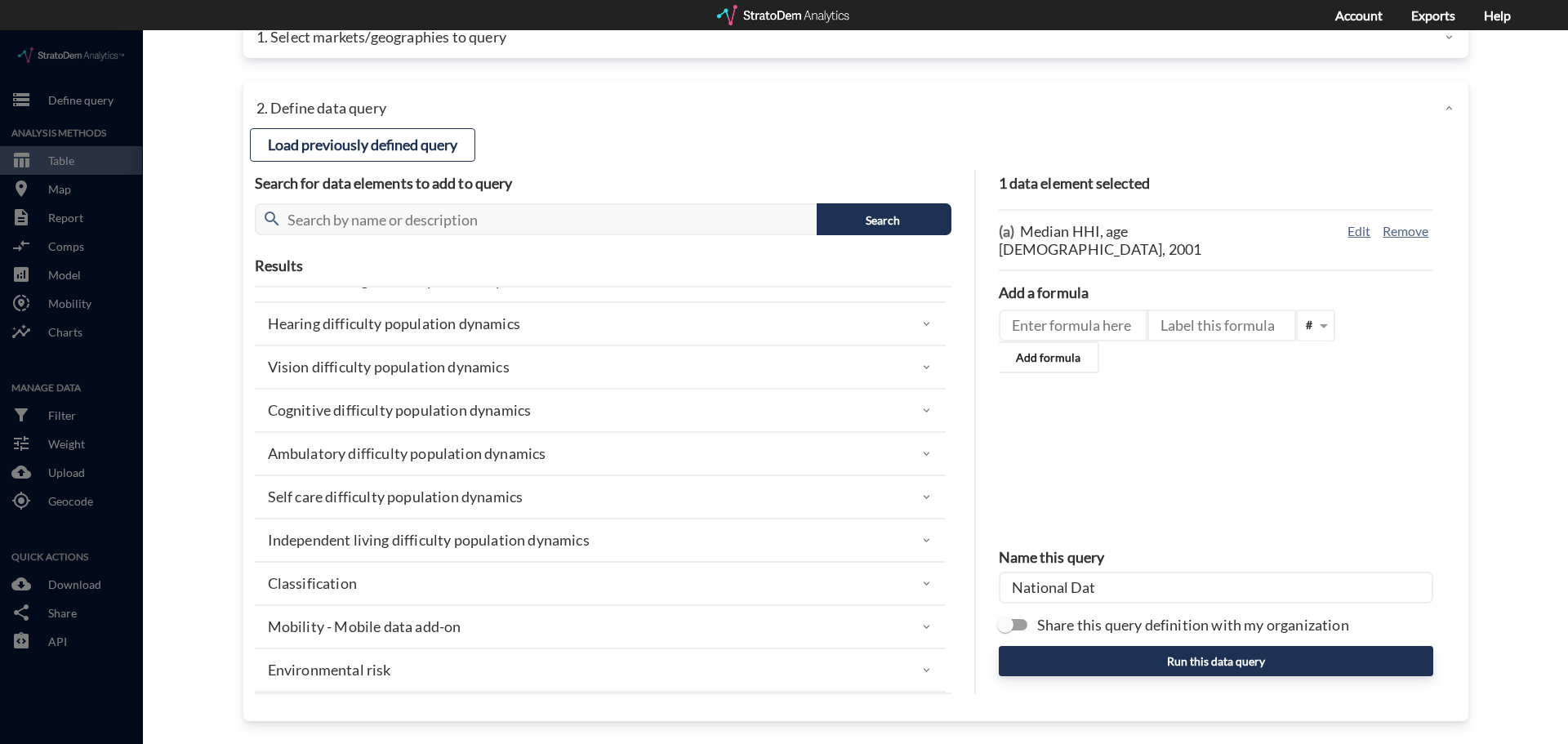 click on "National Dat" 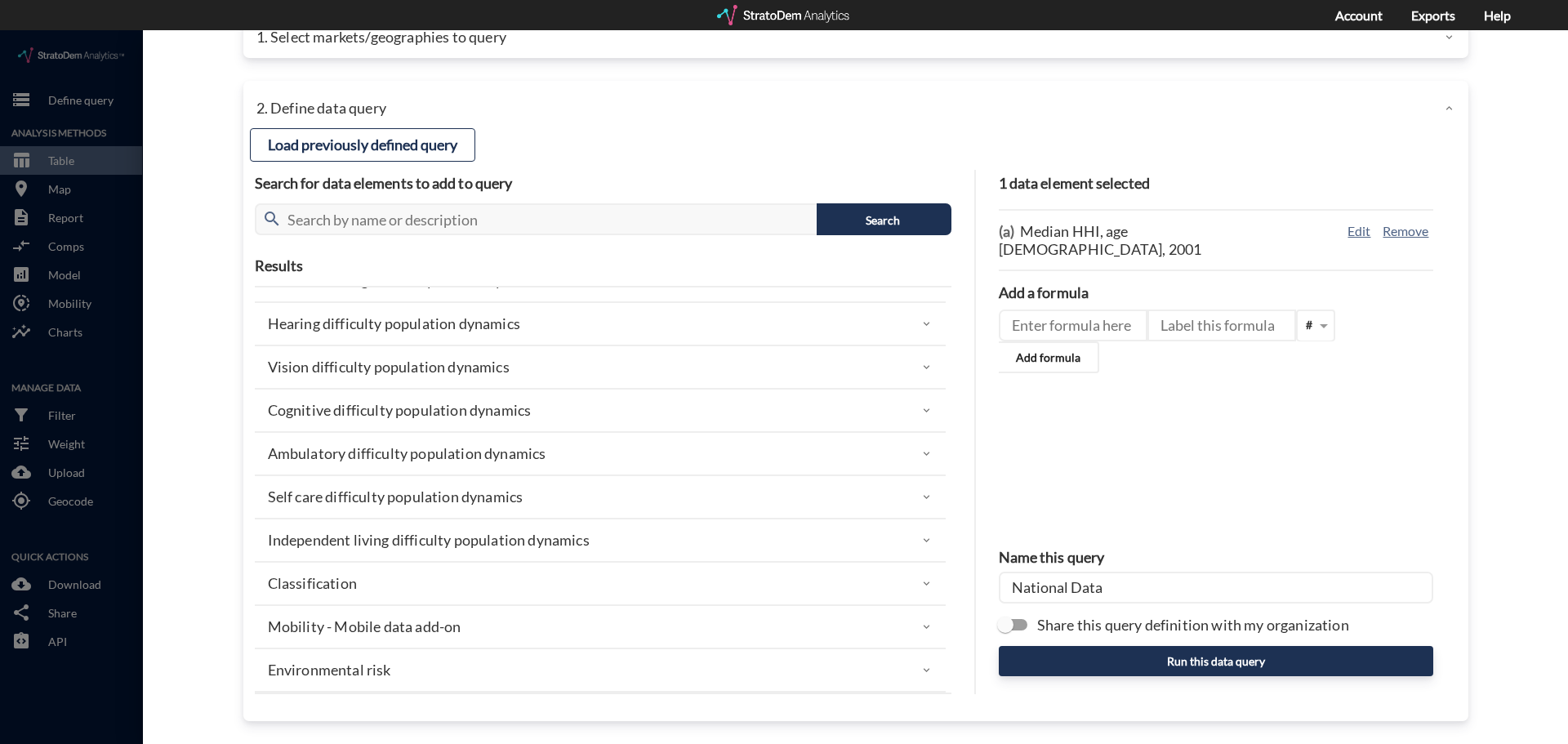 type on "National Data" 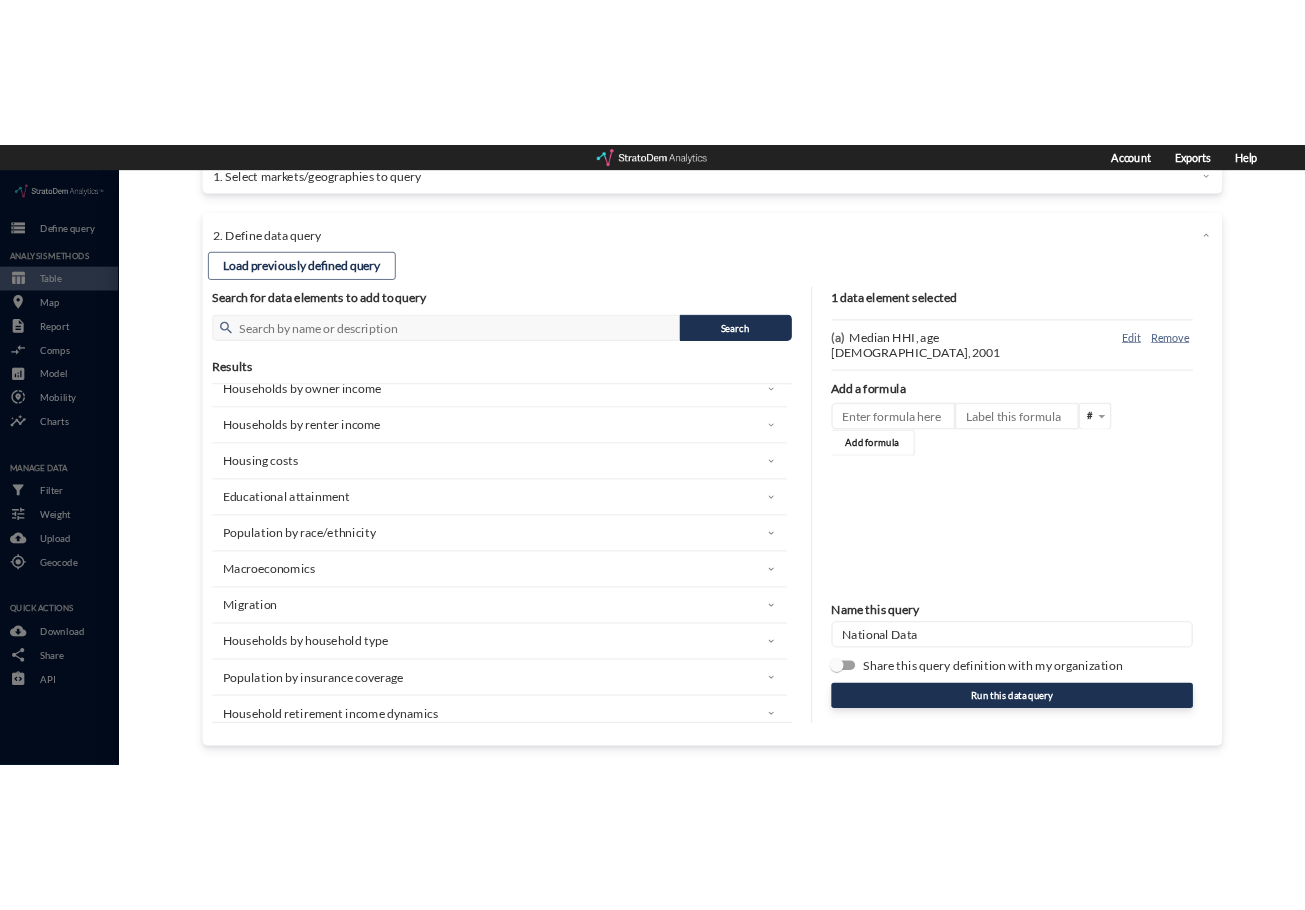 scroll, scrollTop: 1648, scrollLeft: 0, axis: vertical 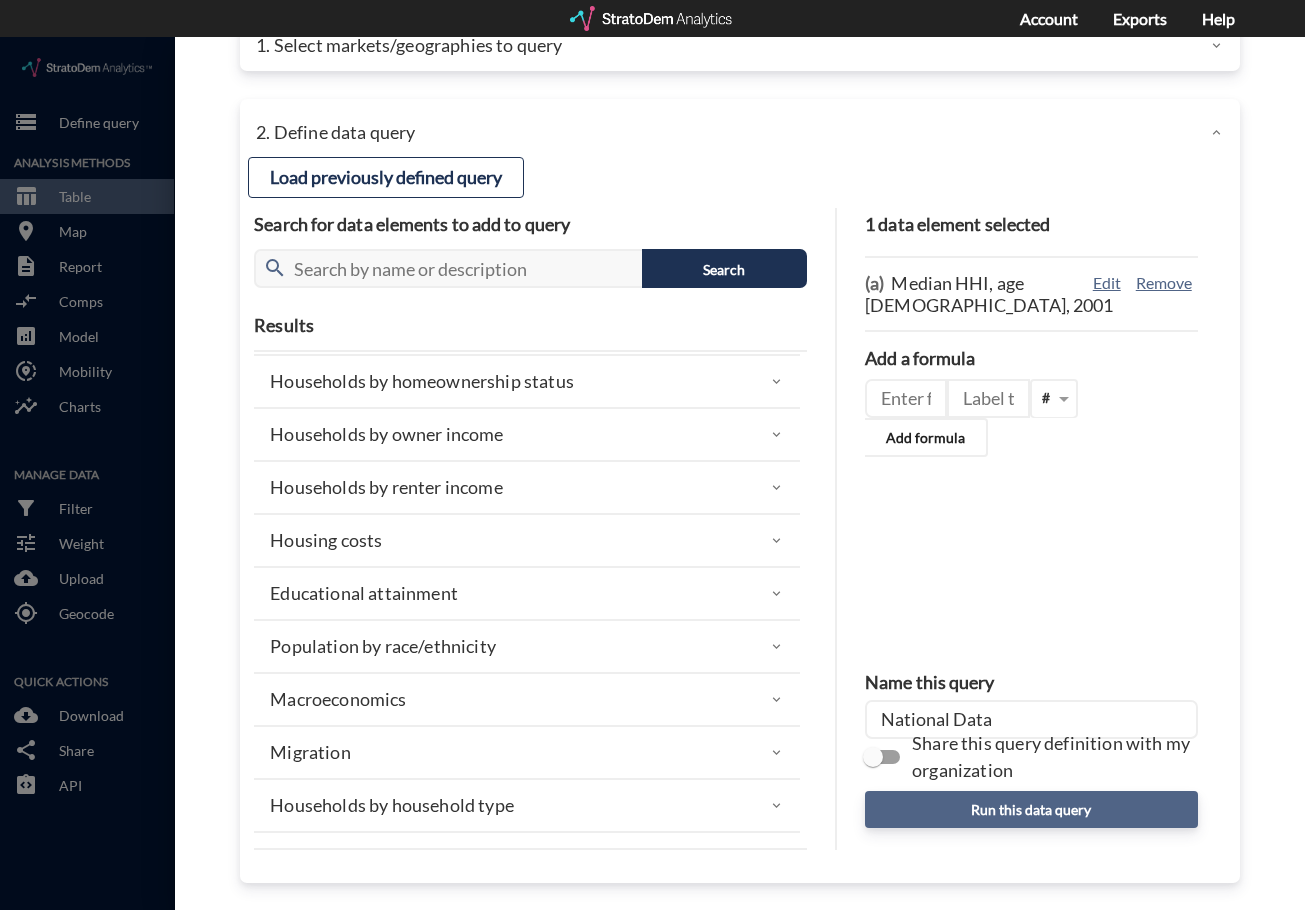 click on "Run this data query" 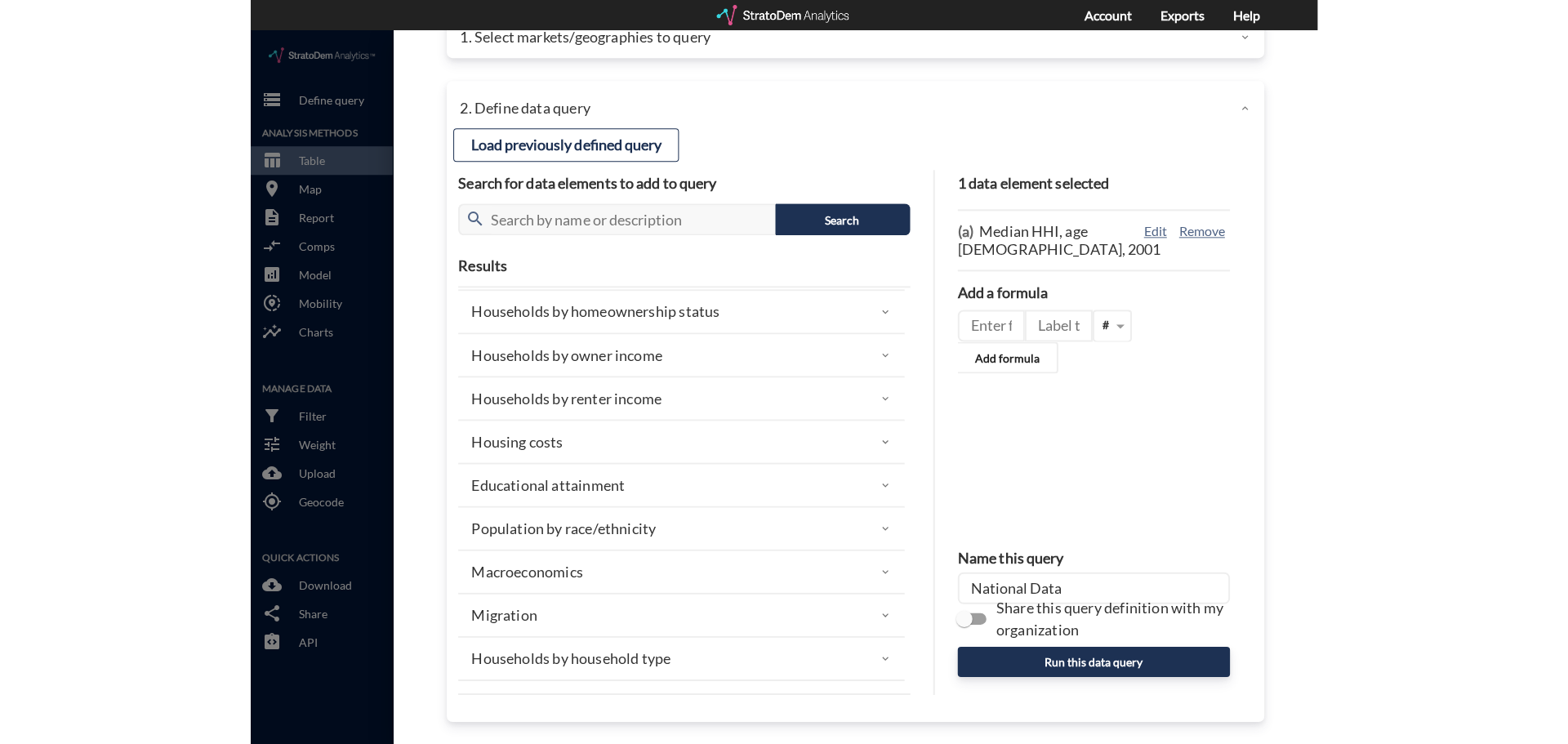 scroll, scrollTop: 1760, scrollLeft: 0, axis: vertical 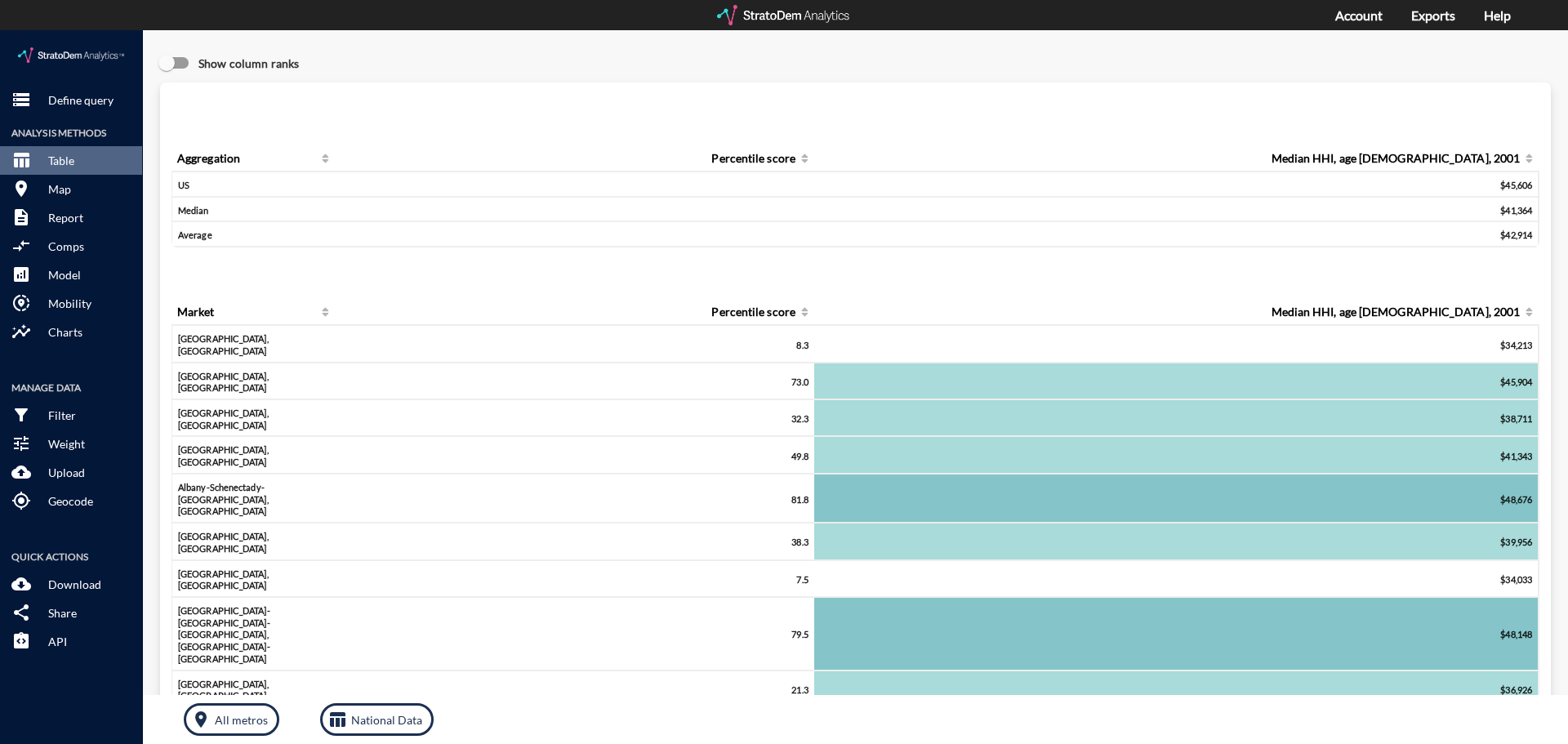 drag, startPoint x: 896, startPoint y: 224, endPoint x: 1182, endPoint y: 210, distance: 286.34245 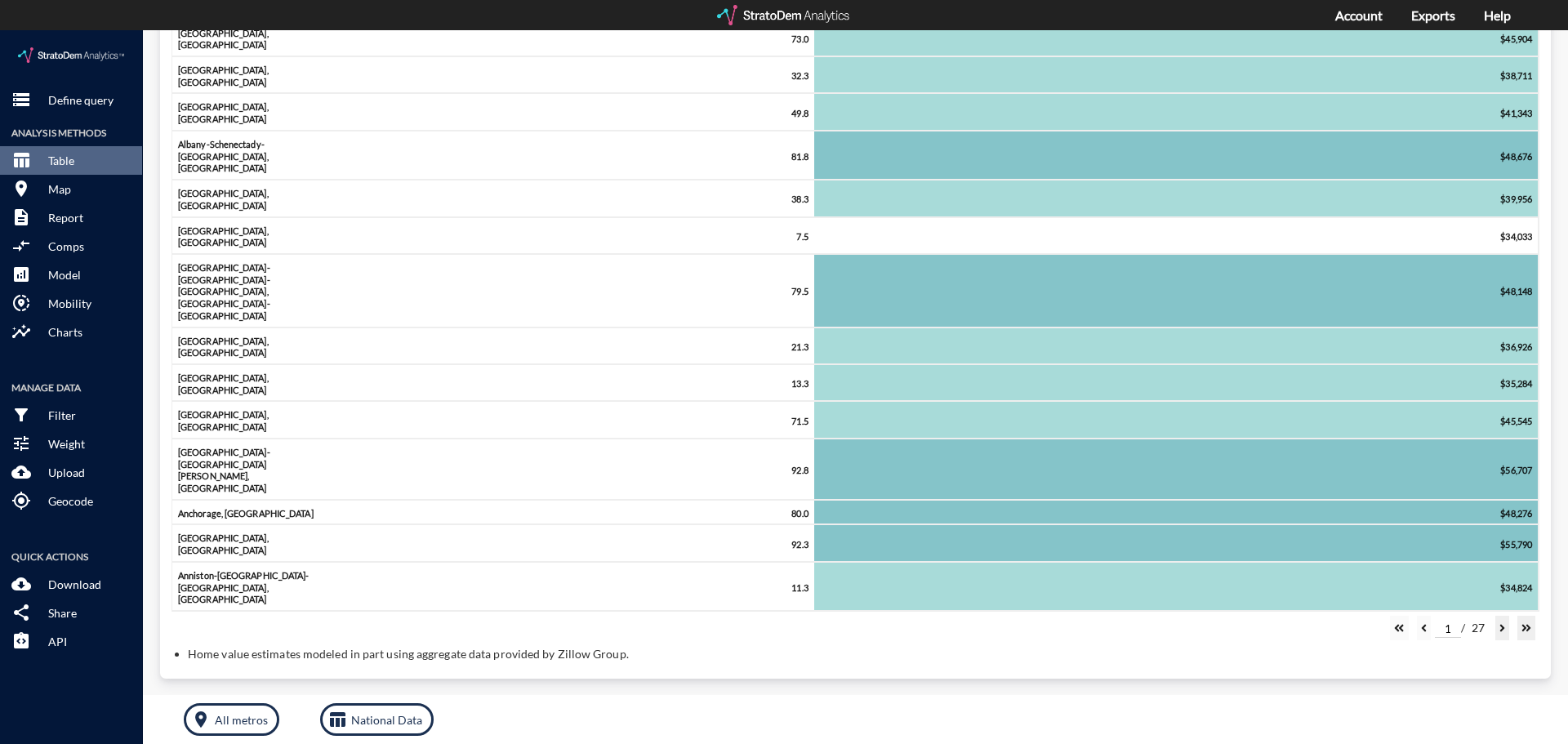 scroll, scrollTop: 618, scrollLeft: 0, axis: vertical 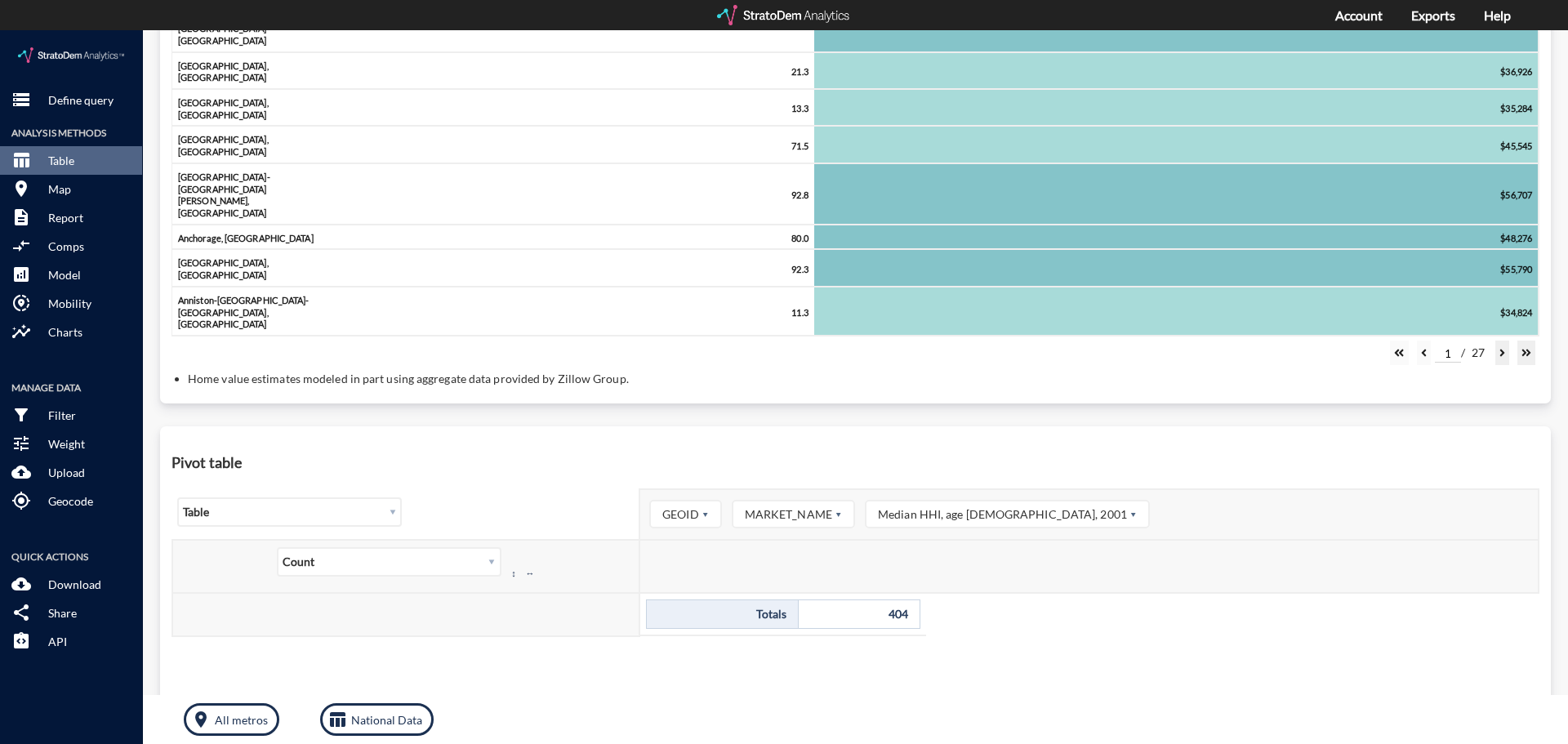drag, startPoint x: 586, startPoint y: 288, endPoint x: 607, endPoint y: 417, distance: 130.69813 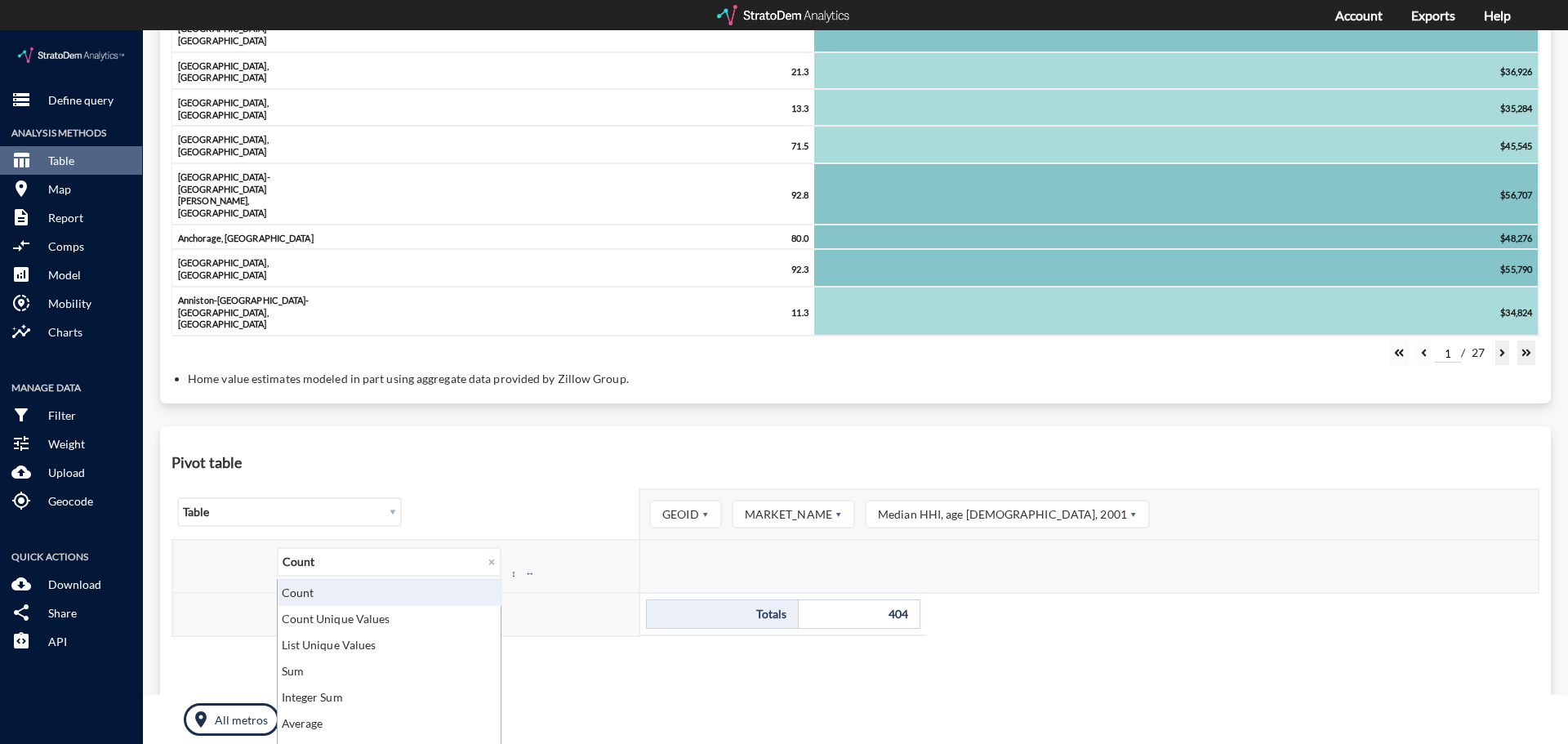 click on "× Count" 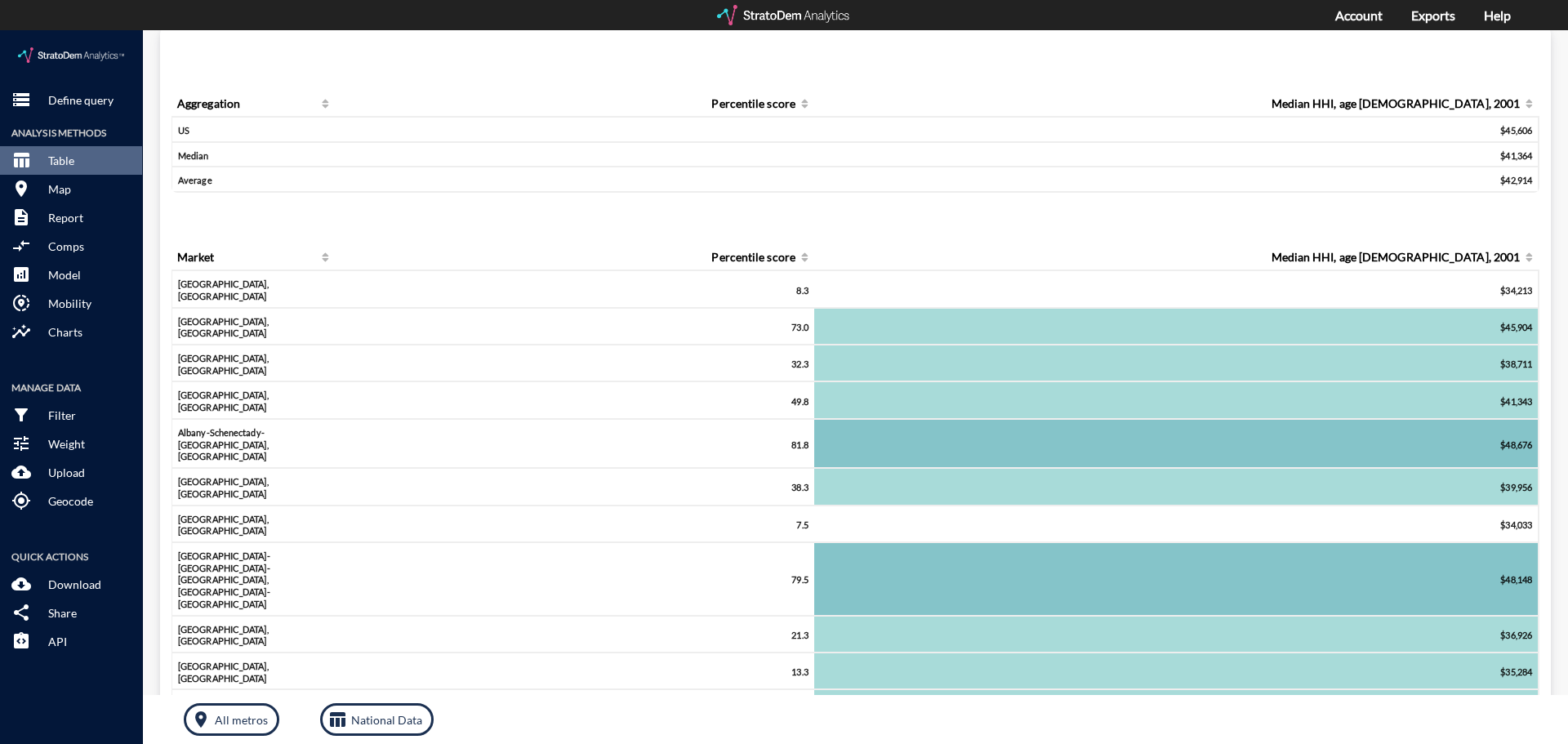 scroll, scrollTop: 0, scrollLeft: 0, axis: both 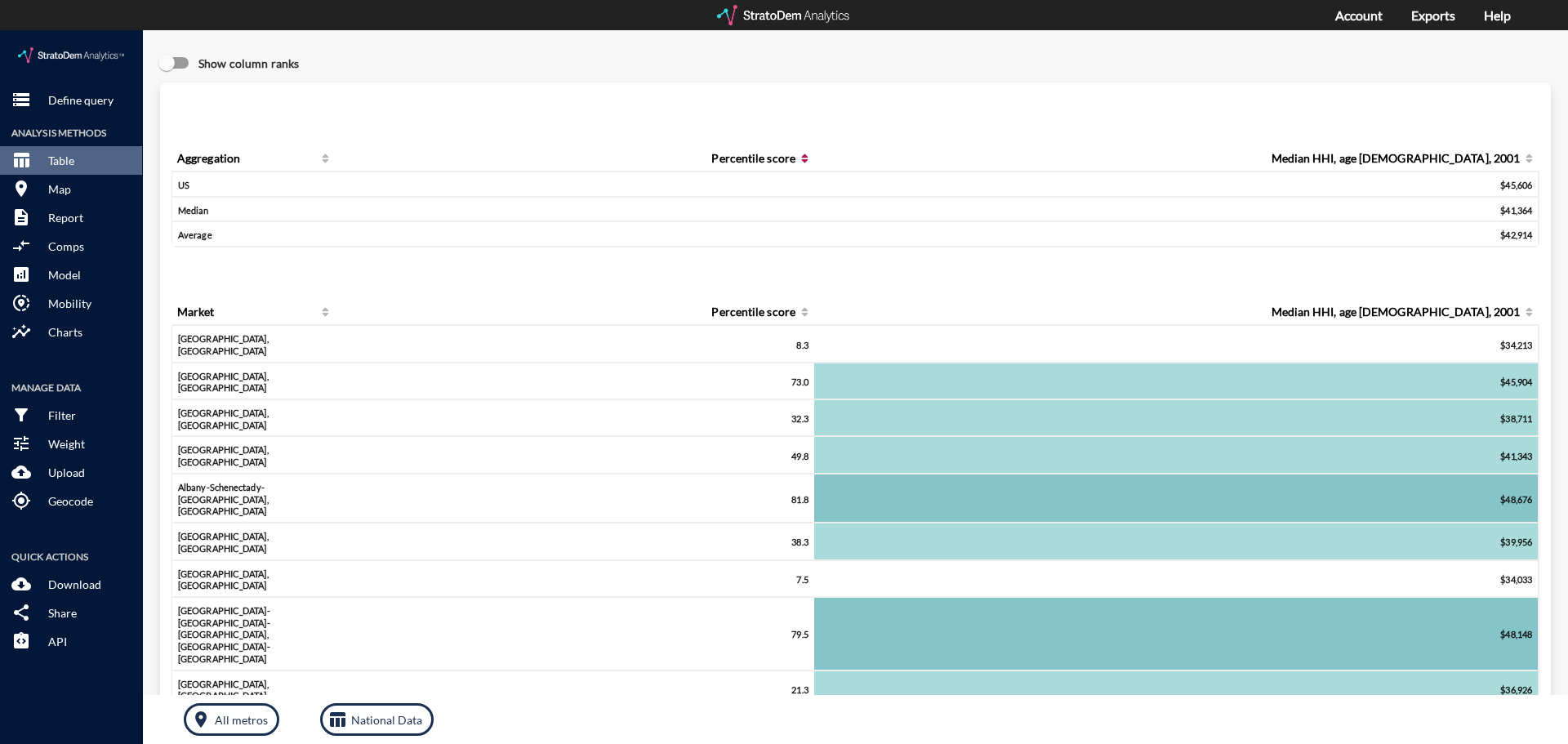 drag, startPoint x: 524, startPoint y: 526, endPoint x: 344, endPoint y: 136, distance: 429.5346 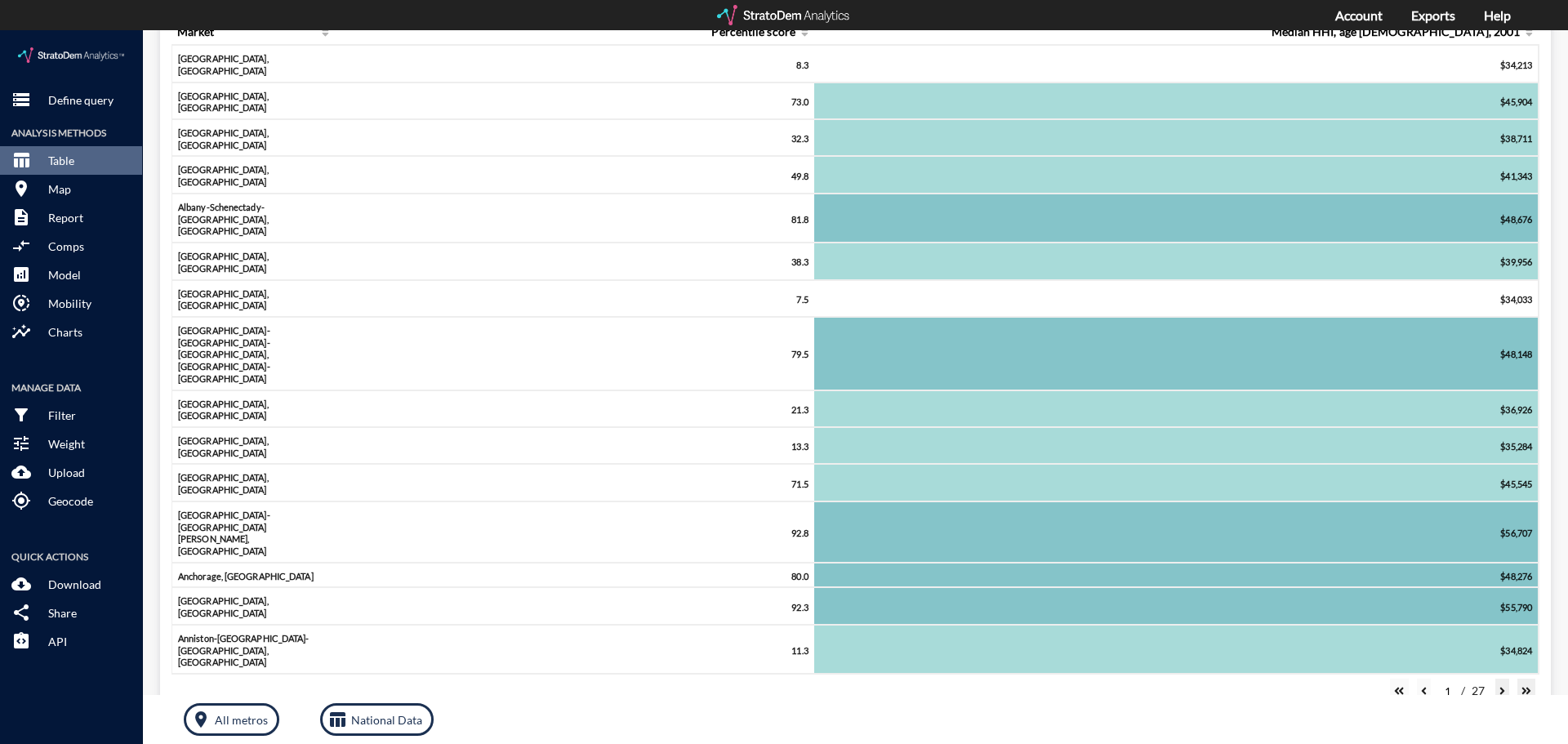 scroll, scrollTop: 0, scrollLeft: 0, axis: both 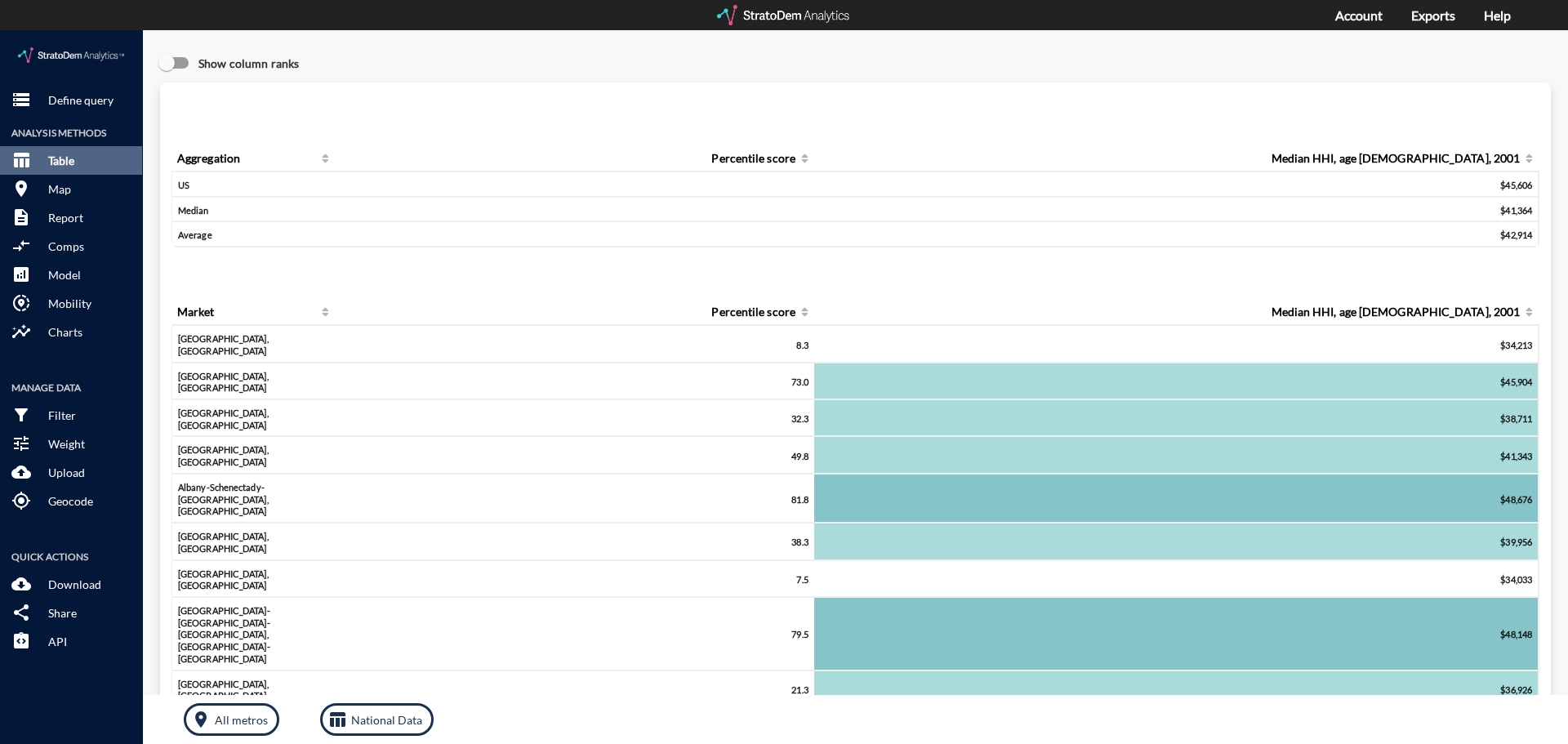 click on "table_chart Table" 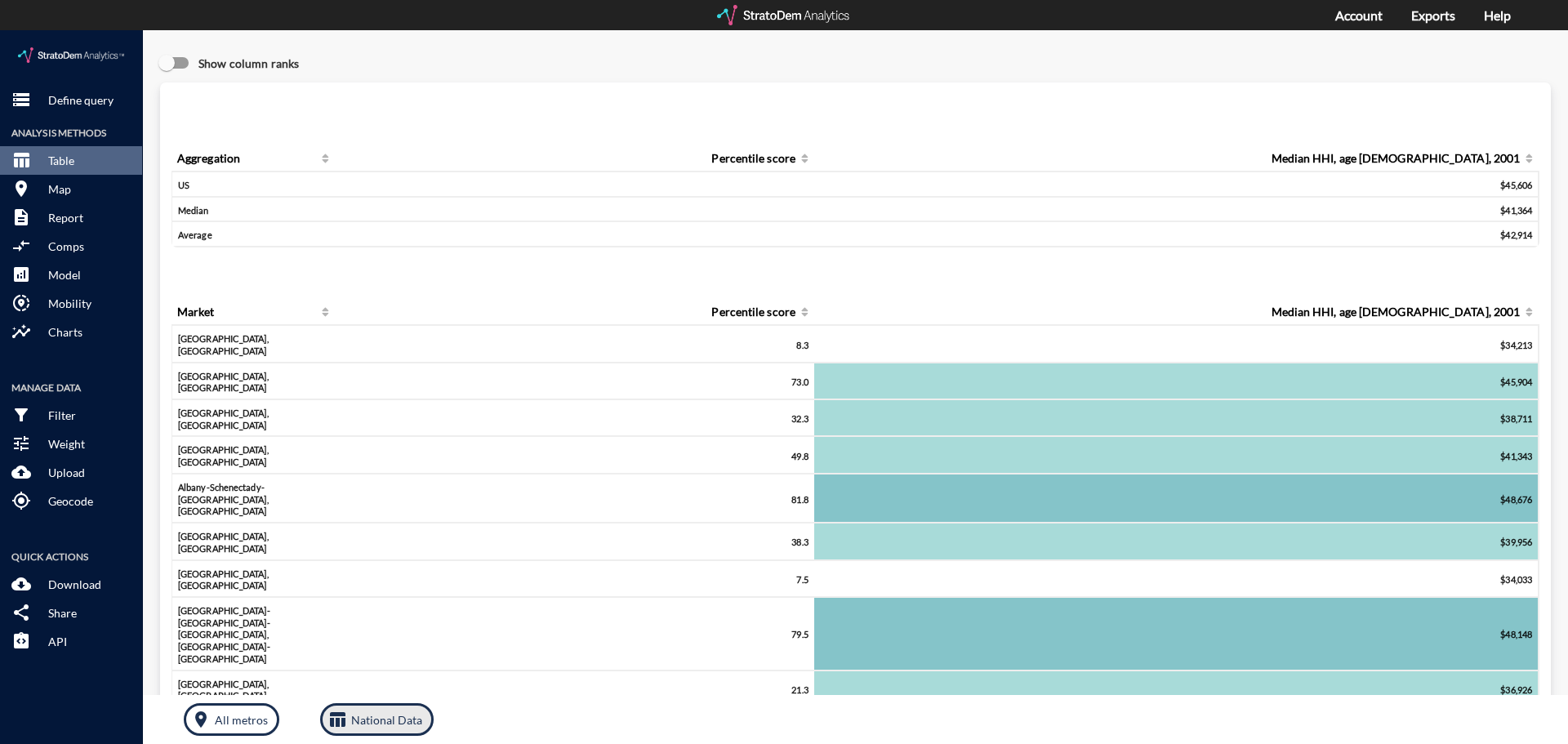 click on "National Data" 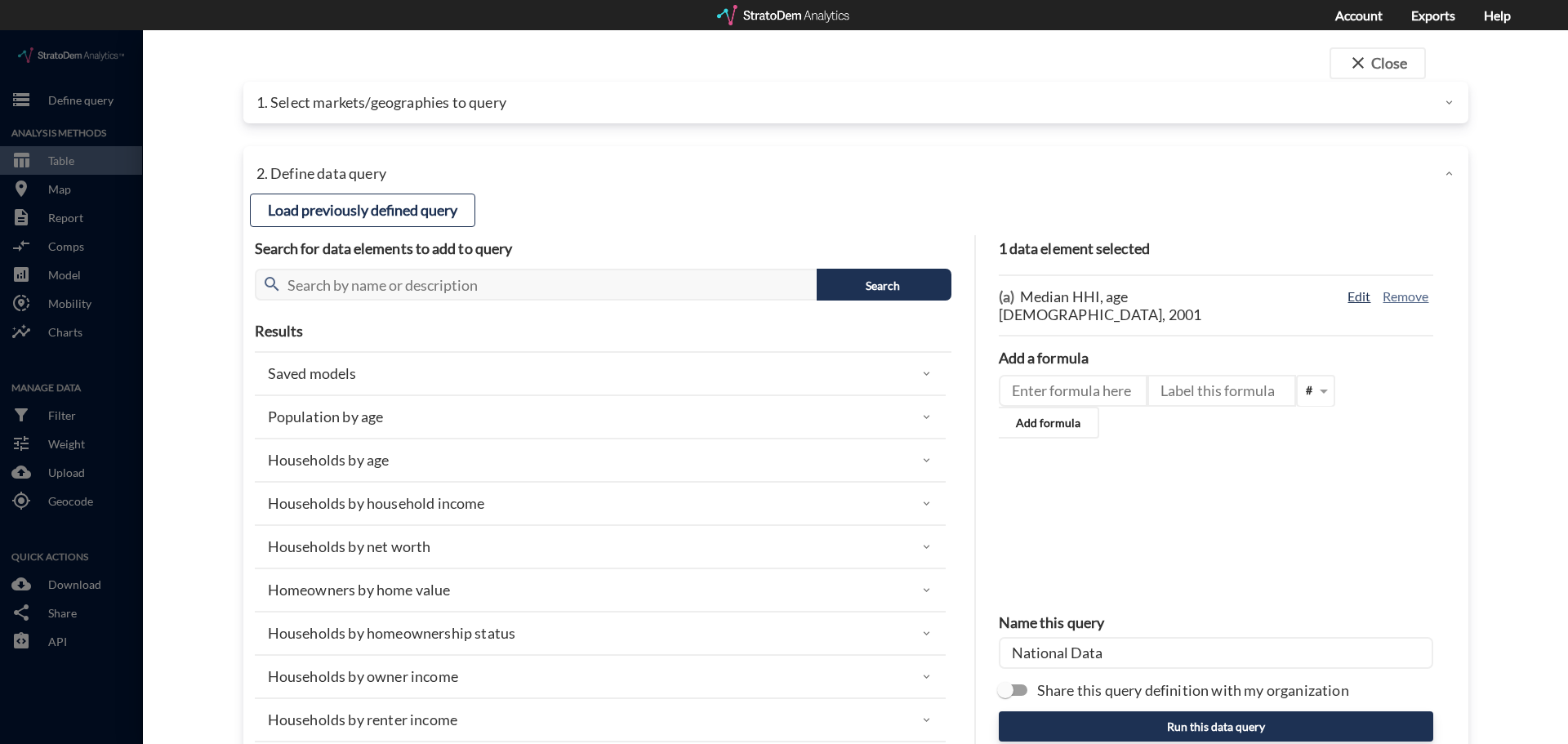 click on "Edit" 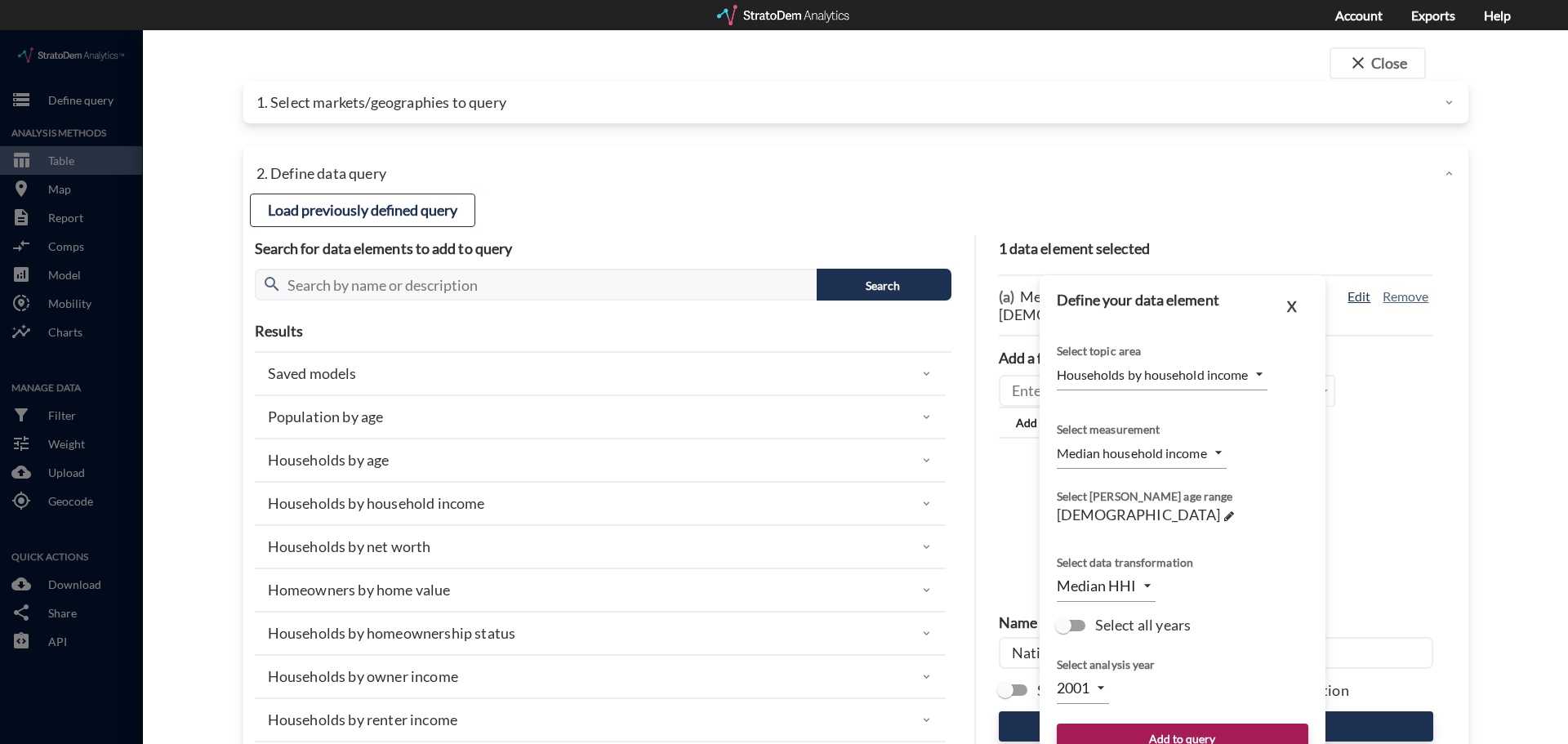 type on "2025" 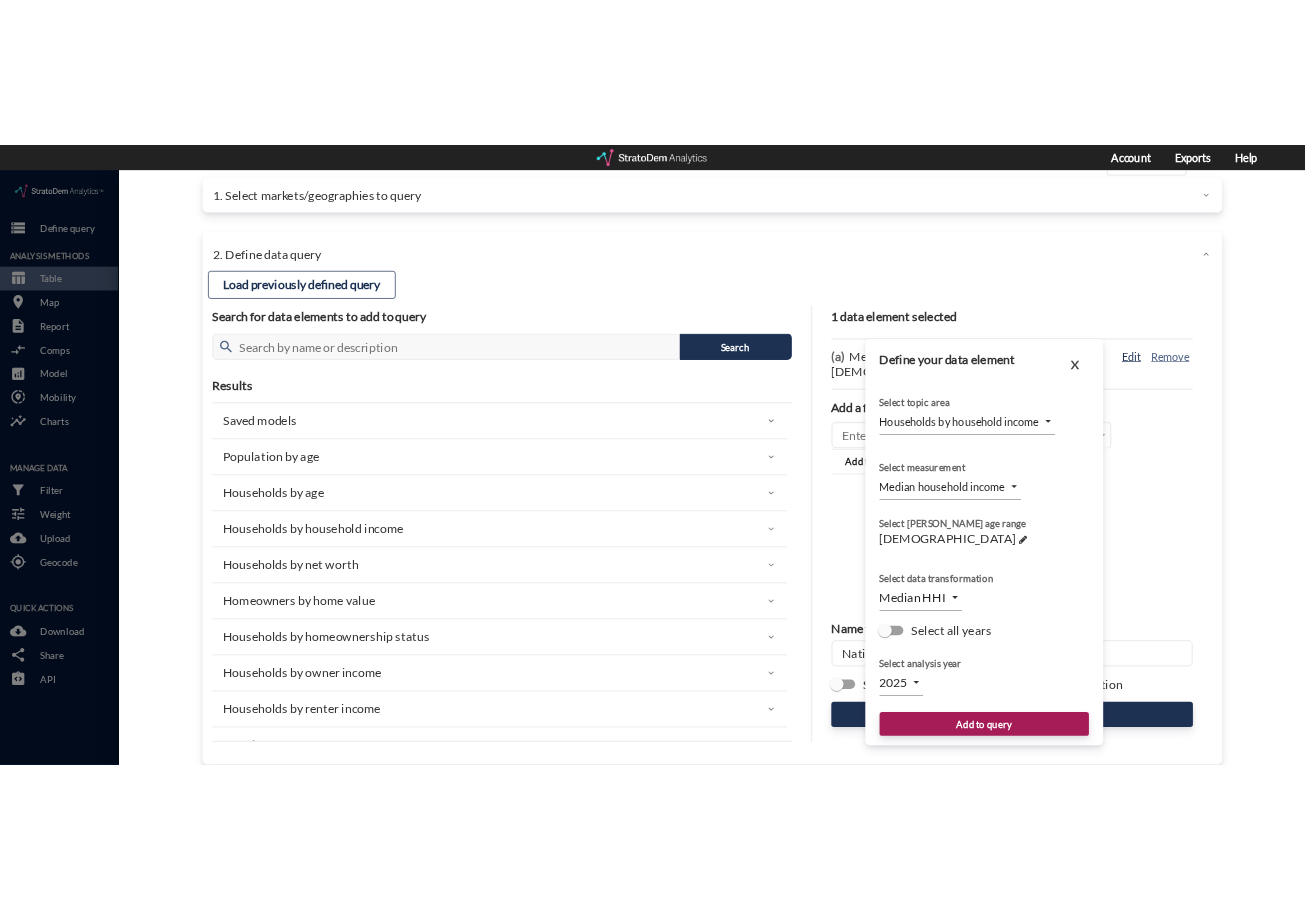 scroll, scrollTop: 80, scrollLeft: 0, axis: vertical 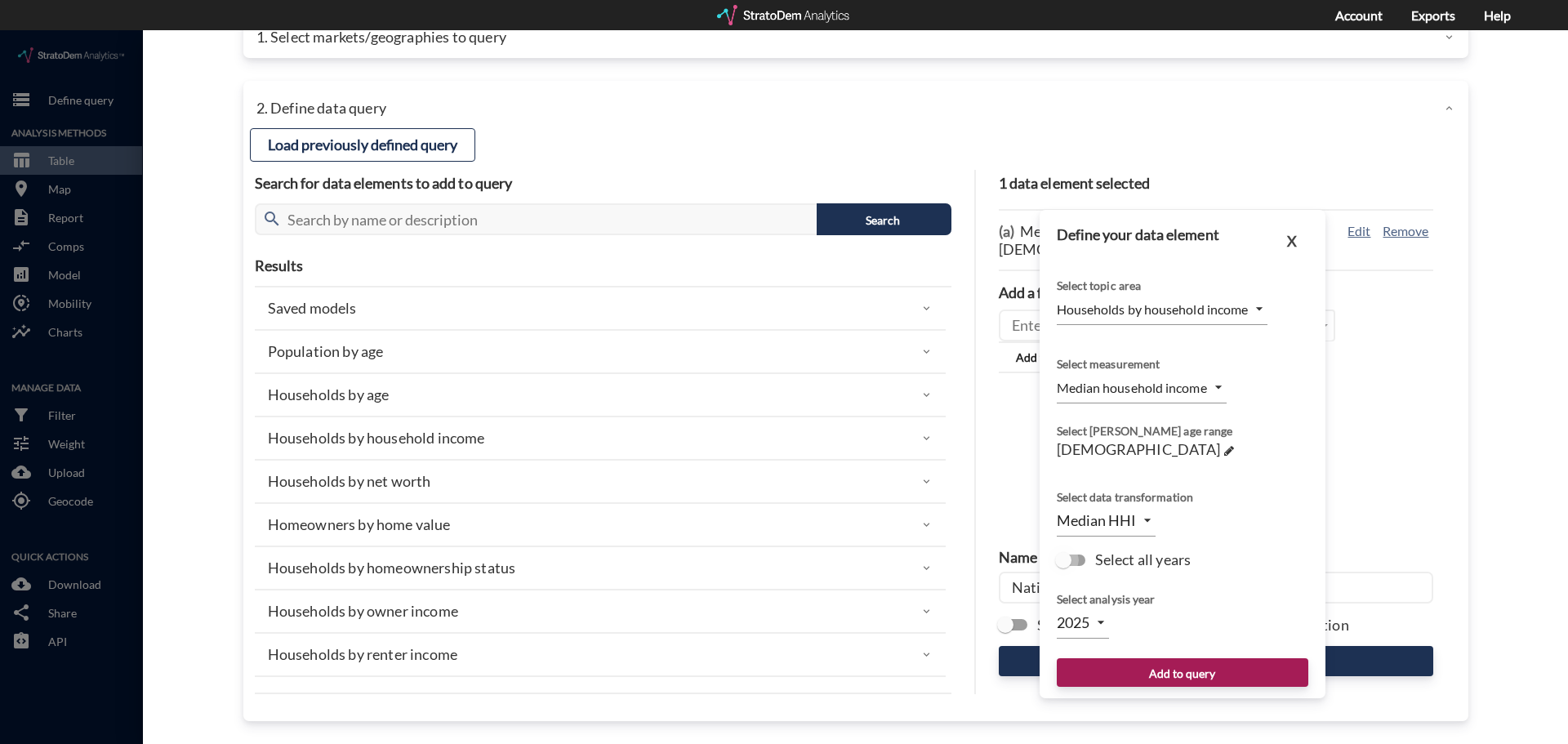 click on "Select all years" 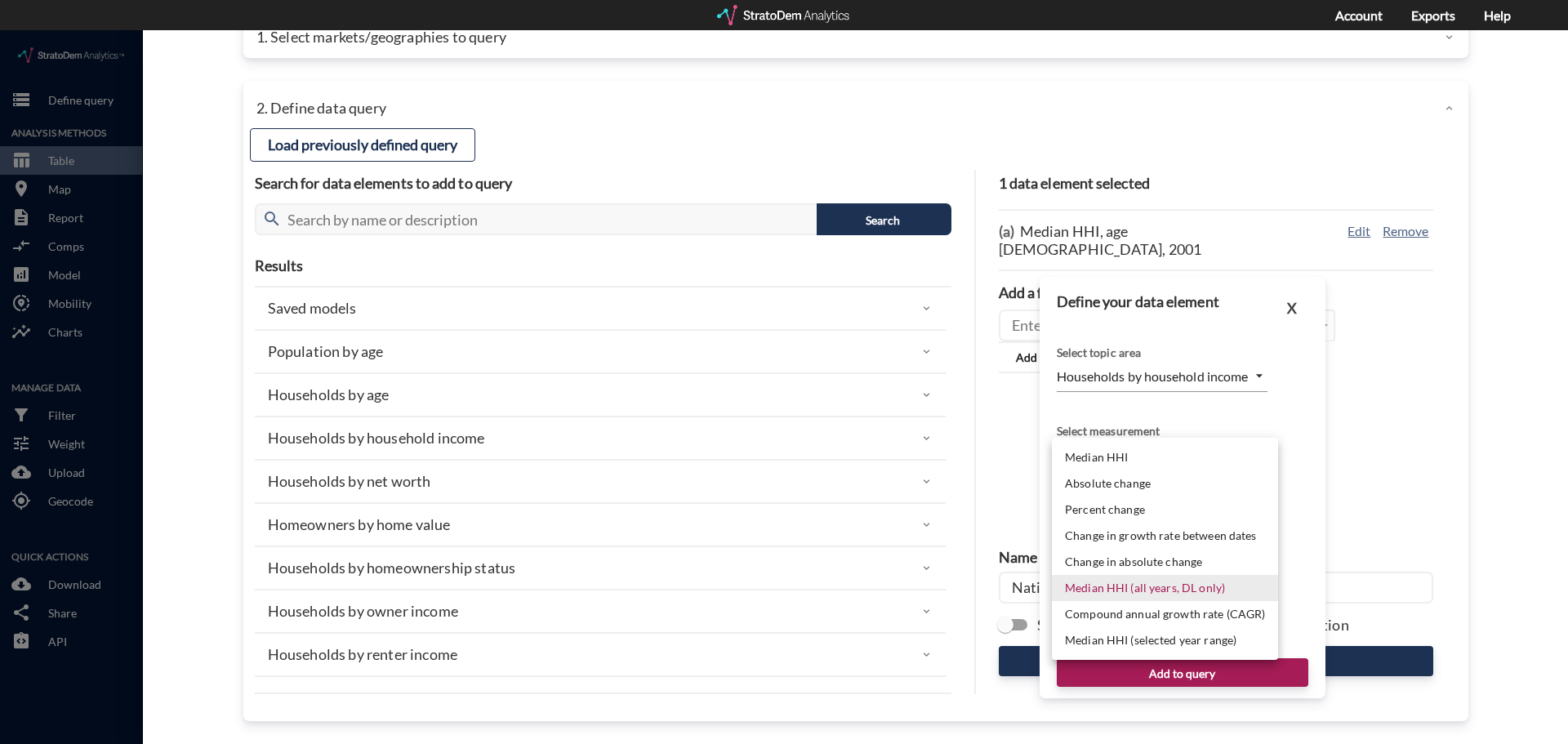 click on "/vantagepoint/us/-1 storage Define query Analysis Methods table_chart Table room Map description Report compare_arrows Comps analytics Model share_location Mobility insights Charts Manage Data filter_alt Filter tune Weight cloud_upload Upload my_location Geocode Quick Actions cloud_download Download share Share integration_instructions API Show column ranks Query progress Aggregation Percentile score Median HHI, age 30 to 44, 2001 US $45,606 Median $41,364 Average $42,914 Market Percentile score Median HHI, age 30 to 44, 2001 Abilene, TX 8.3 $34,213 Akron, OH 73.0 $45,904 Albany, GA 32.3 $38,711 Albany, OR 49.8 $41,343 Albany-Schenectady-Troy, NY 81.8 $48,676 Albuquerque, NM 38.3 $39,956 Alexandria, LA 7.5 $34,033 Allentown-Bethlehem-Easton, PA-NJ 79.5 $48,148 Altoona, PA 21.3 $36,926 Amarillo, TX 13.3 $35,284 Ames, IA 71.5 $45,545 Anaheim-Santa Ana-Irvine, CA 92.8 $56,707 Anchorage, AK 80.0 $48,276 Ann Arbor, MI 92.3 $55,790 Anniston-Oxford-Jacksonville, AL 11.3 $34,824 1  /  27 Pivot table ▾" 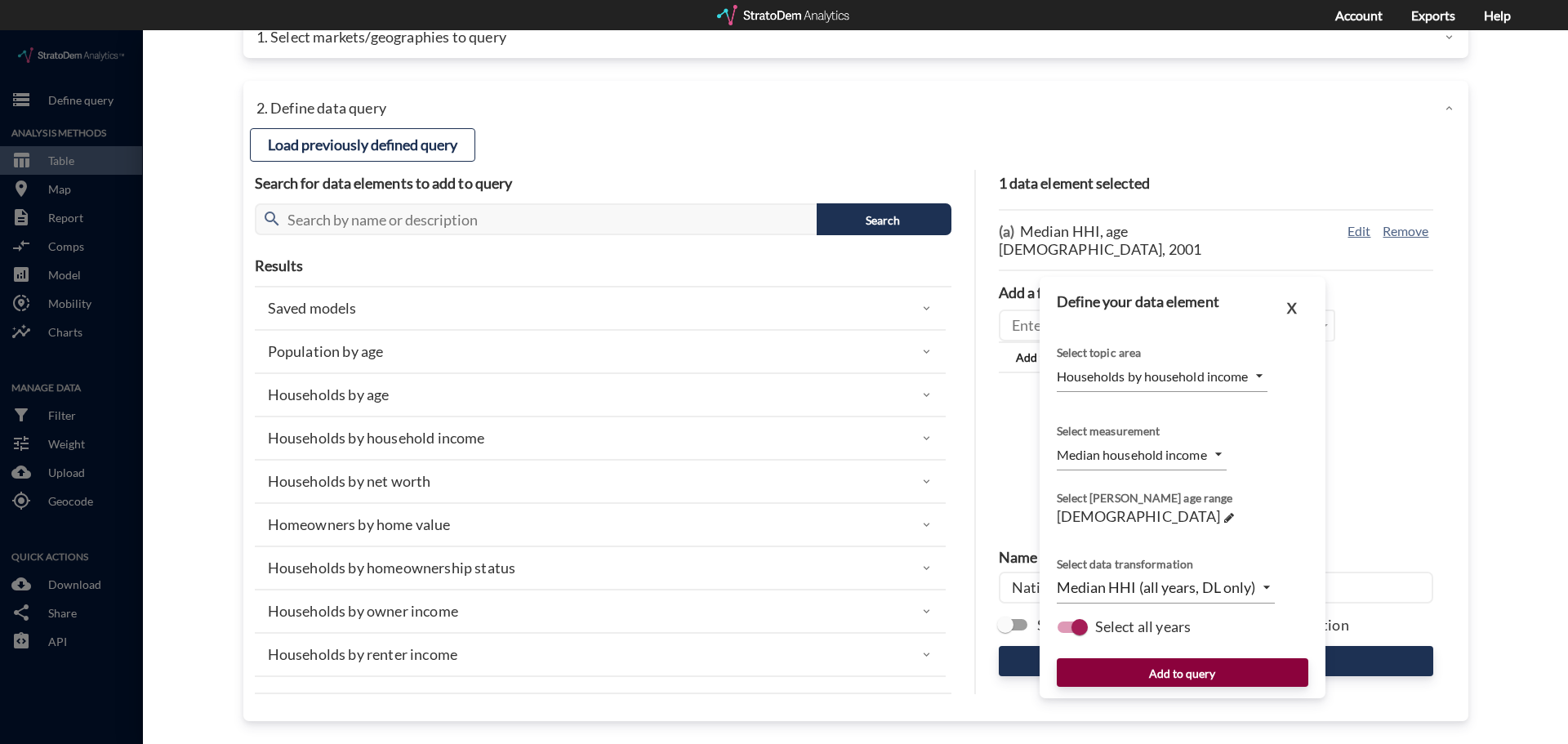 click on "Add to query" 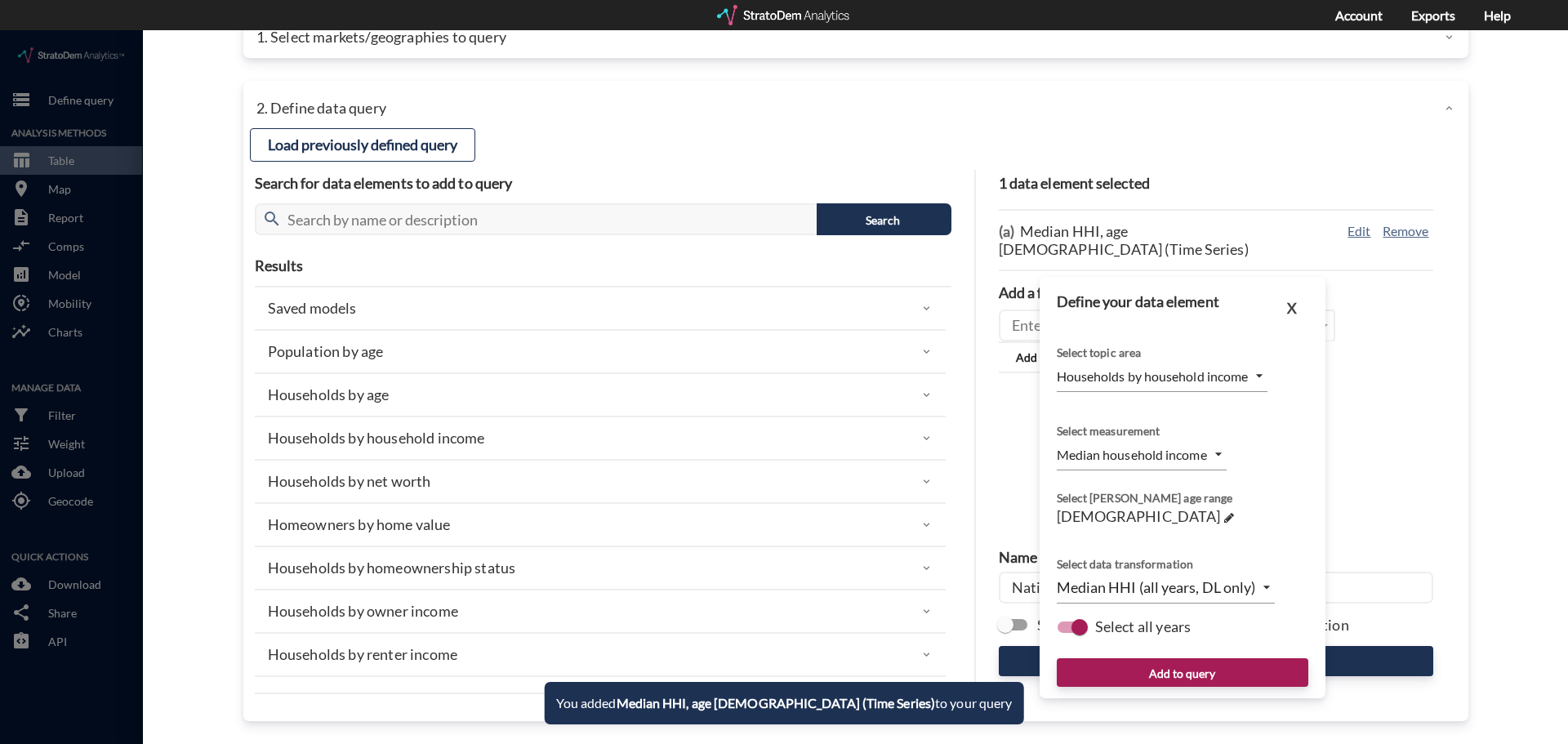 click on "1 data element selected (a) Median HHI, age 30 to 44  (Time Series) Edit Remove Add a formula # Add formula Name this query National Data Share this query definition with my organization Run this data query" 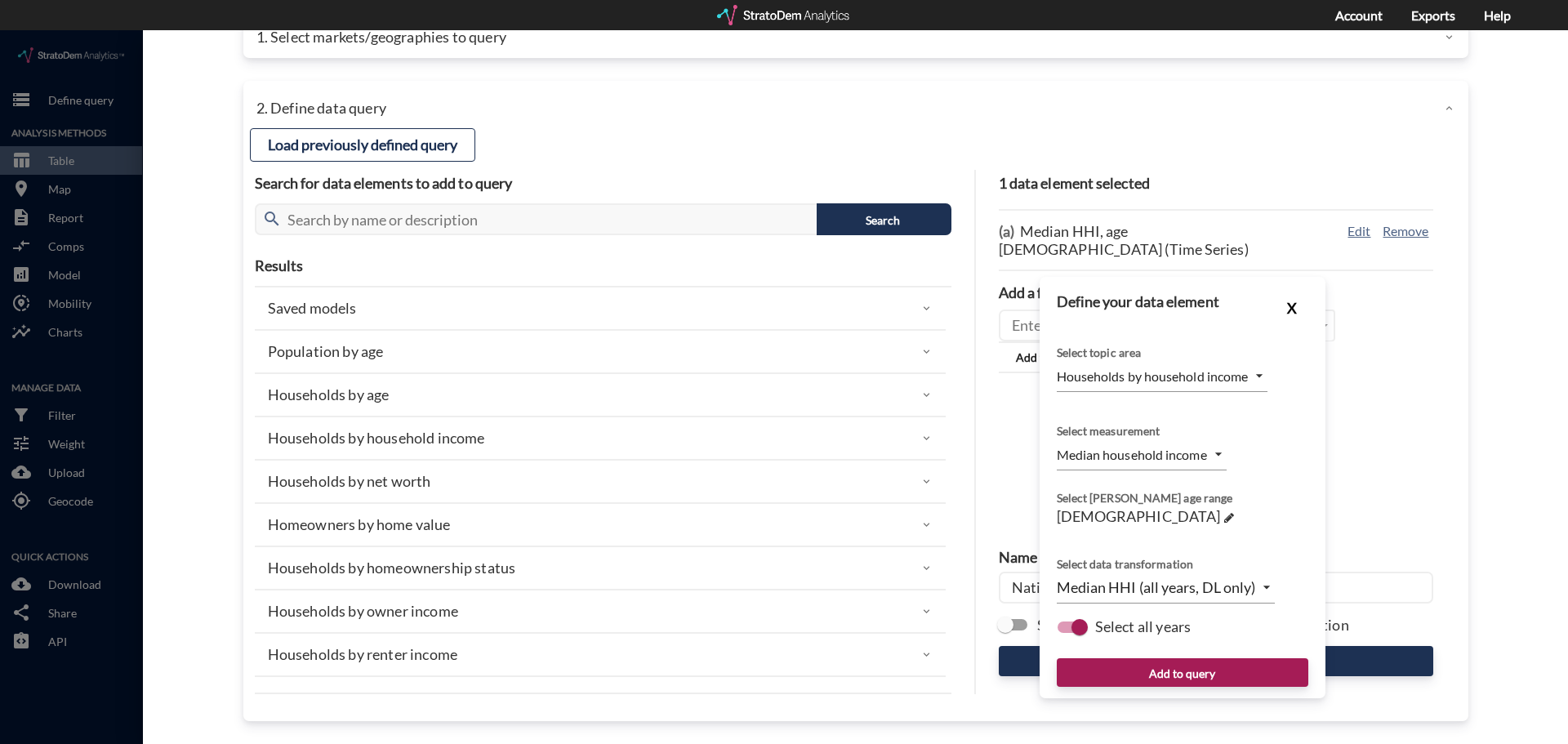 click on "X" 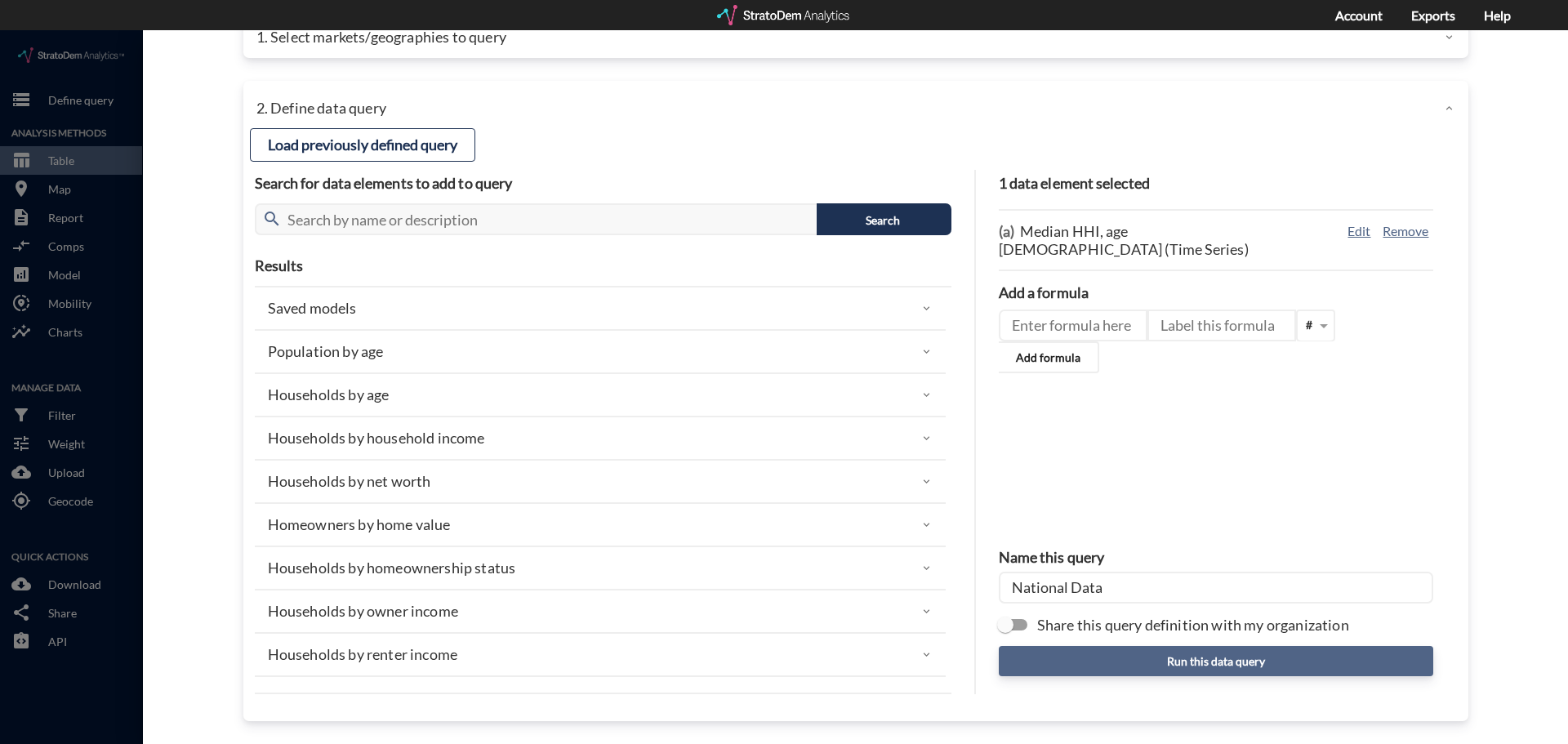 click on "Run this data query" 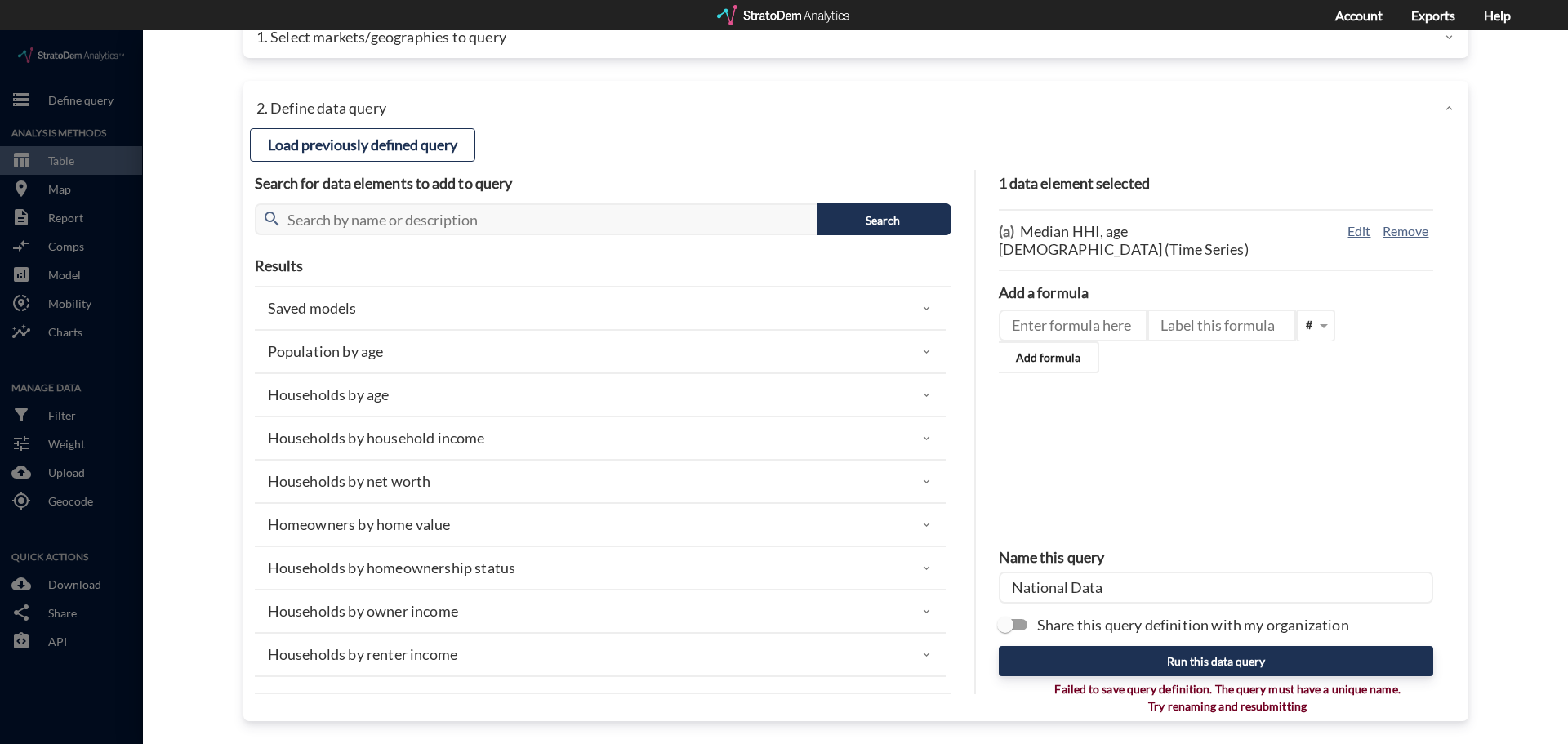 click on "National Data" 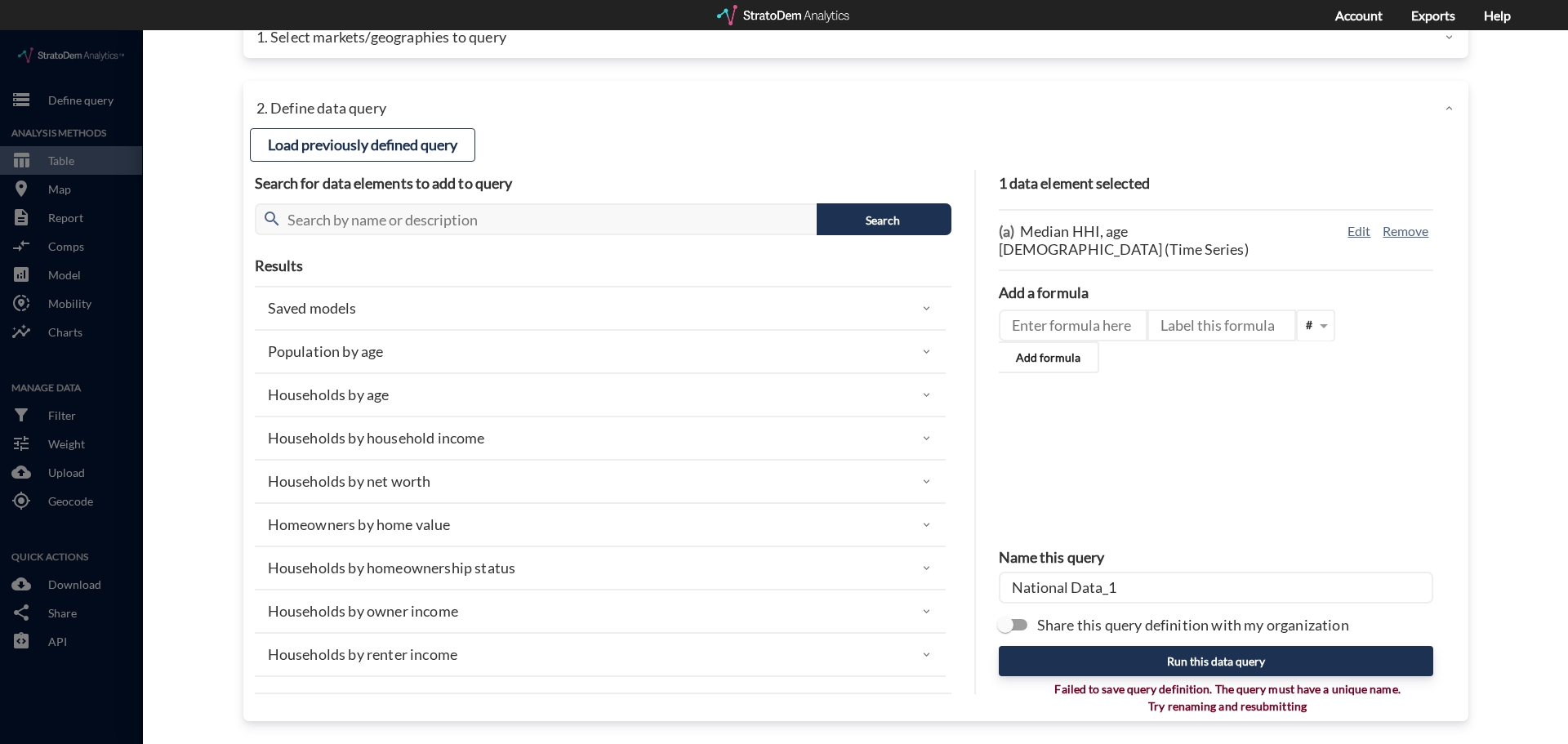 type on "National Data_1" 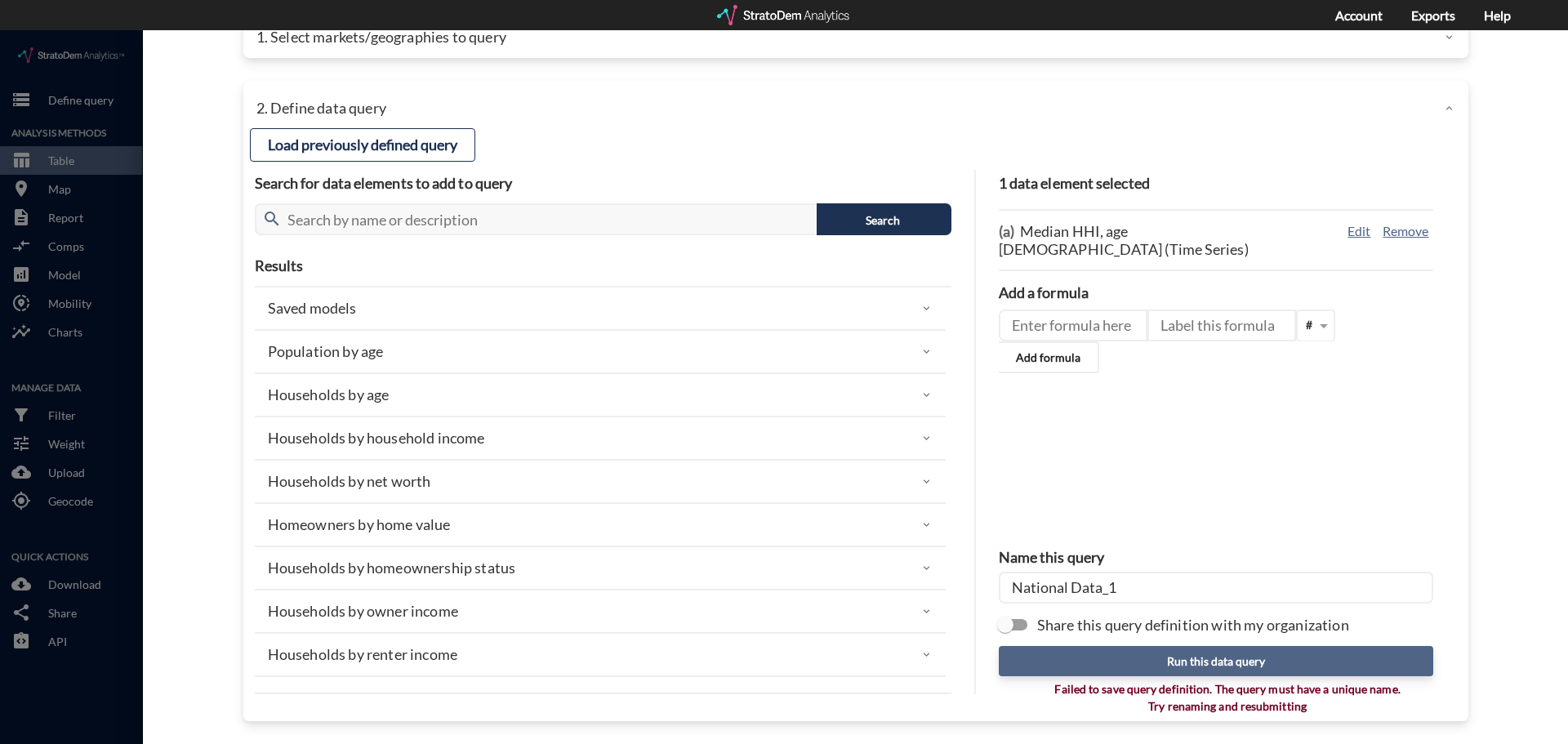 click on "Run this data query" 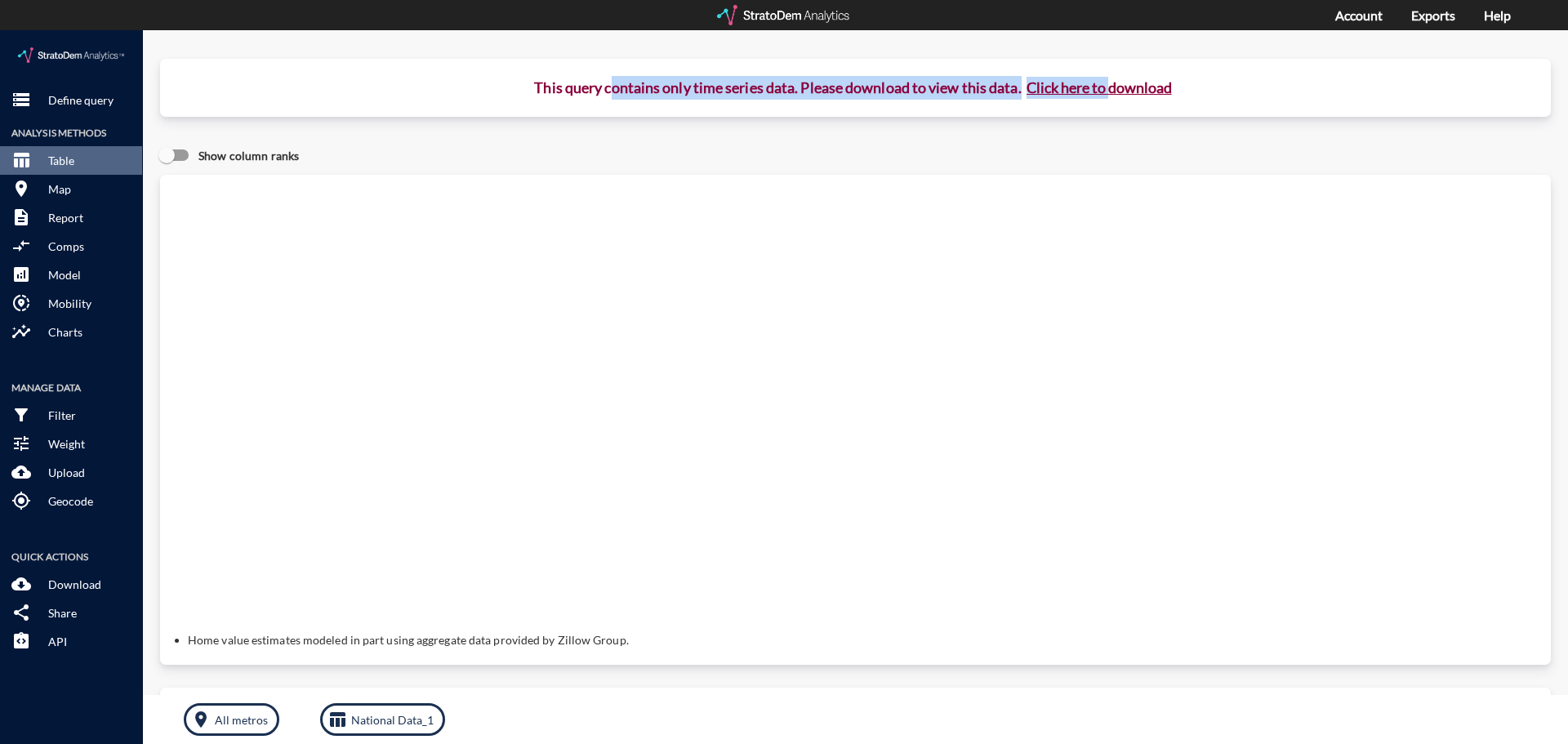 drag, startPoint x: 620, startPoint y: 52, endPoint x: 1110, endPoint y: 56, distance: 490.0163 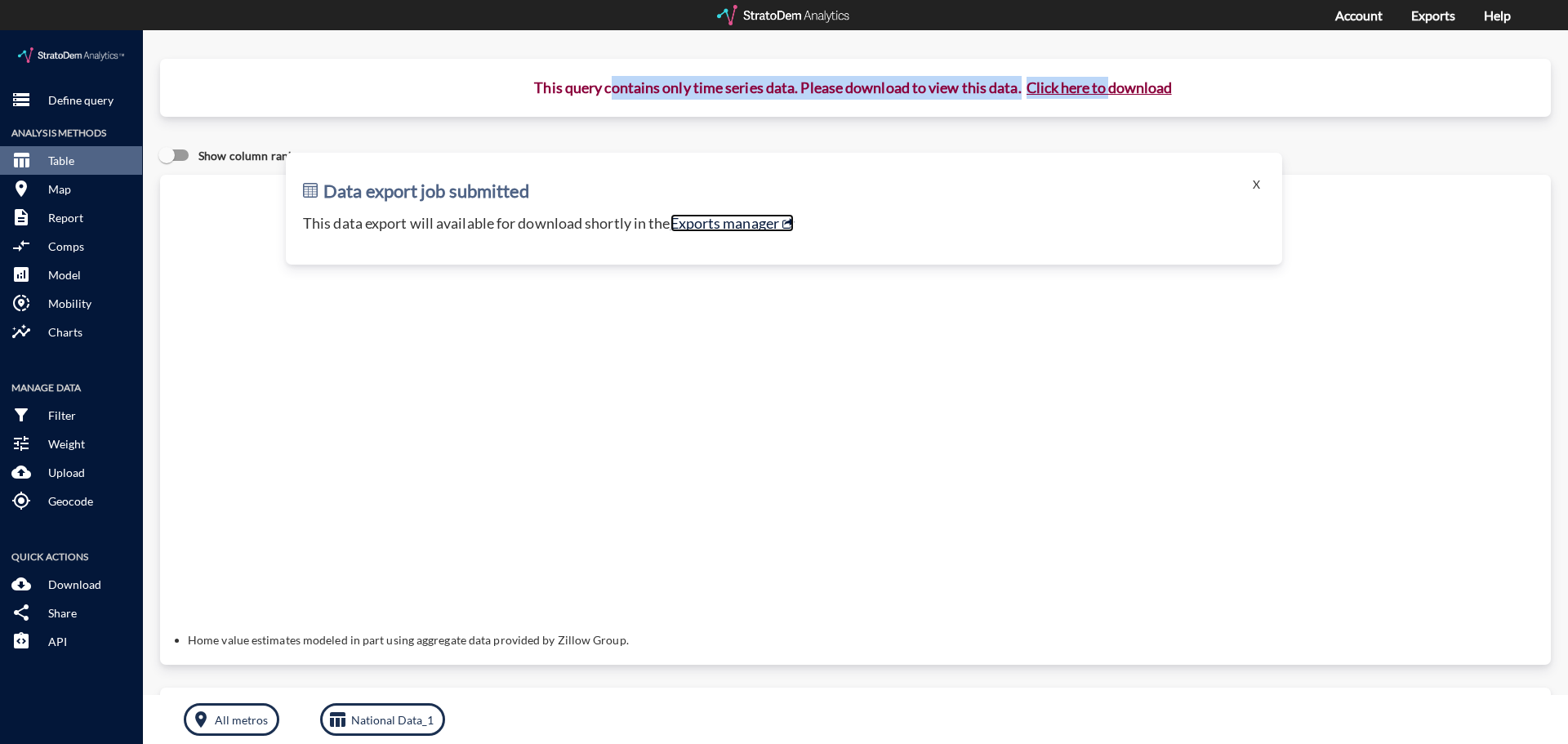 click on "Exports manager" 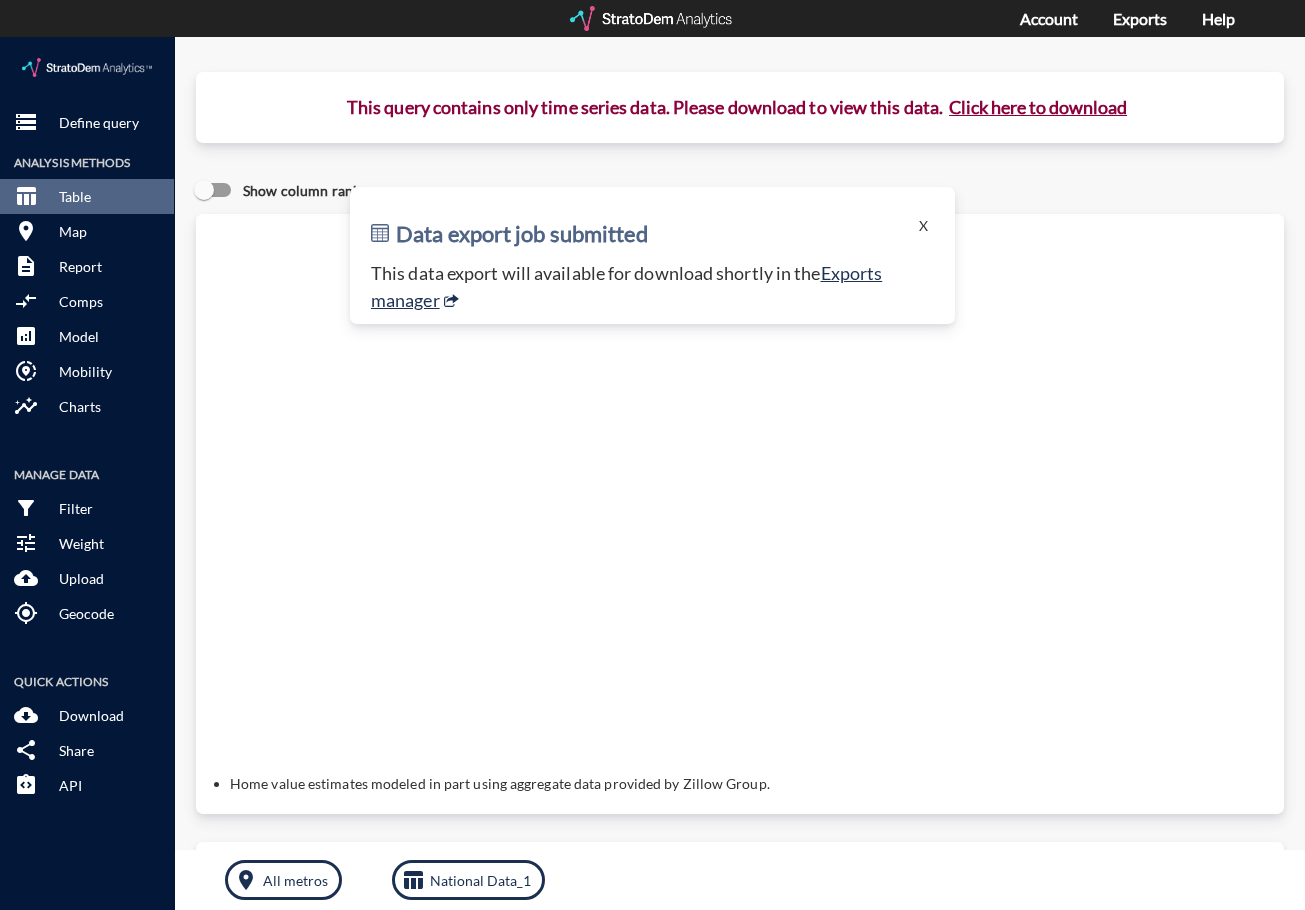click on "Query progress Home value estimates modeled in part using aggregate data provided by Zillow Group." 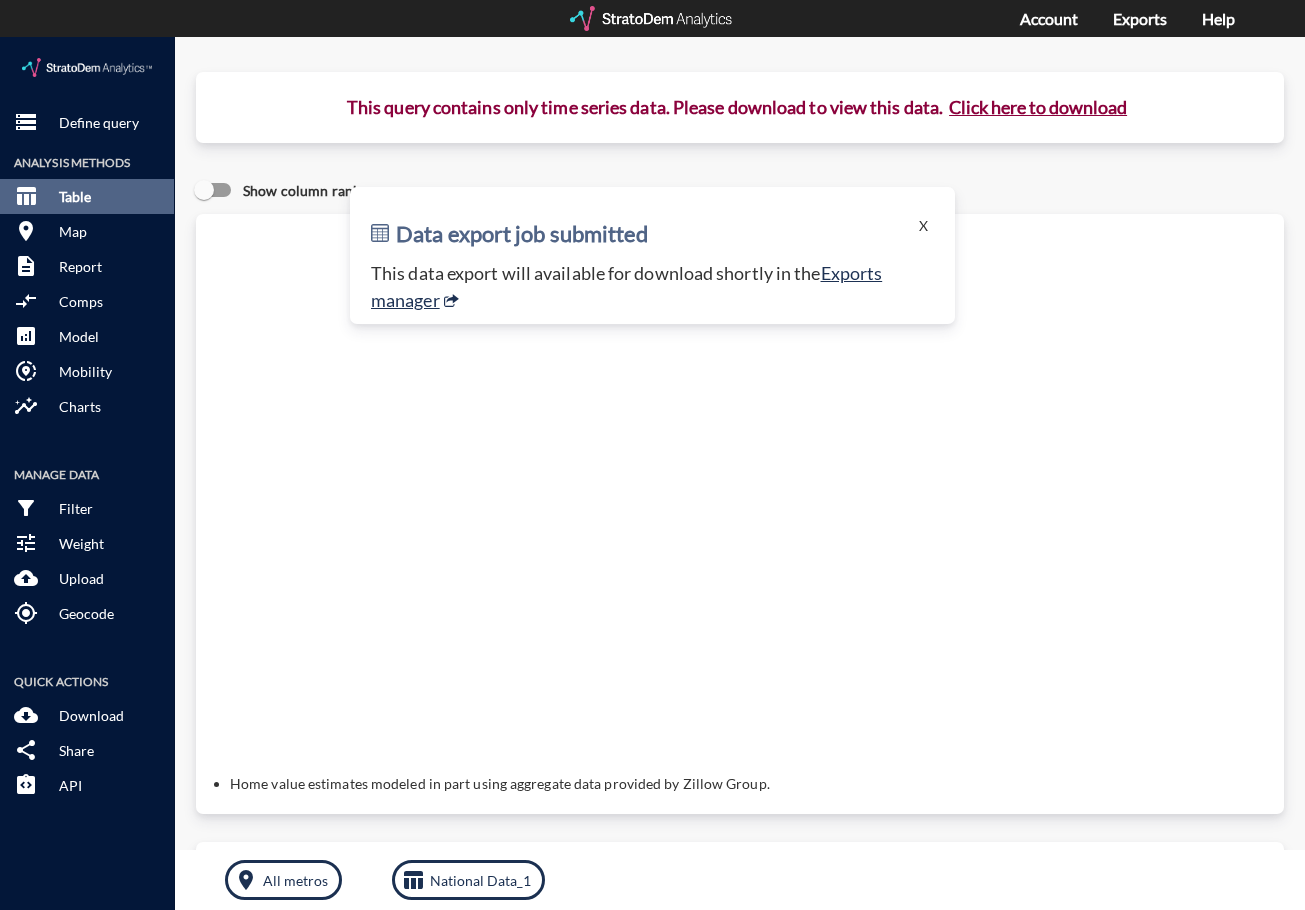 click on "table_chart Table" 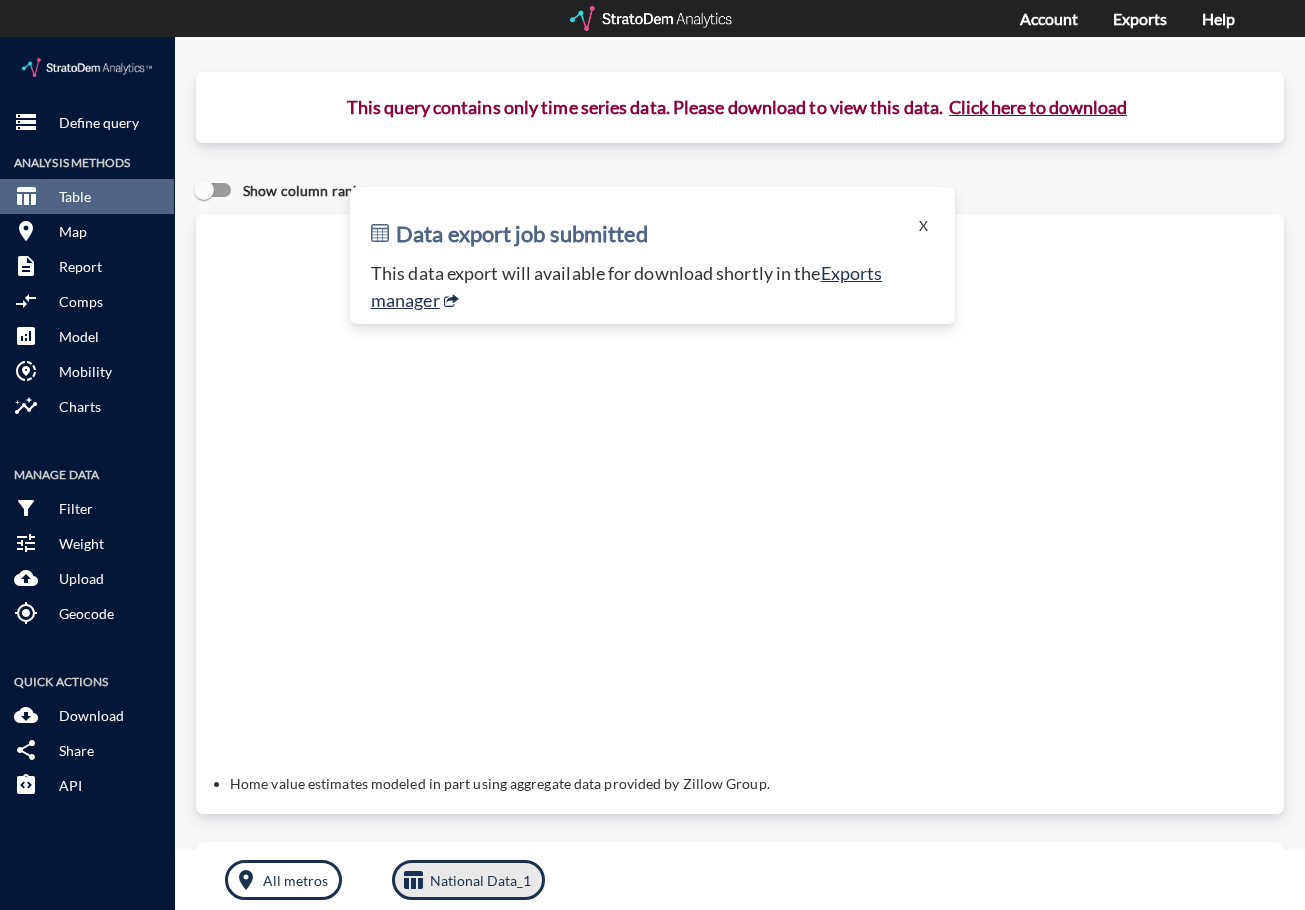 click on "National Data_1" 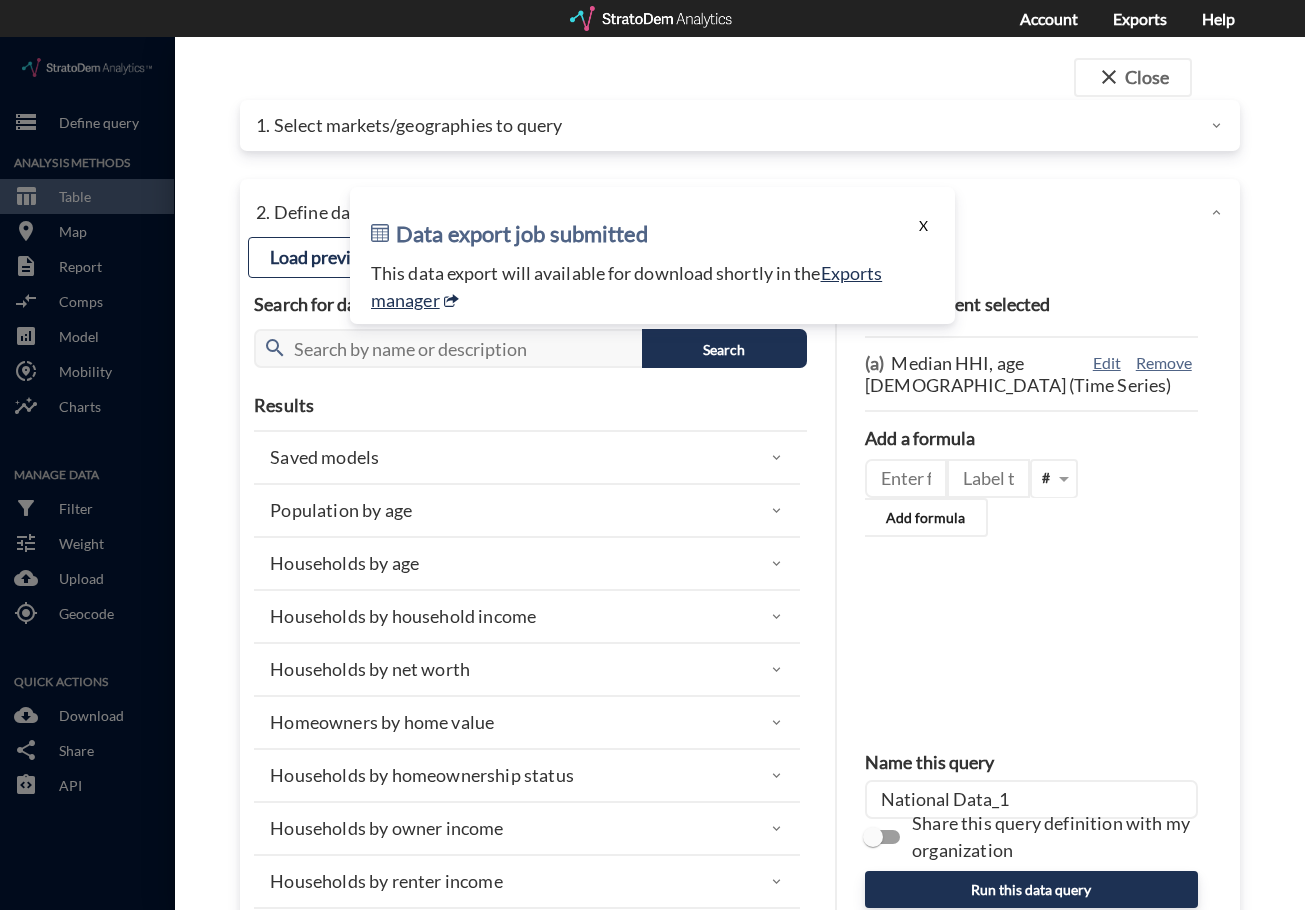 click on "X" 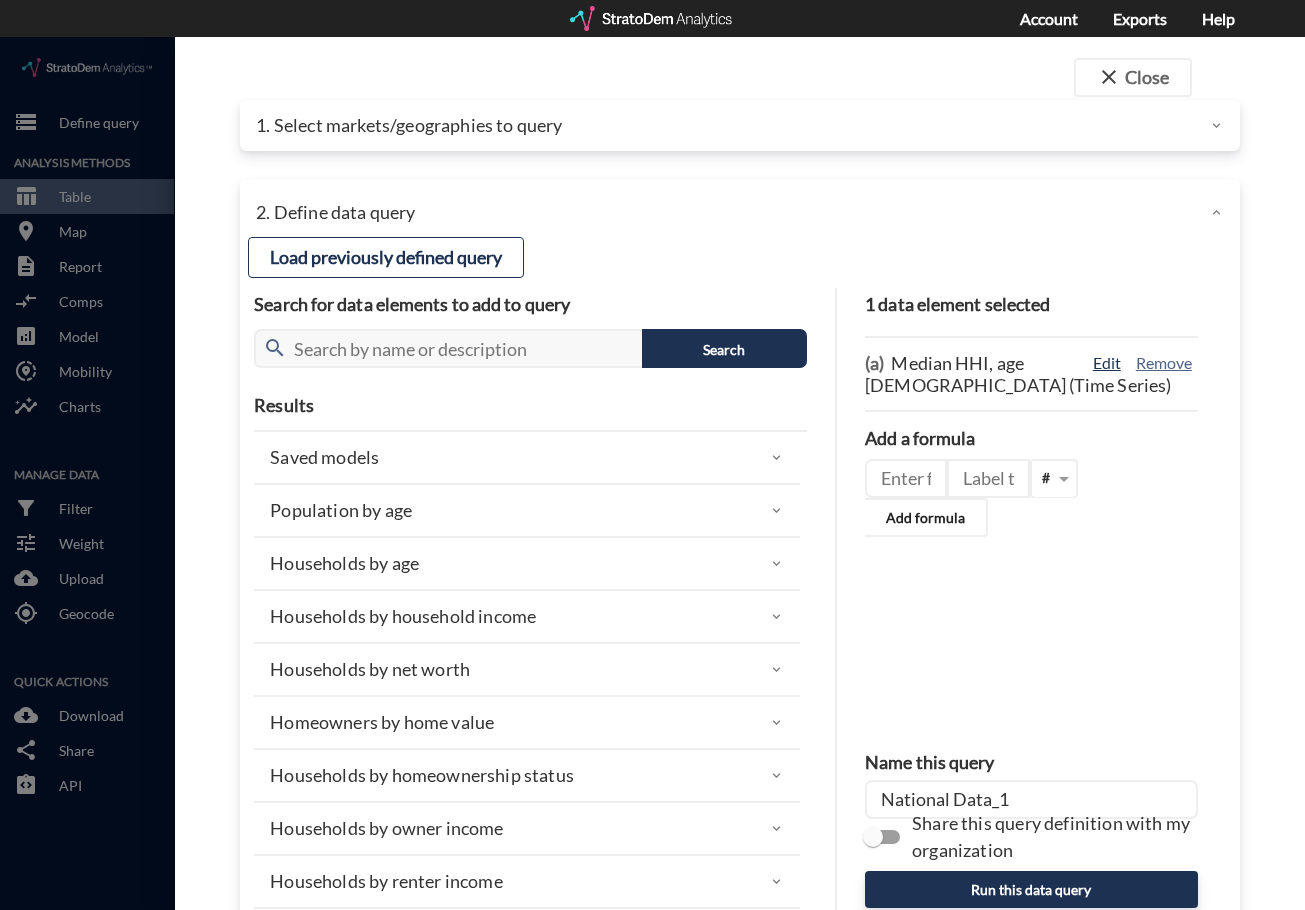 click on "Edit" 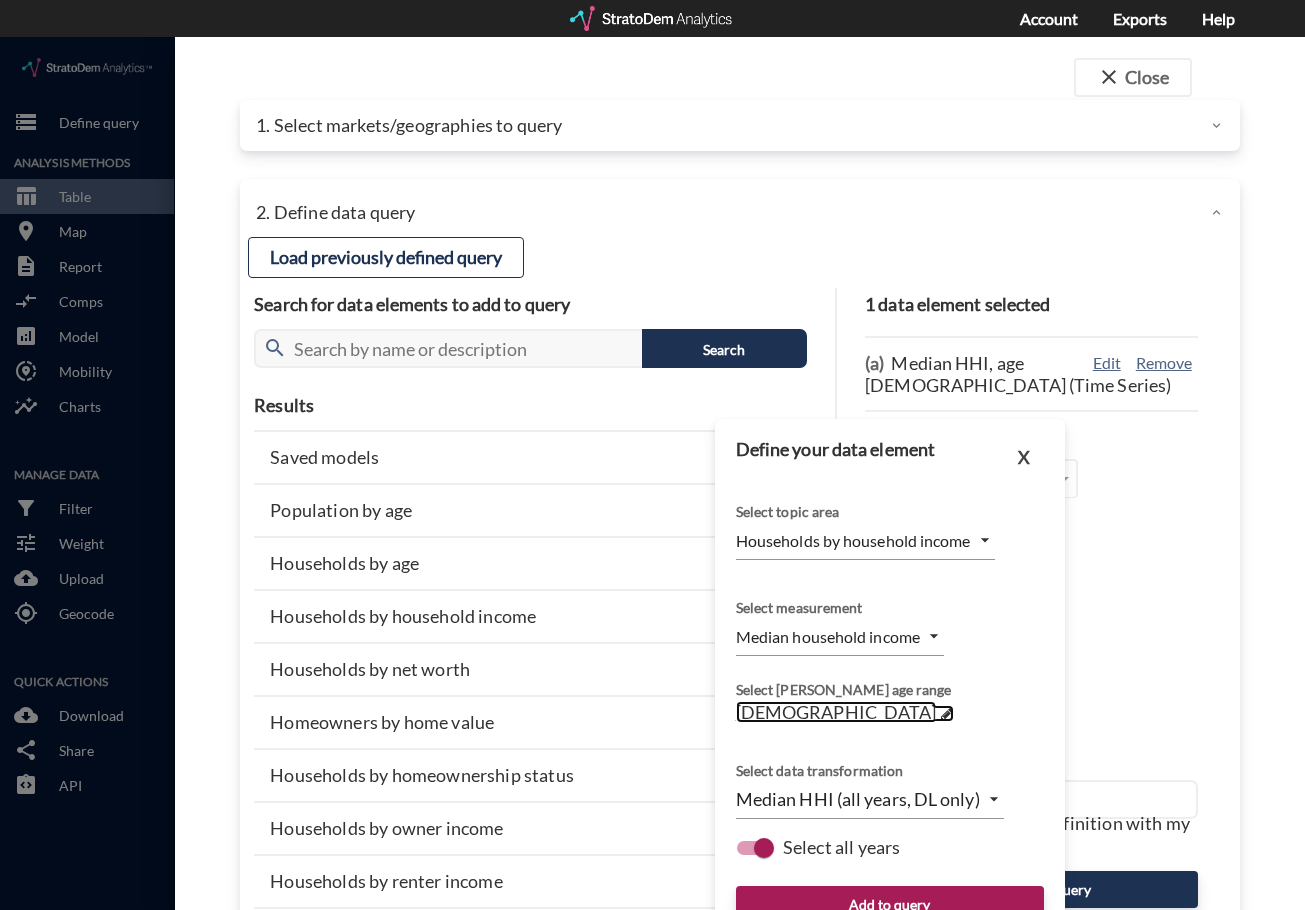 click 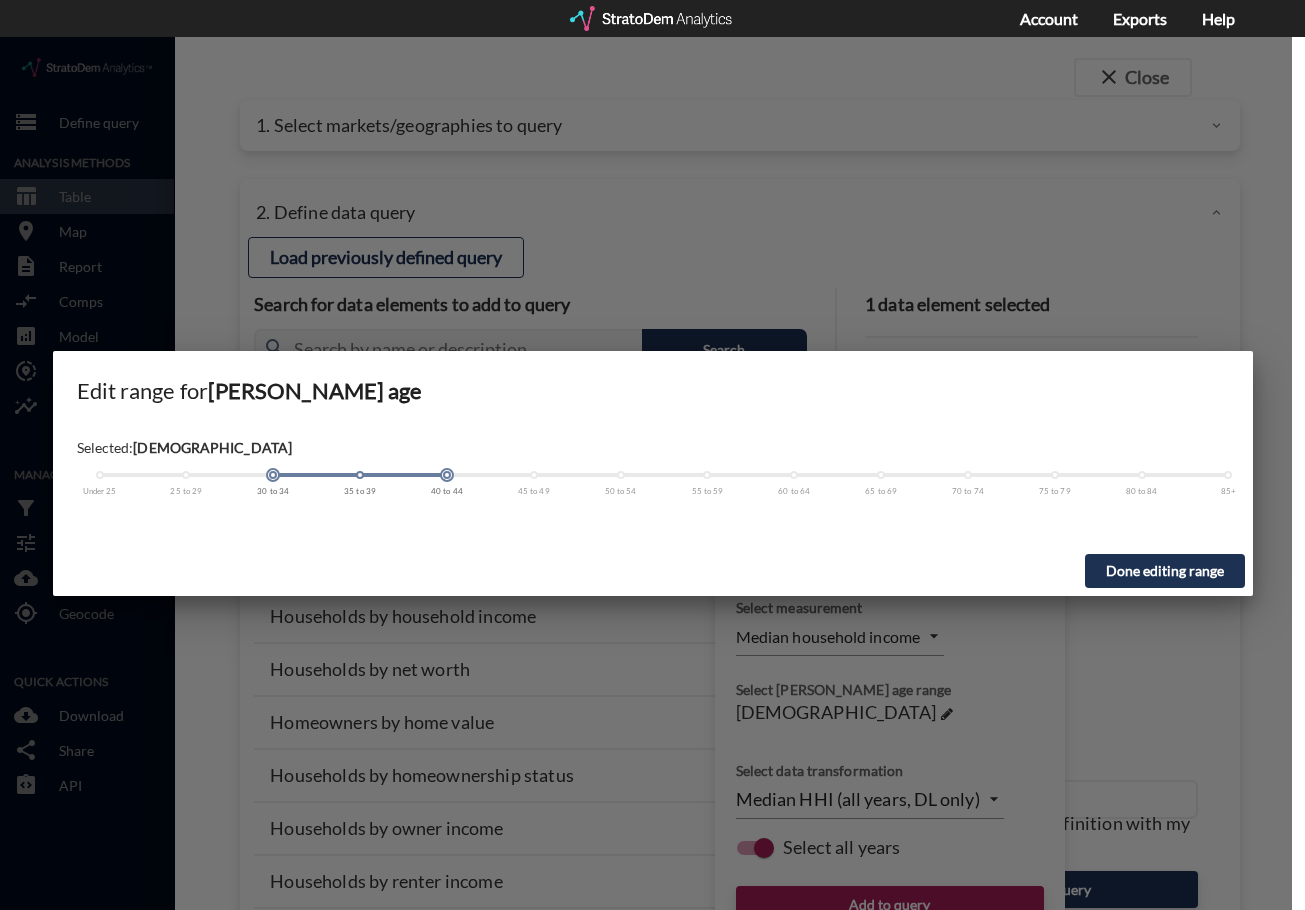 drag, startPoint x: 445, startPoint y: 443, endPoint x: 941, endPoint y: 437, distance: 496.0363 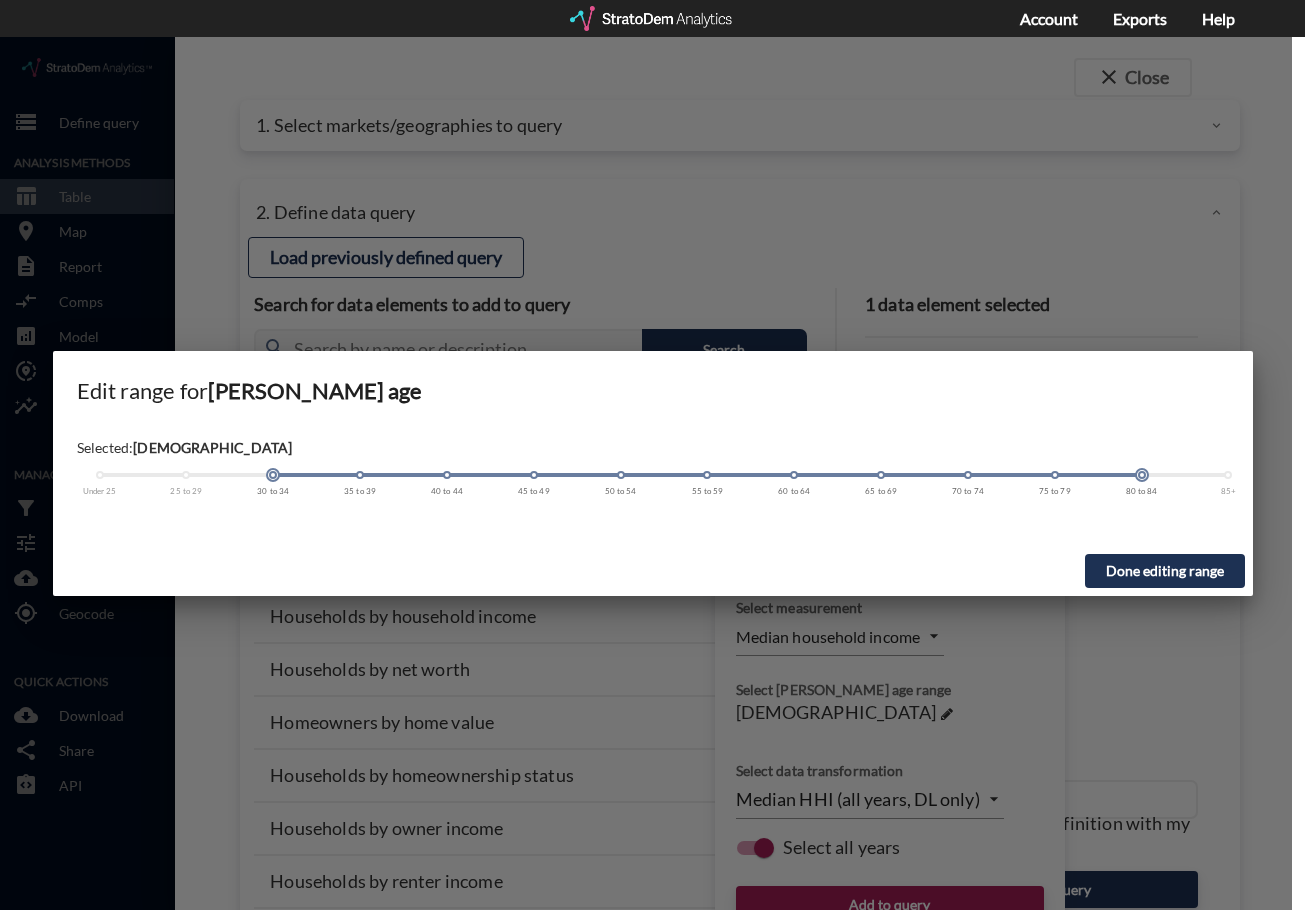 drag, startPoint x: 447, startPoint y: 438, endPoint x: 1161, endPoint y: 440, distance: 714.0028 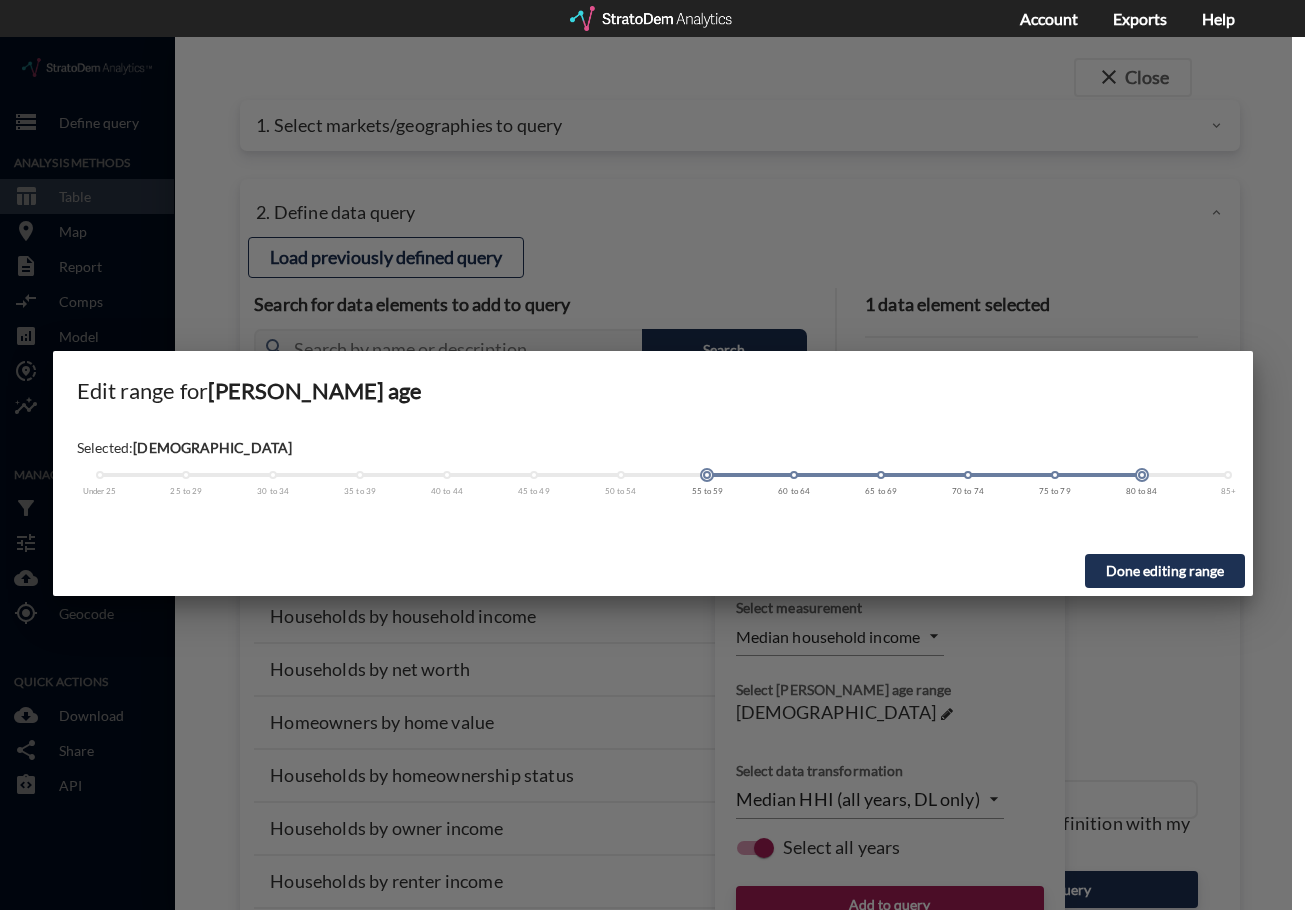 drag, startPoint x: 273, startPoint y: 438, endPoint x: 723, endPoint y: 453, distance: 450.24994 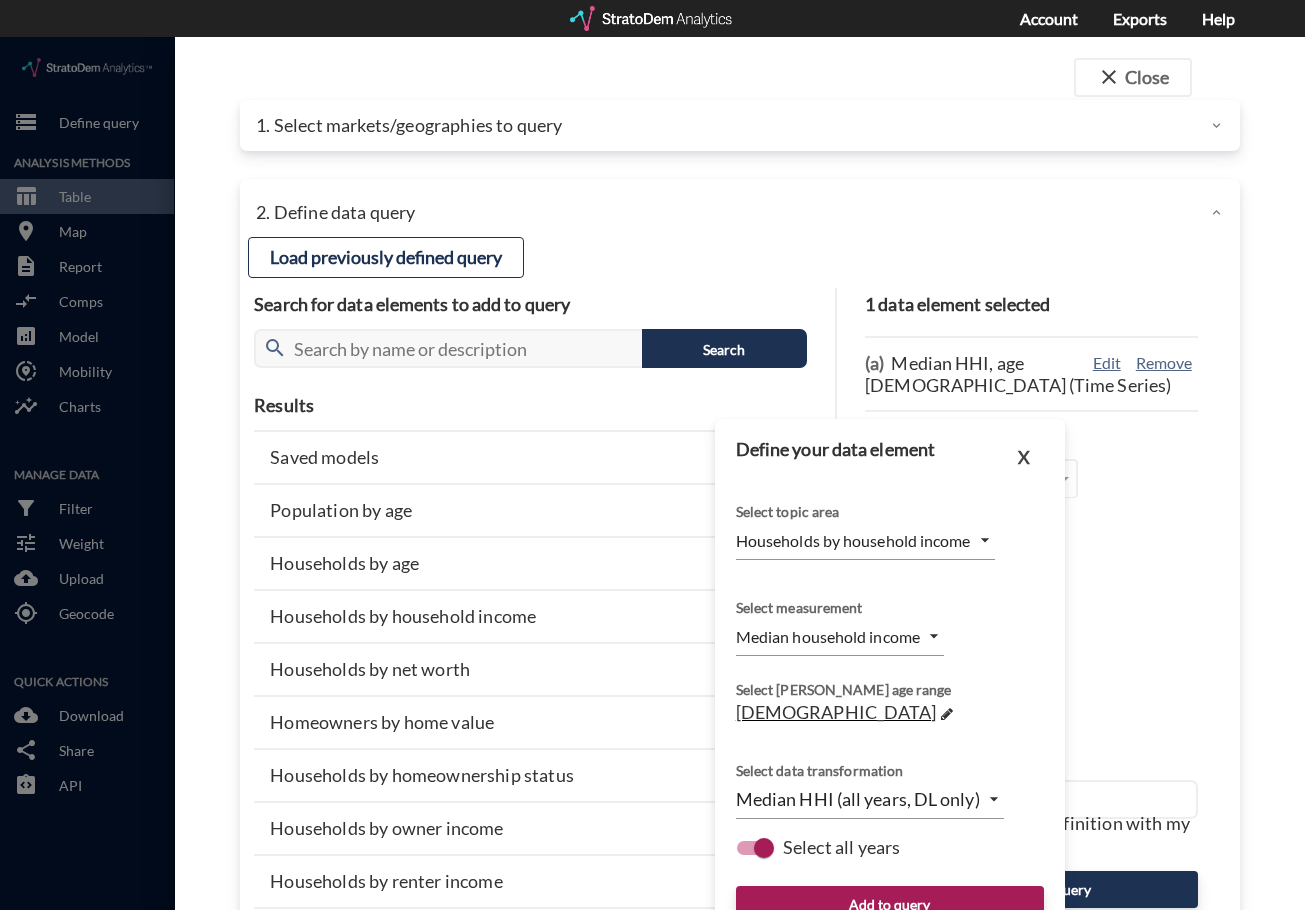 scroll, scrollTop: 81, scrollLeft: 0, axis: vertical 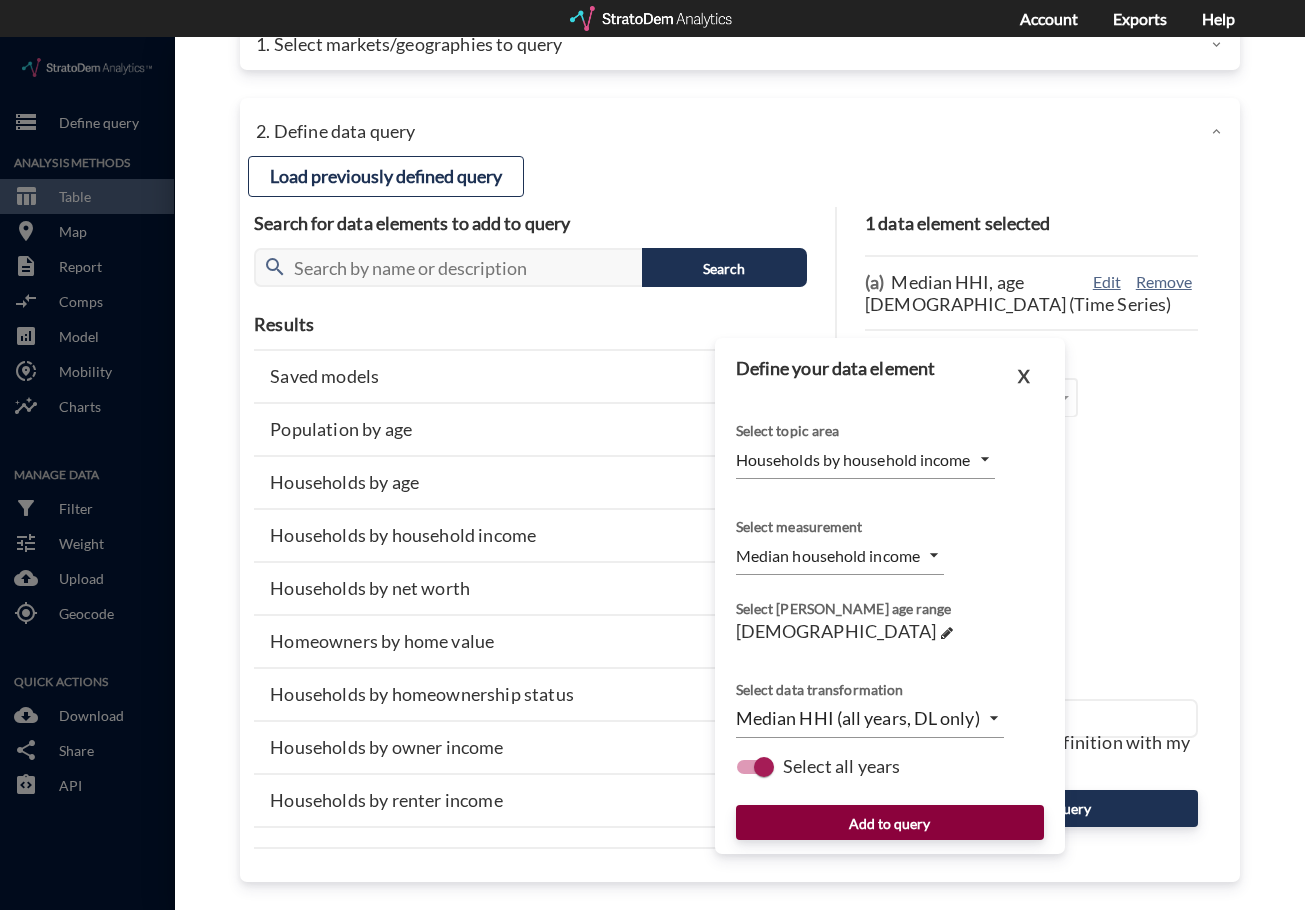 click on "Add to query" 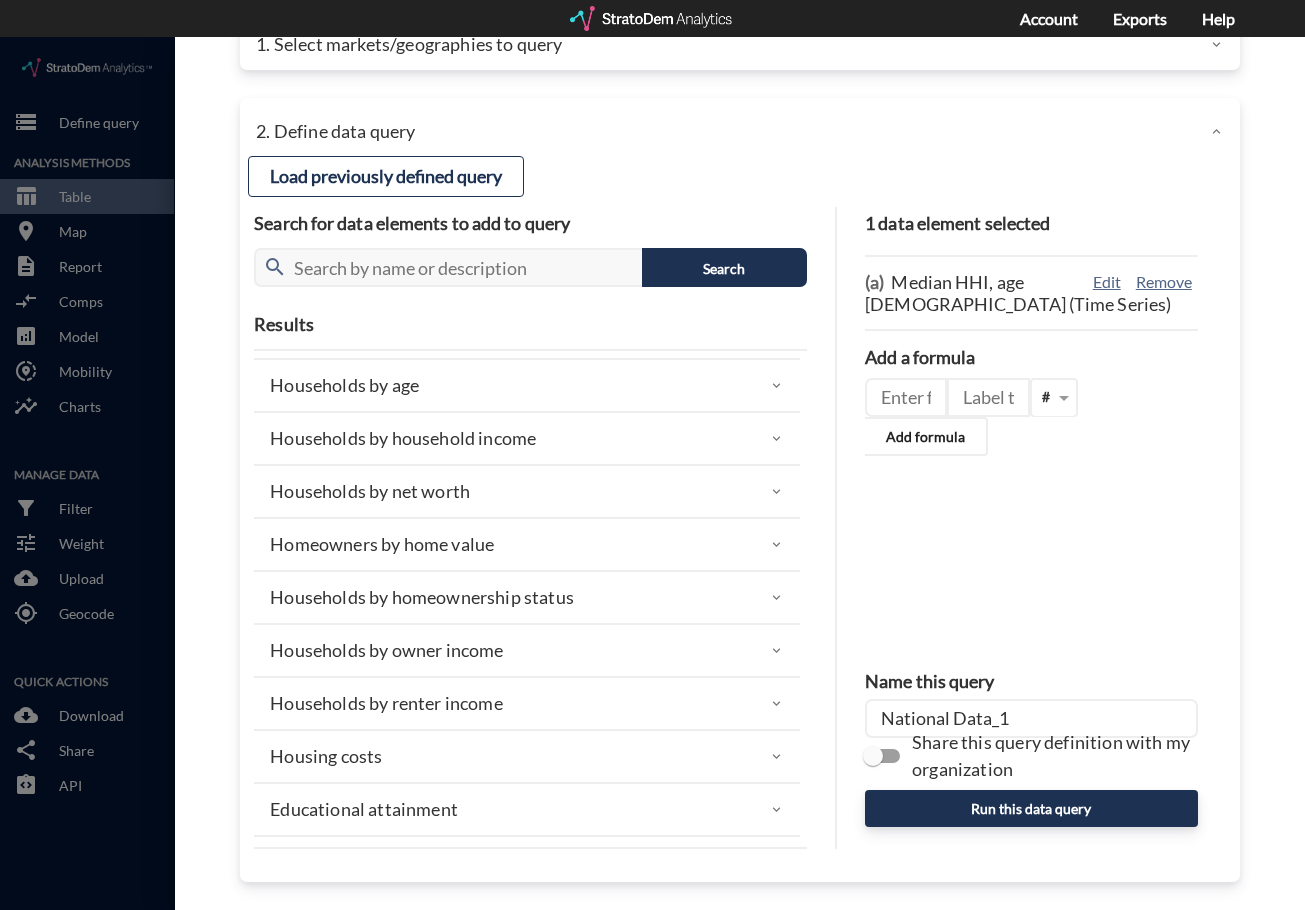 scroll, scrollTop: 0, scrollLeft: 0, axis: both 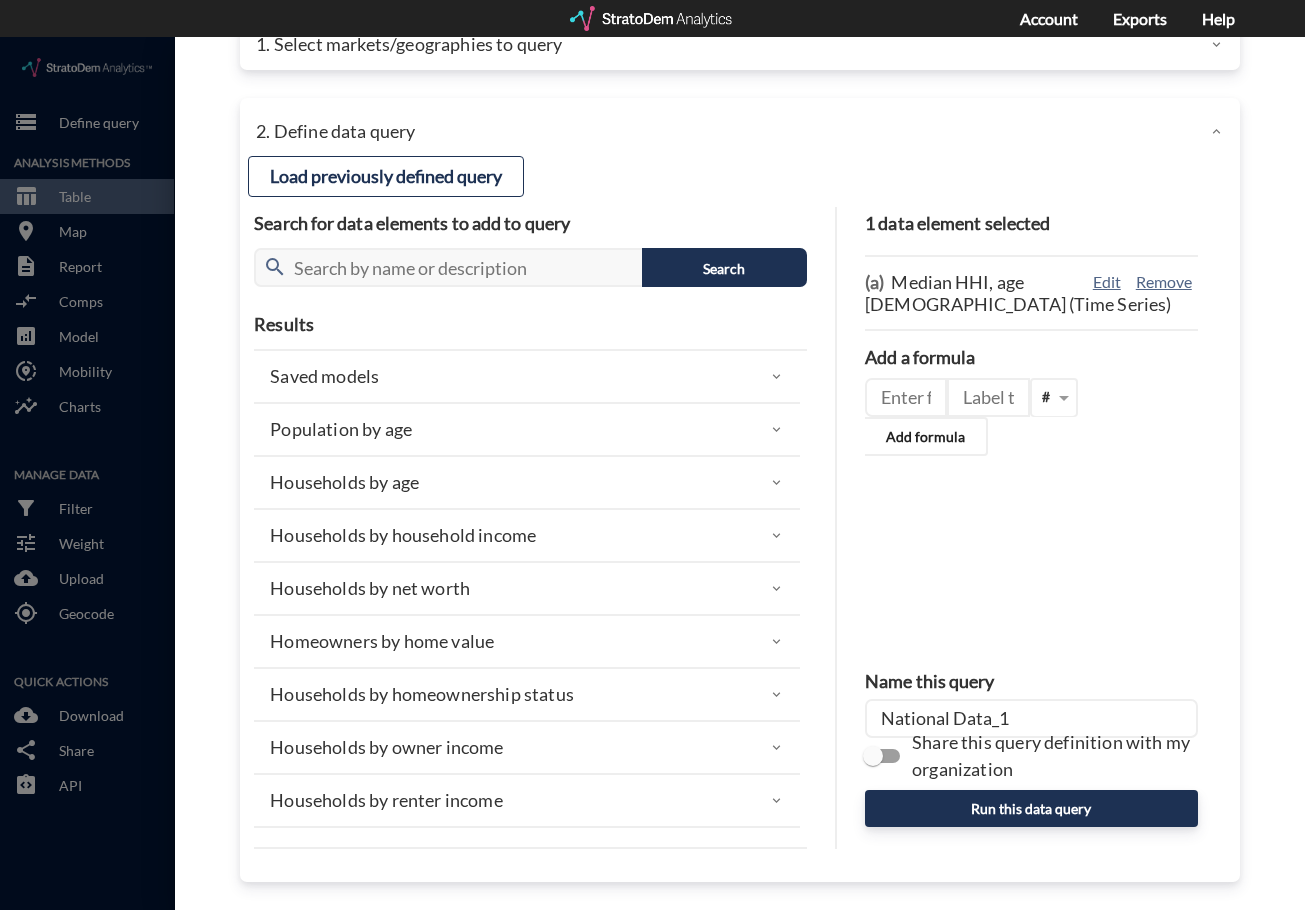 click on "Households by net worth" 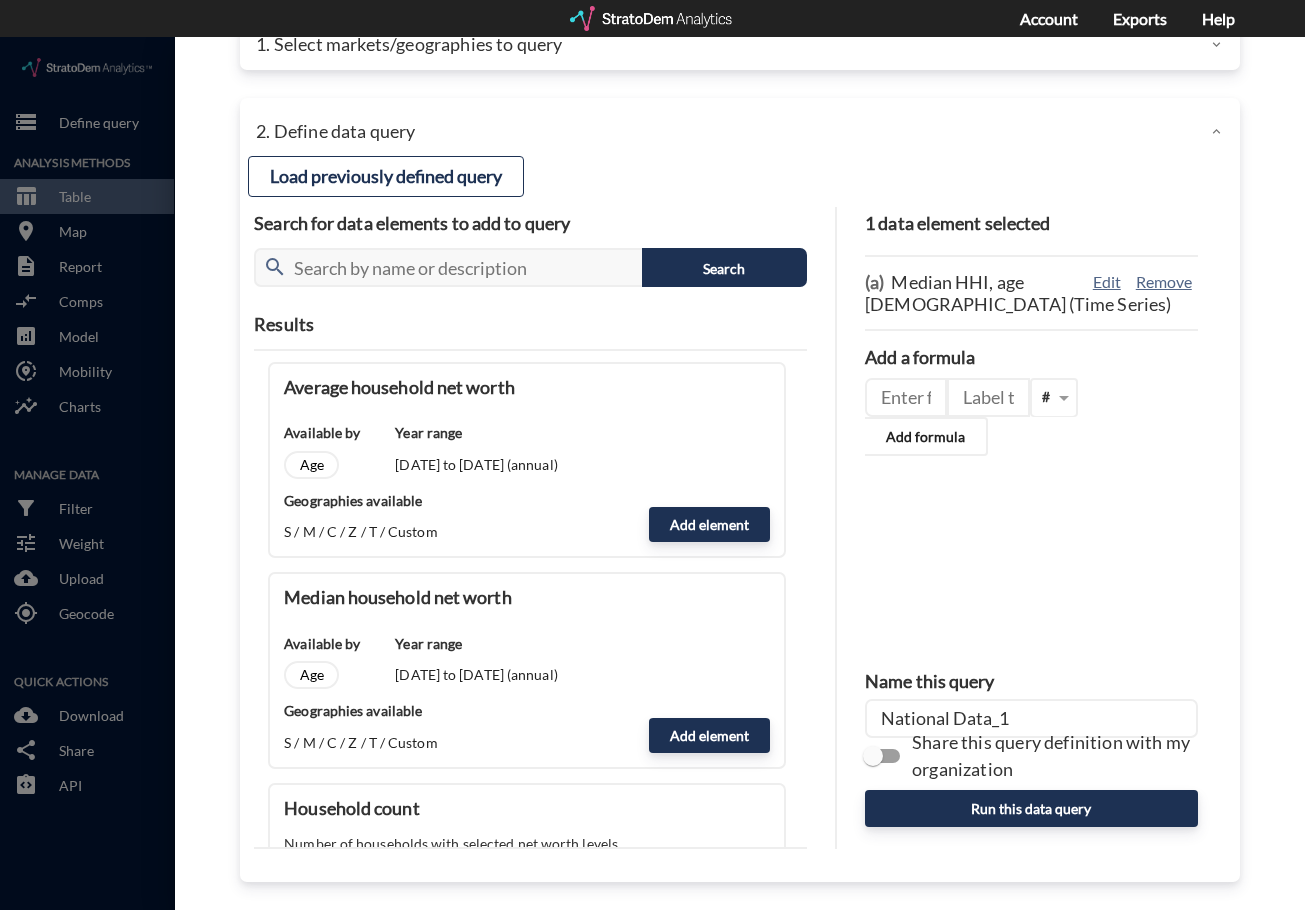 scroll, scrollTop: 300, scrollLeft: 0, axis: vertical 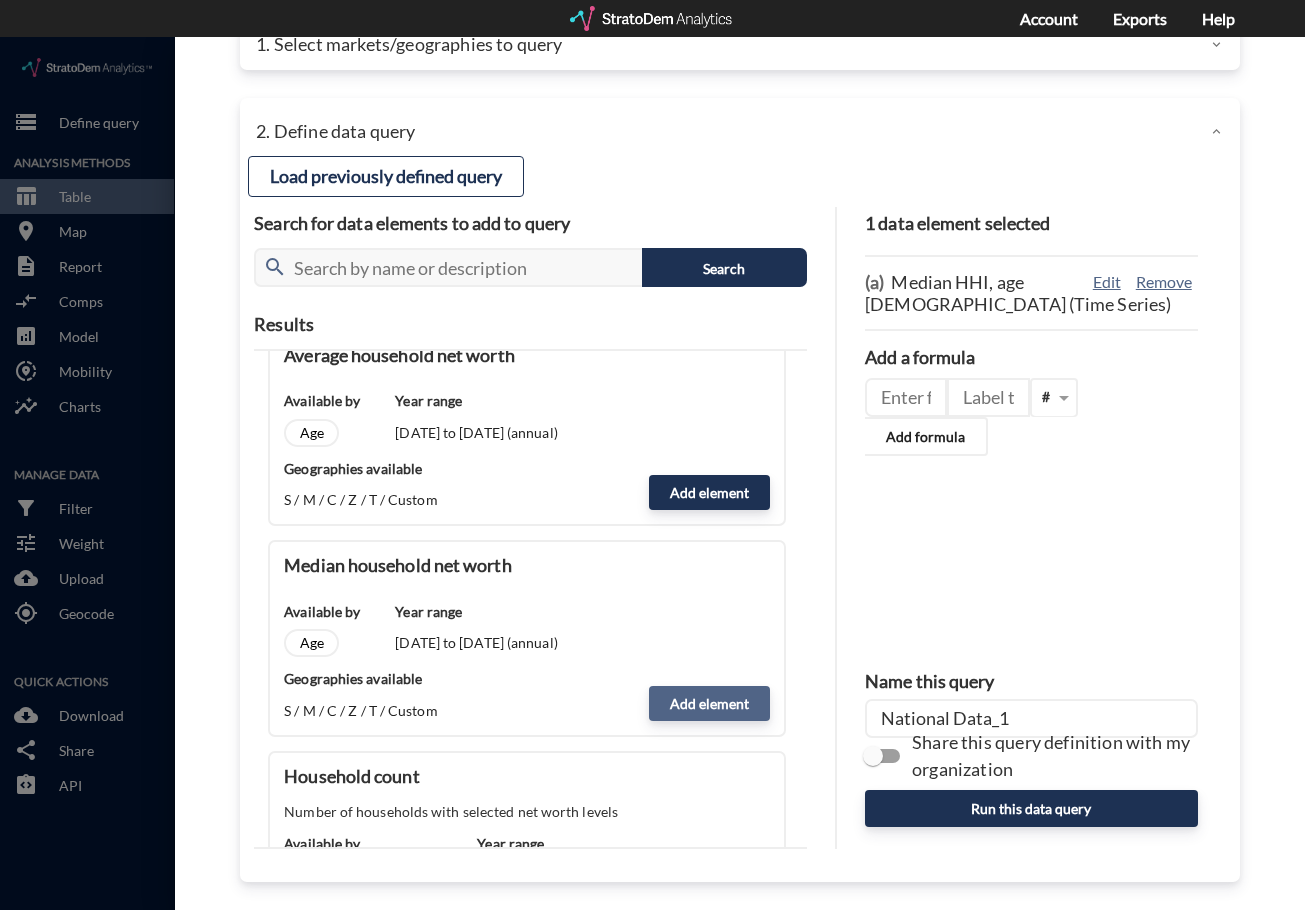 click on "Add element" 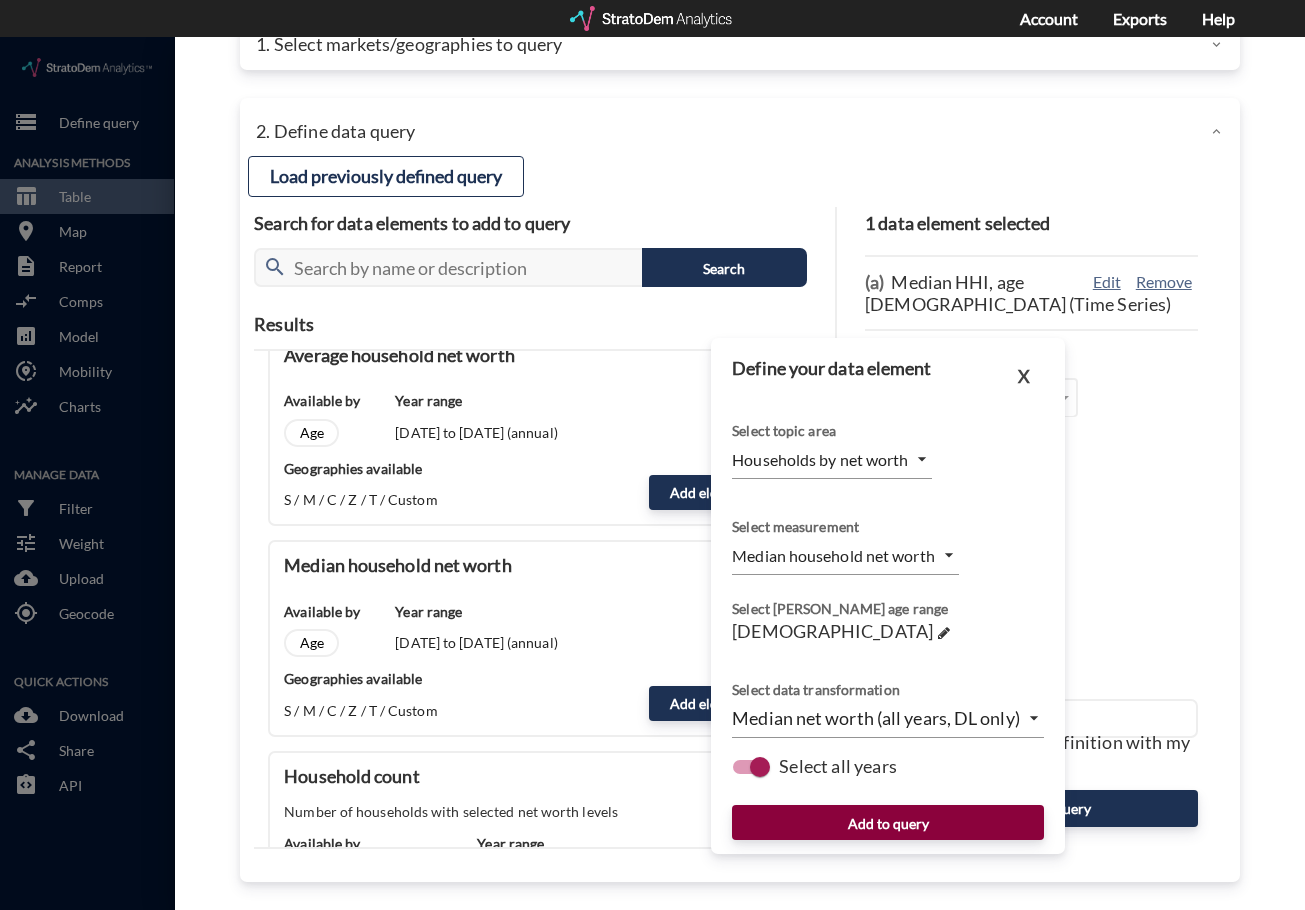click on "Add to query" 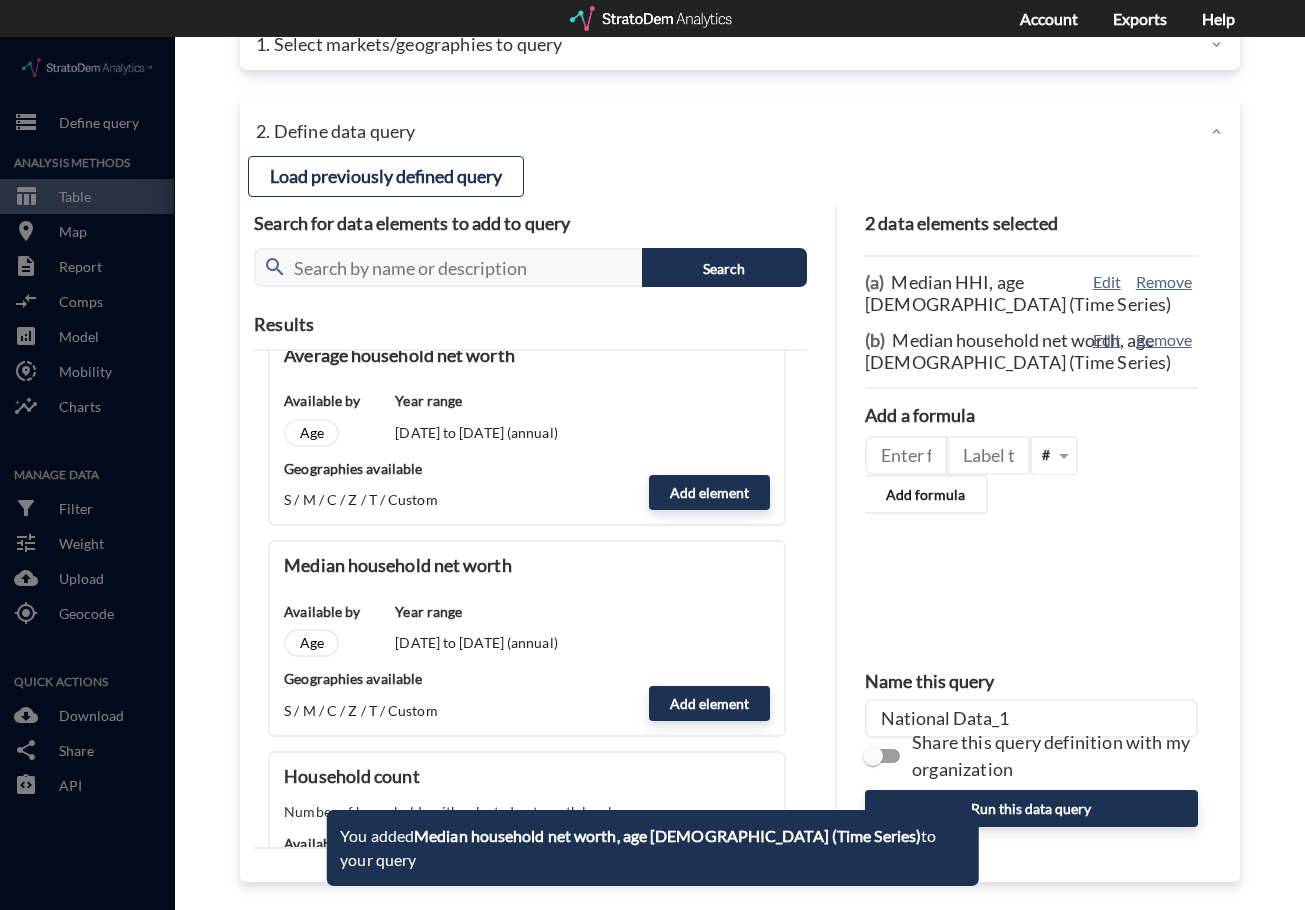 drag, startPoint x: 1053, startPoint y: 672, endPoint x: 804, endPoint y: 663, distance: 249.1626 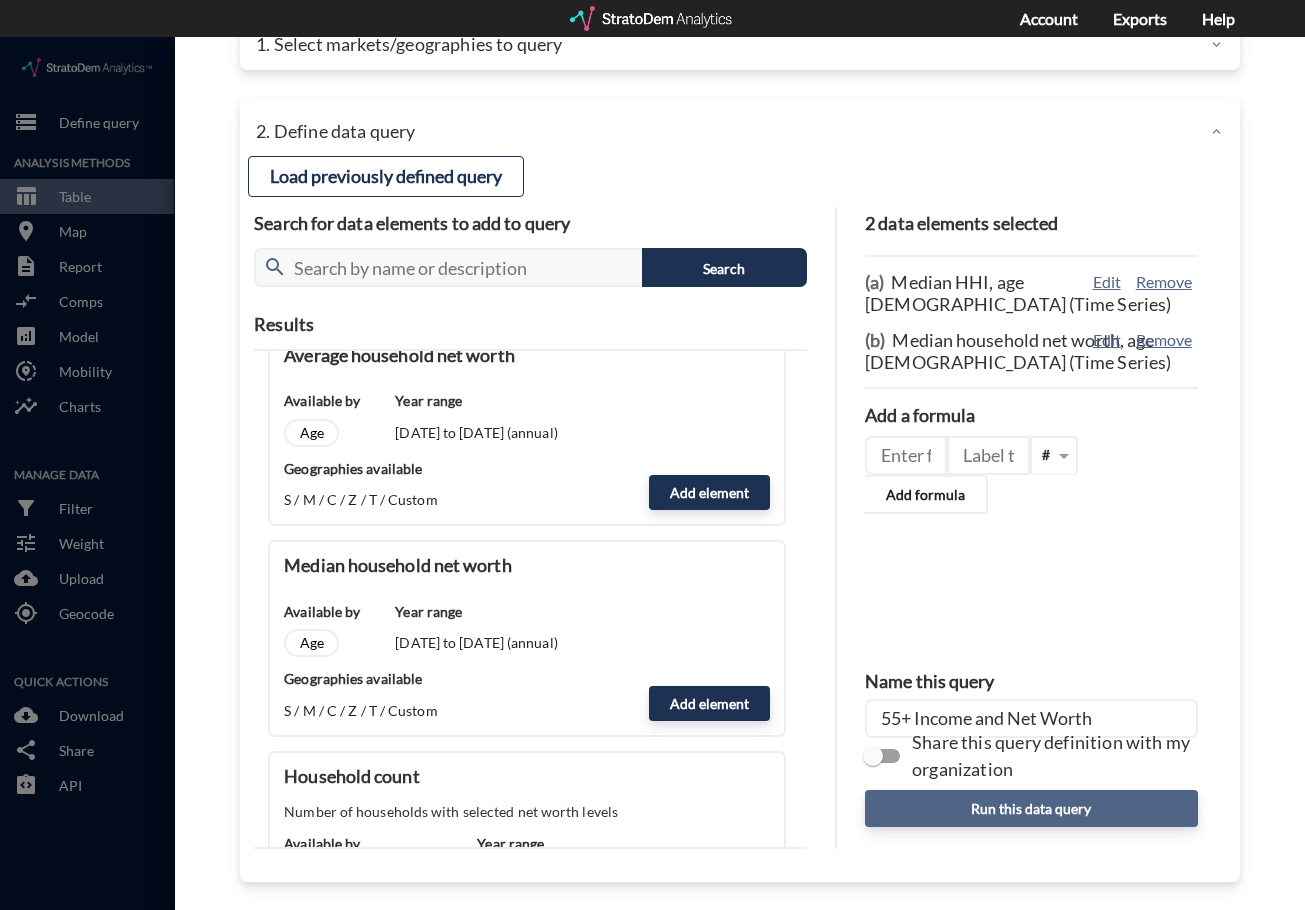 type on "55+ Income and Net Worth" 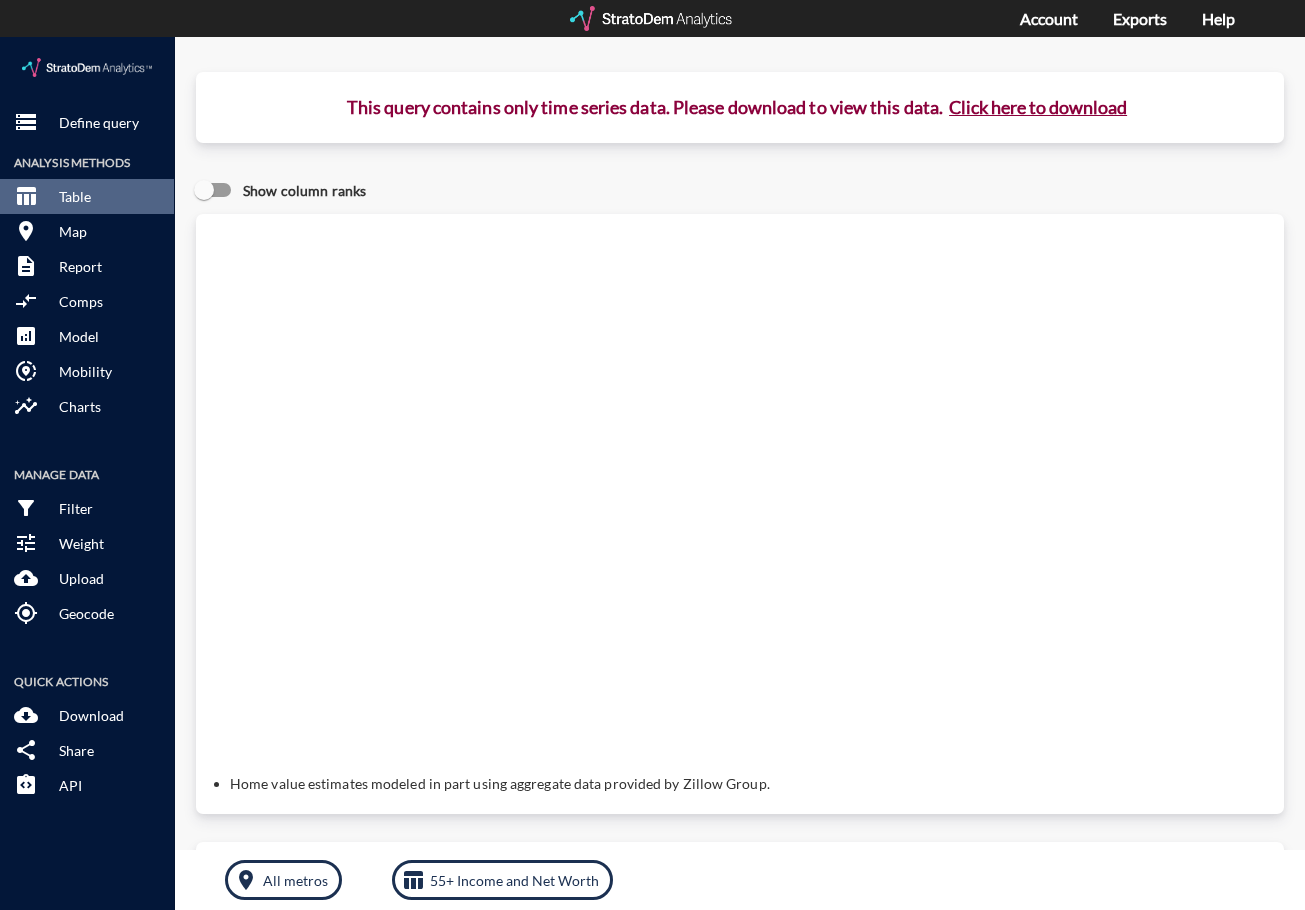 click on "Click here to download" 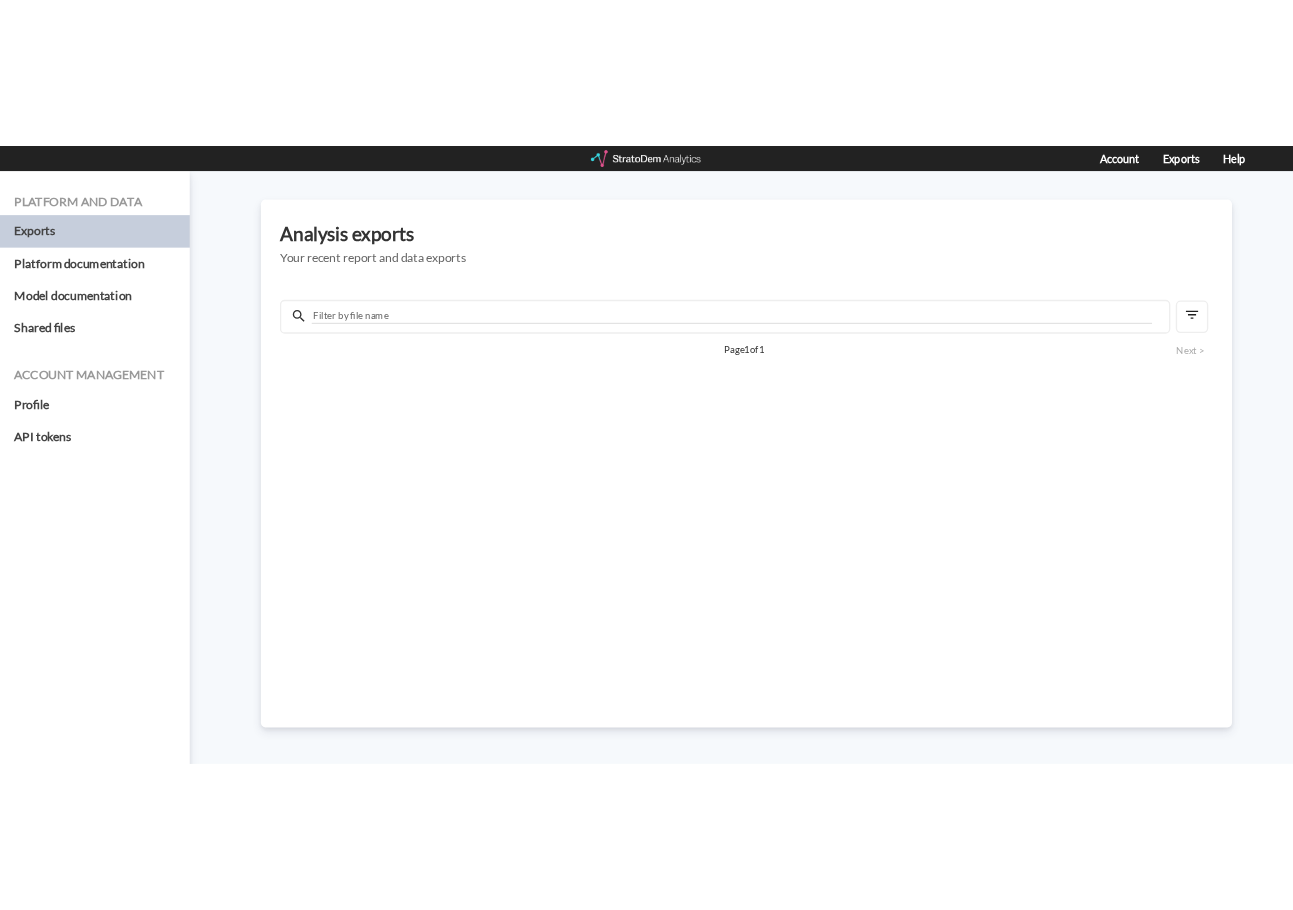 scroll, scrollTop: 0, scrollLeft: 0, axis: both 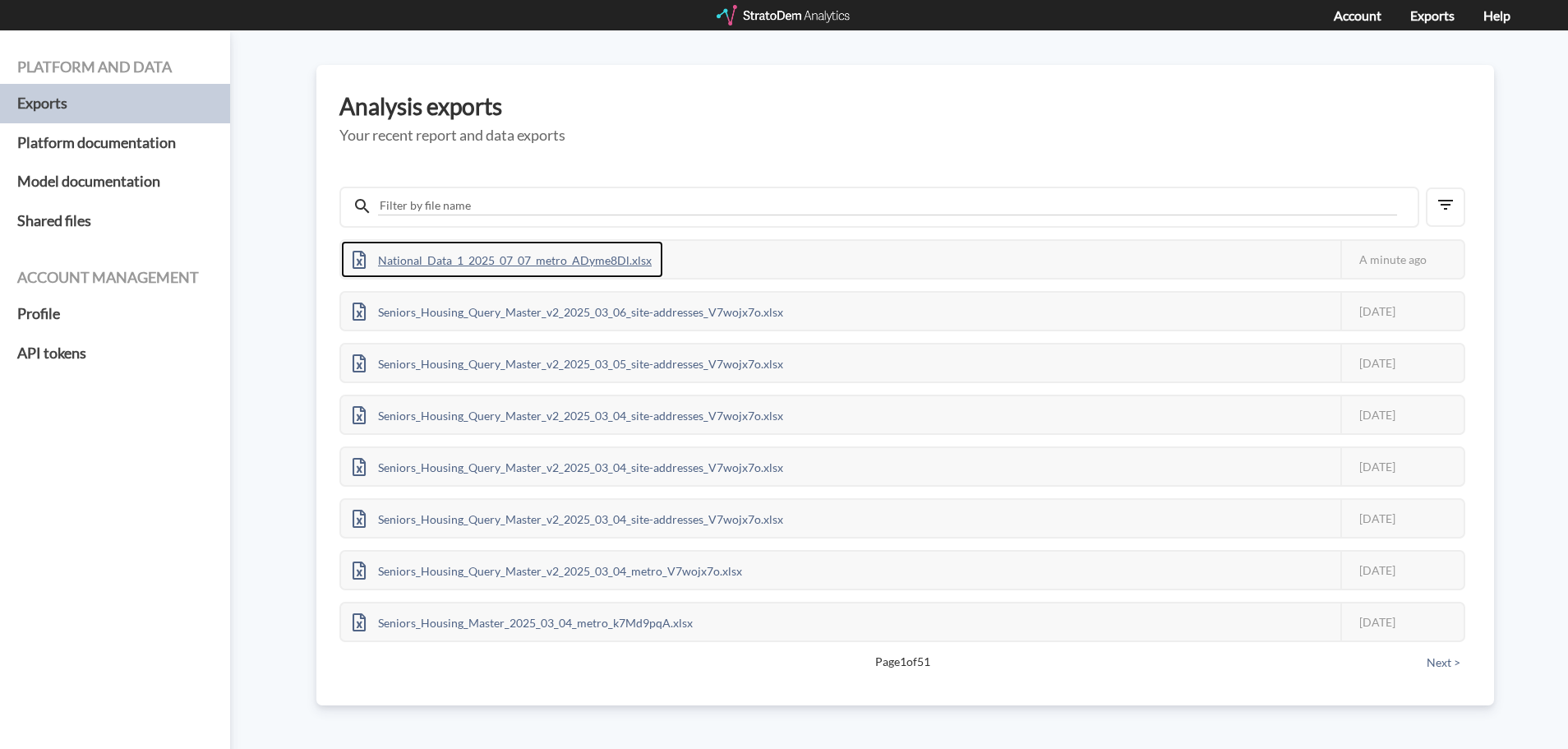 click on "National_Data_1_2025_07_07_metro_ADyme8Dl.xlsx" at bounding box center (502, 259) 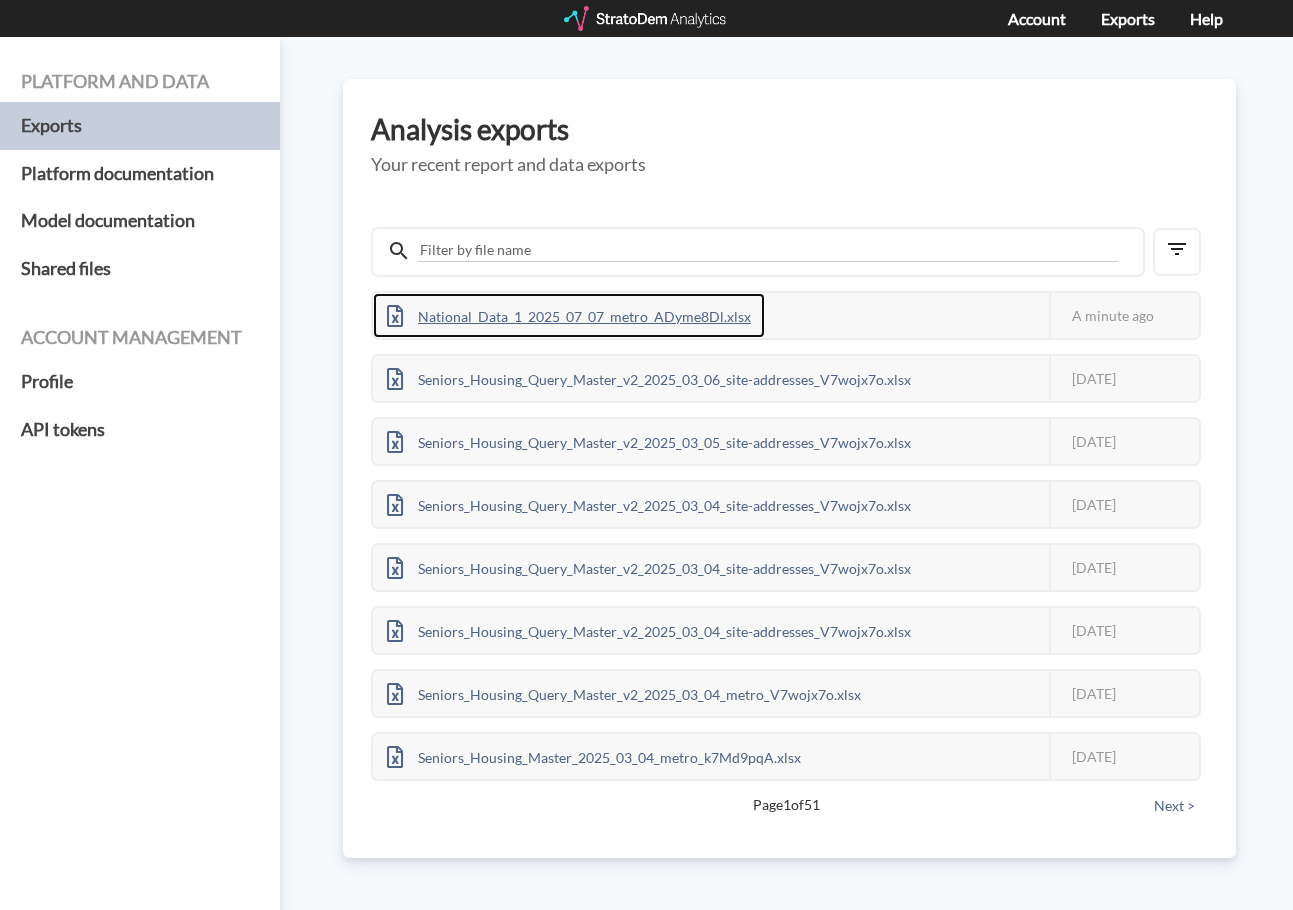 click on "National_Data_1_2025_07_07_metro_ADyme8Dl.xlsx" at bounding box center (569, 315) 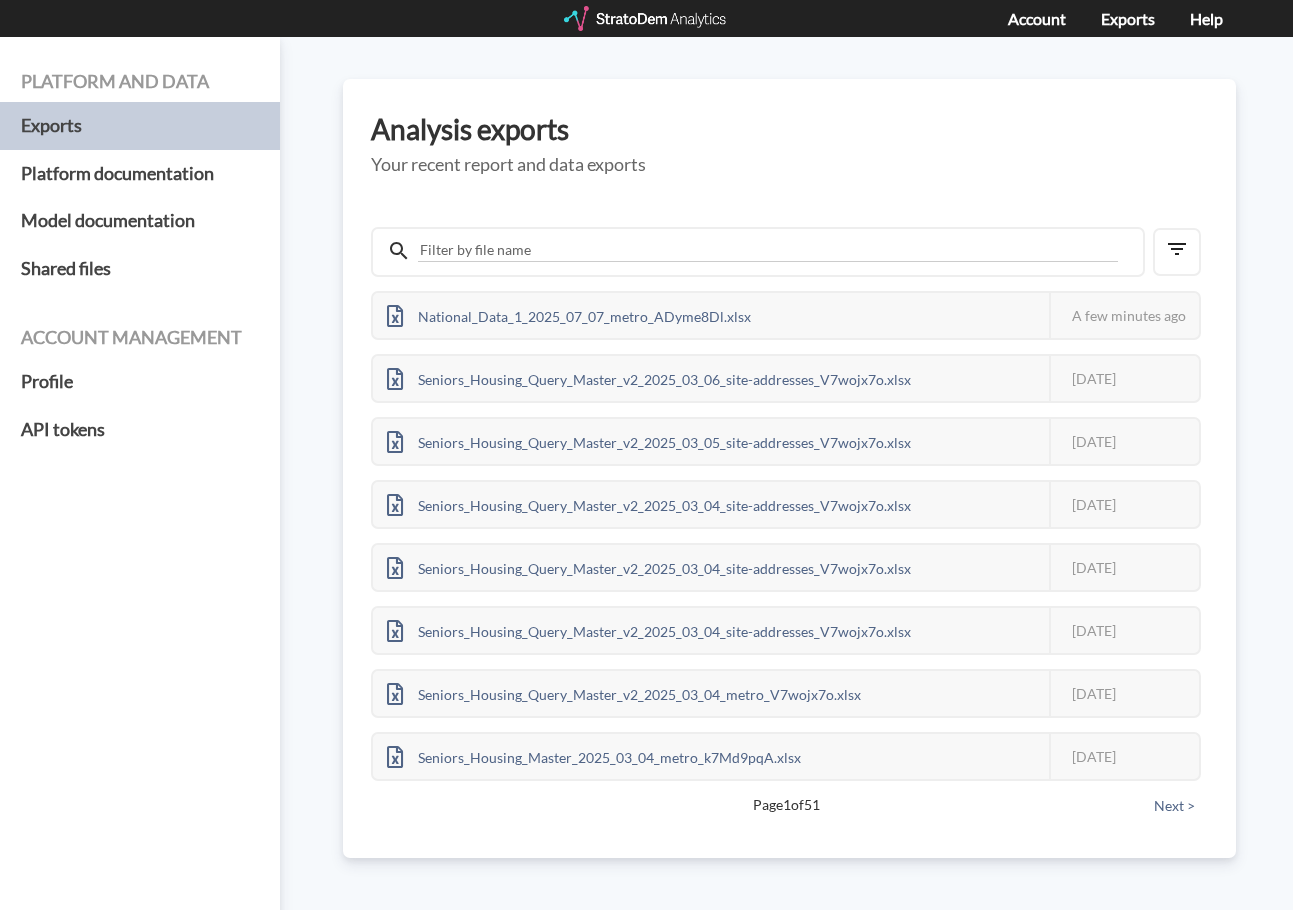 click on "Your recent report and data exports" at bounding box center (789, 165) 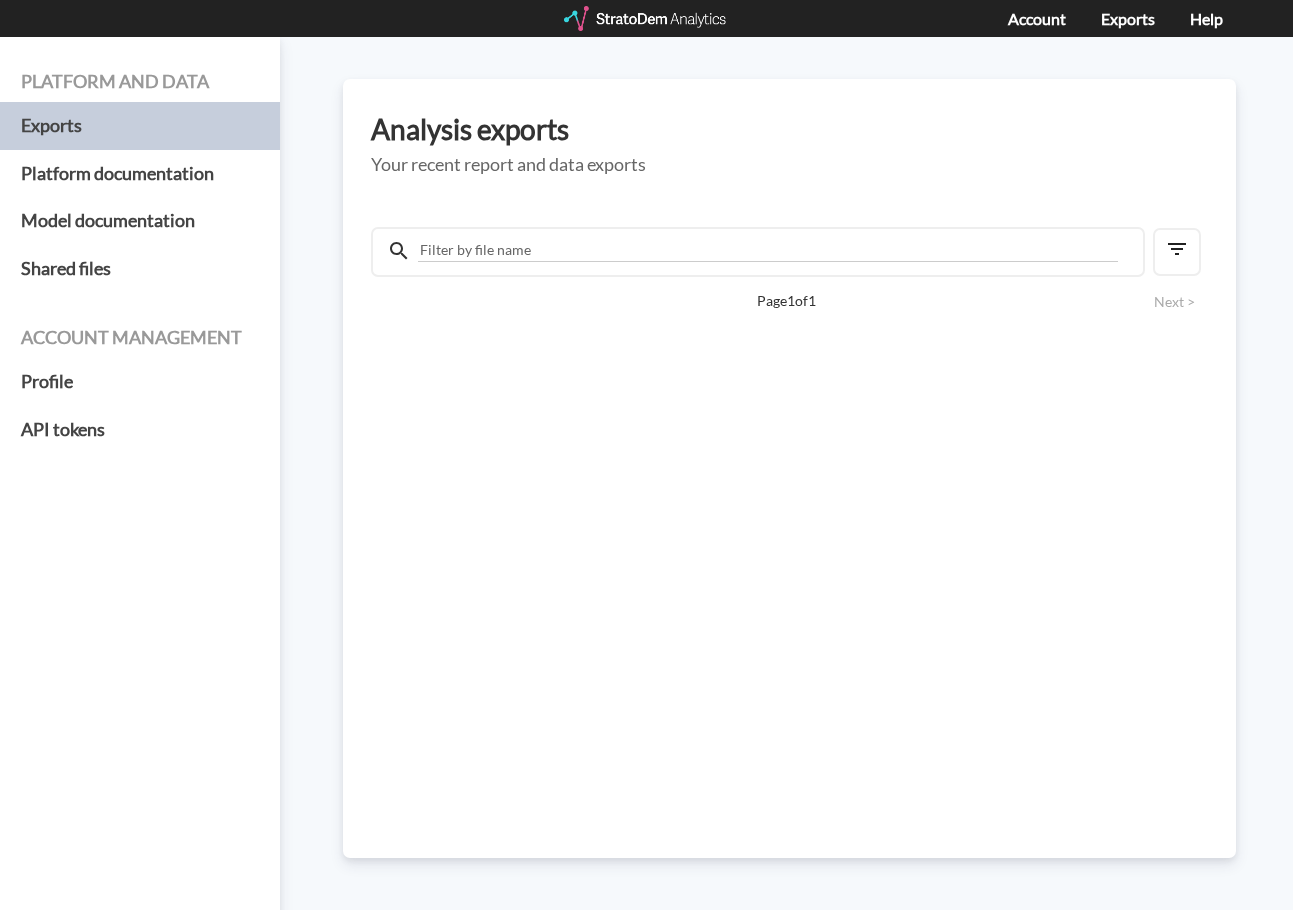 scroll, scrollTop: 0, scrollLeft: 0, axis: both 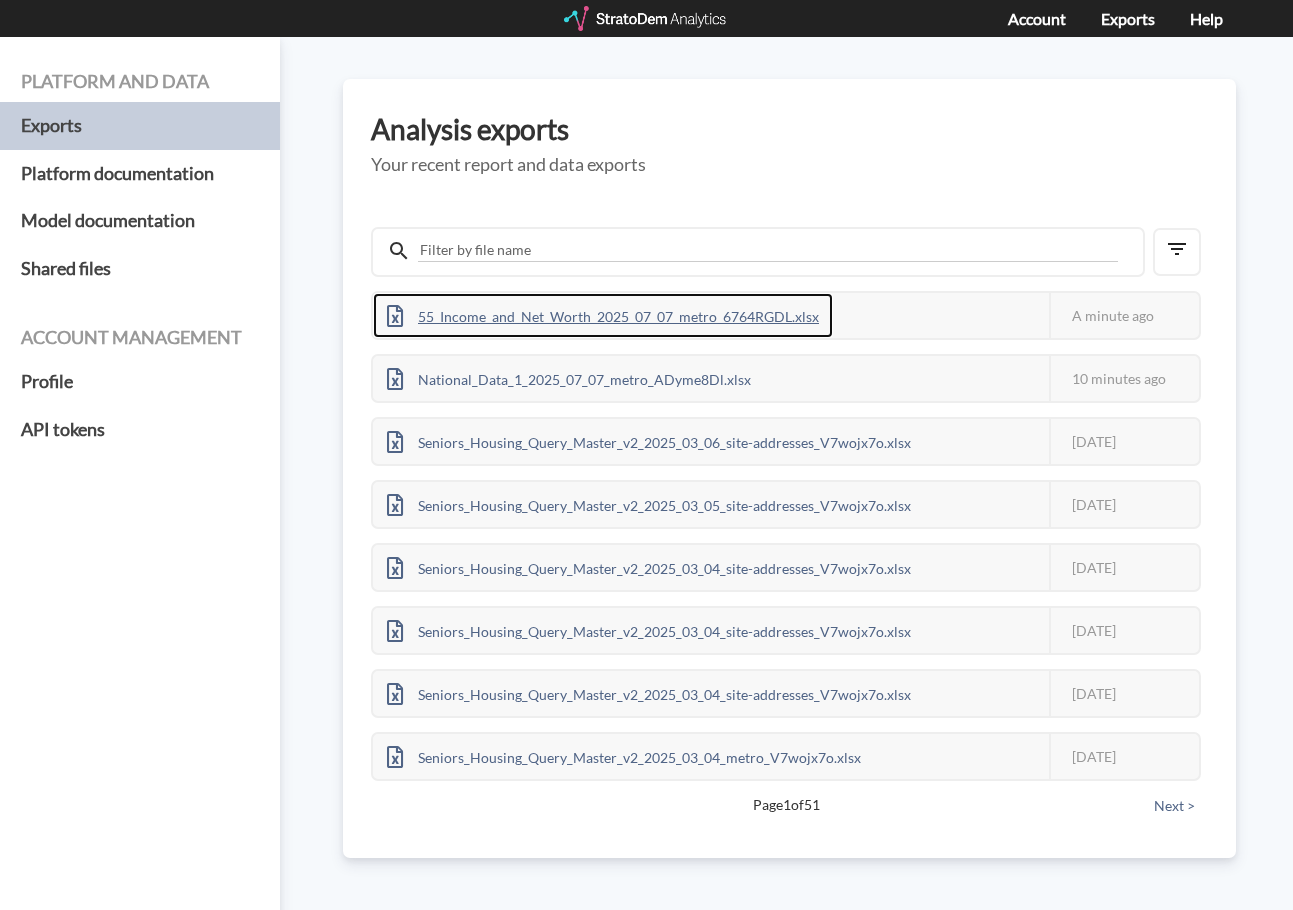 drag, startPoint x: 717, startPoint y: 338, endPoint x: 710, endPoint y: 325, distance: 14.764823 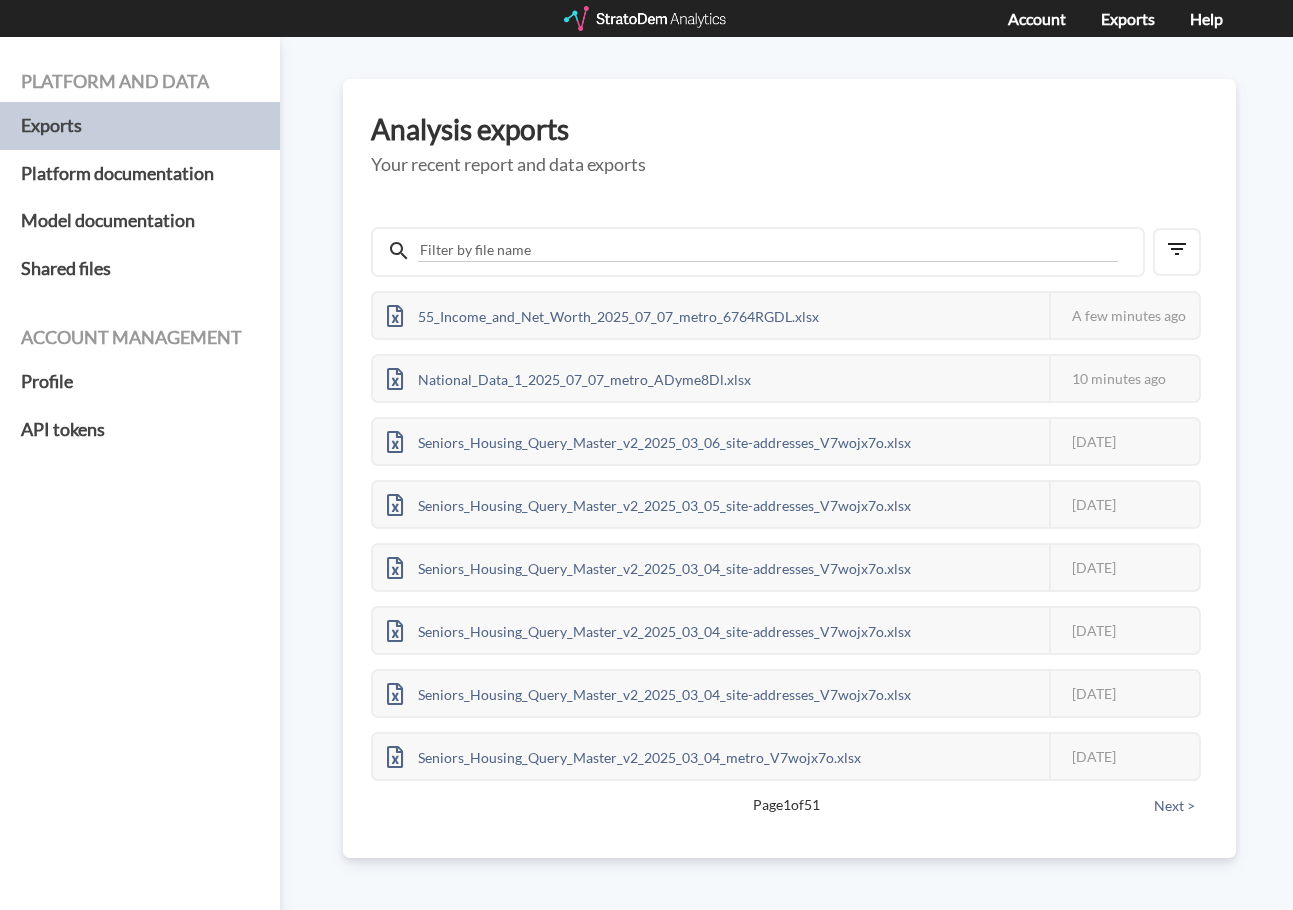 click on "Page  1  of  51" at bounding box center (786, 805) 